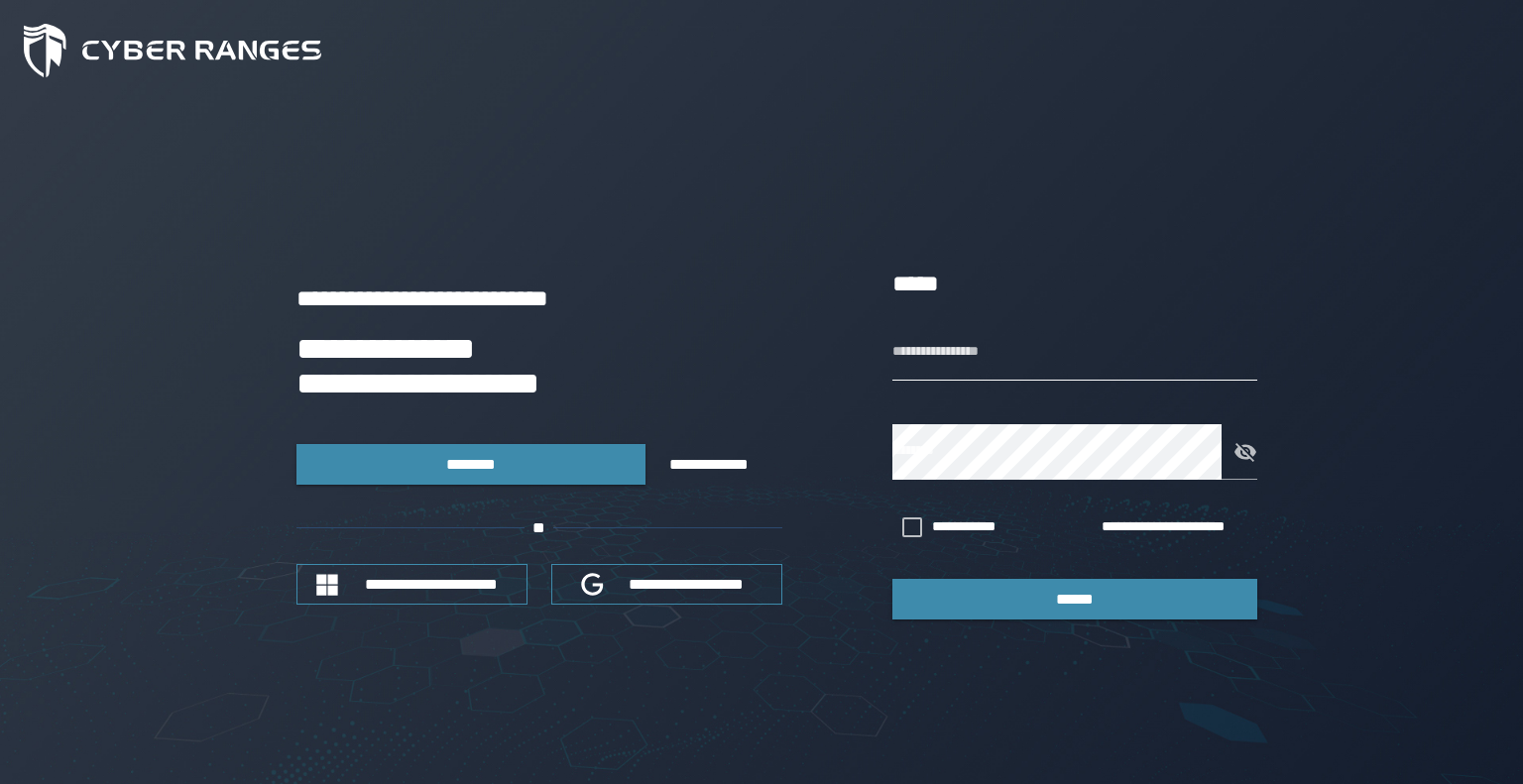 scroll, scrollTop: 0, scrollLeft: 0, axis: both 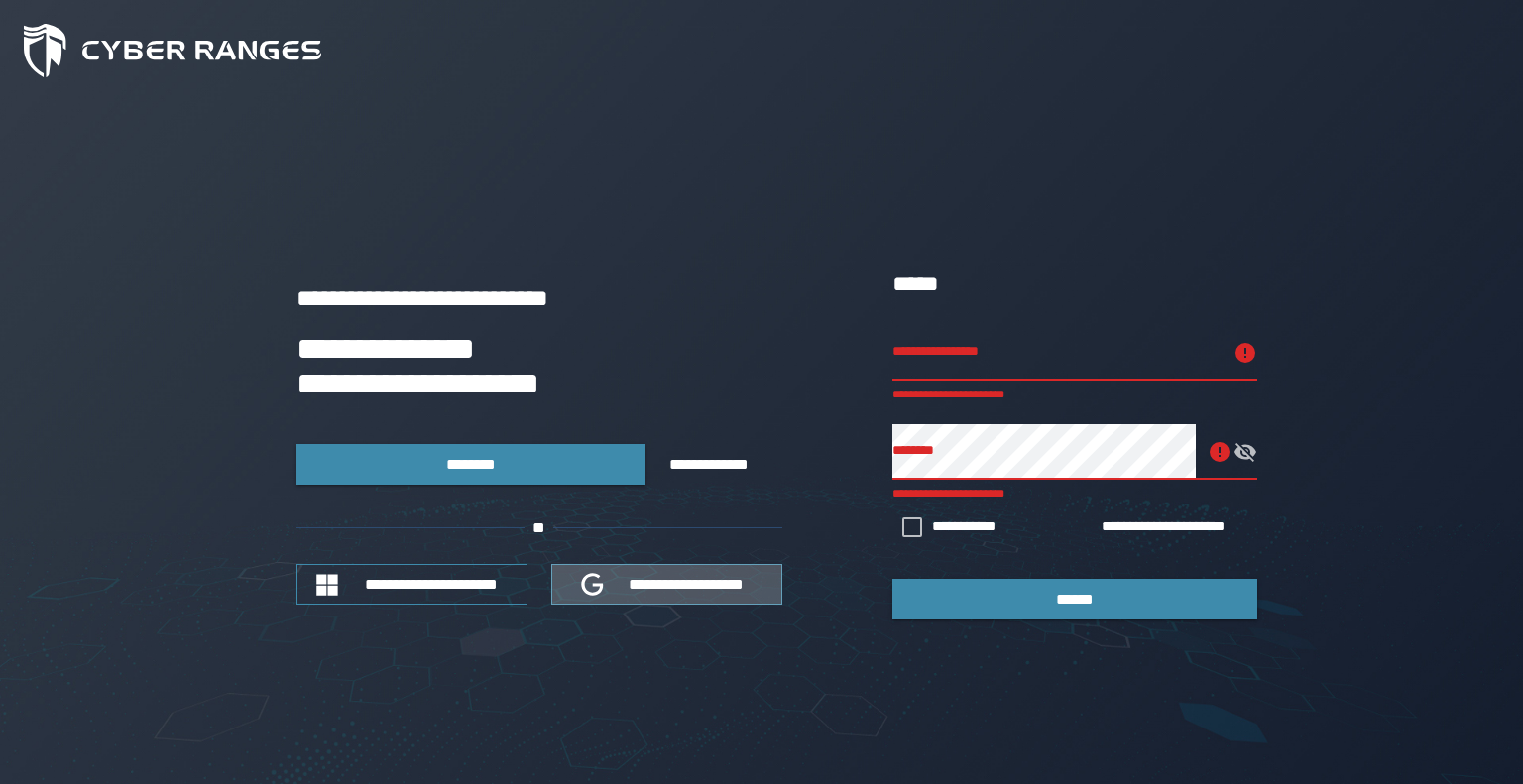 click on "**********" at bounding box center (687, 584) 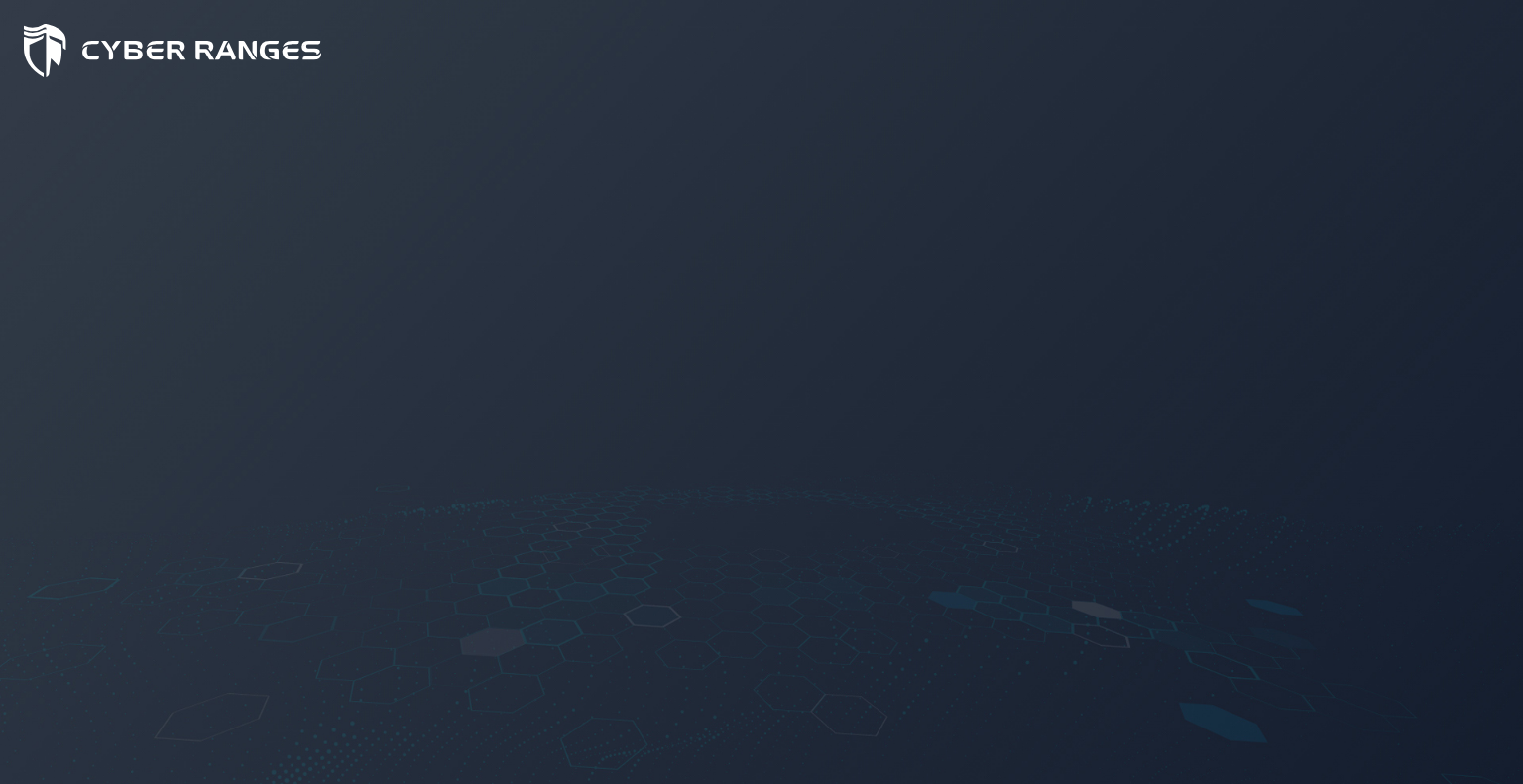 scroll, scrollTop: 0, scrollLeft: 0, axis: both 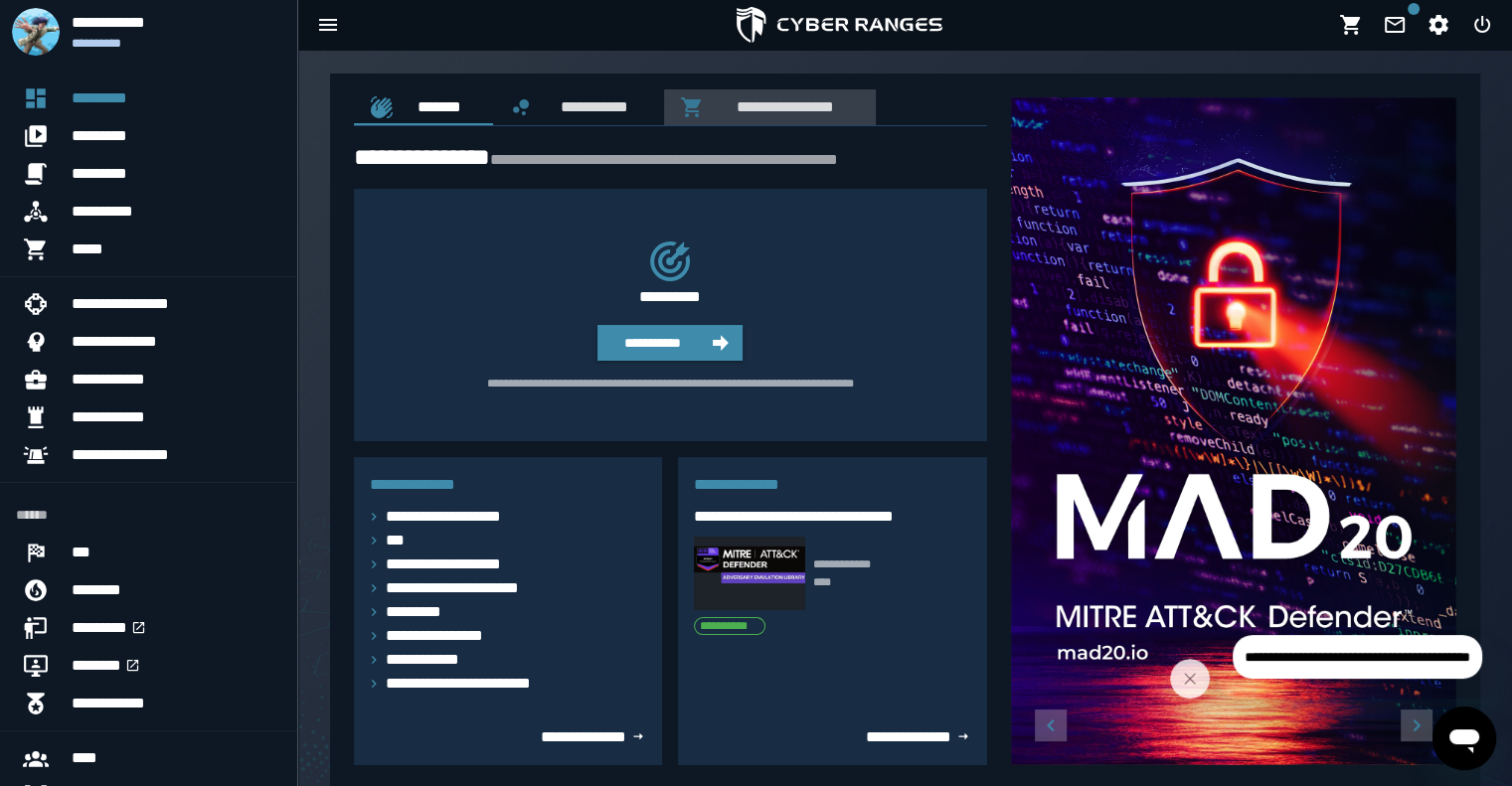 click on "**********" at bounding box center (781, 106) 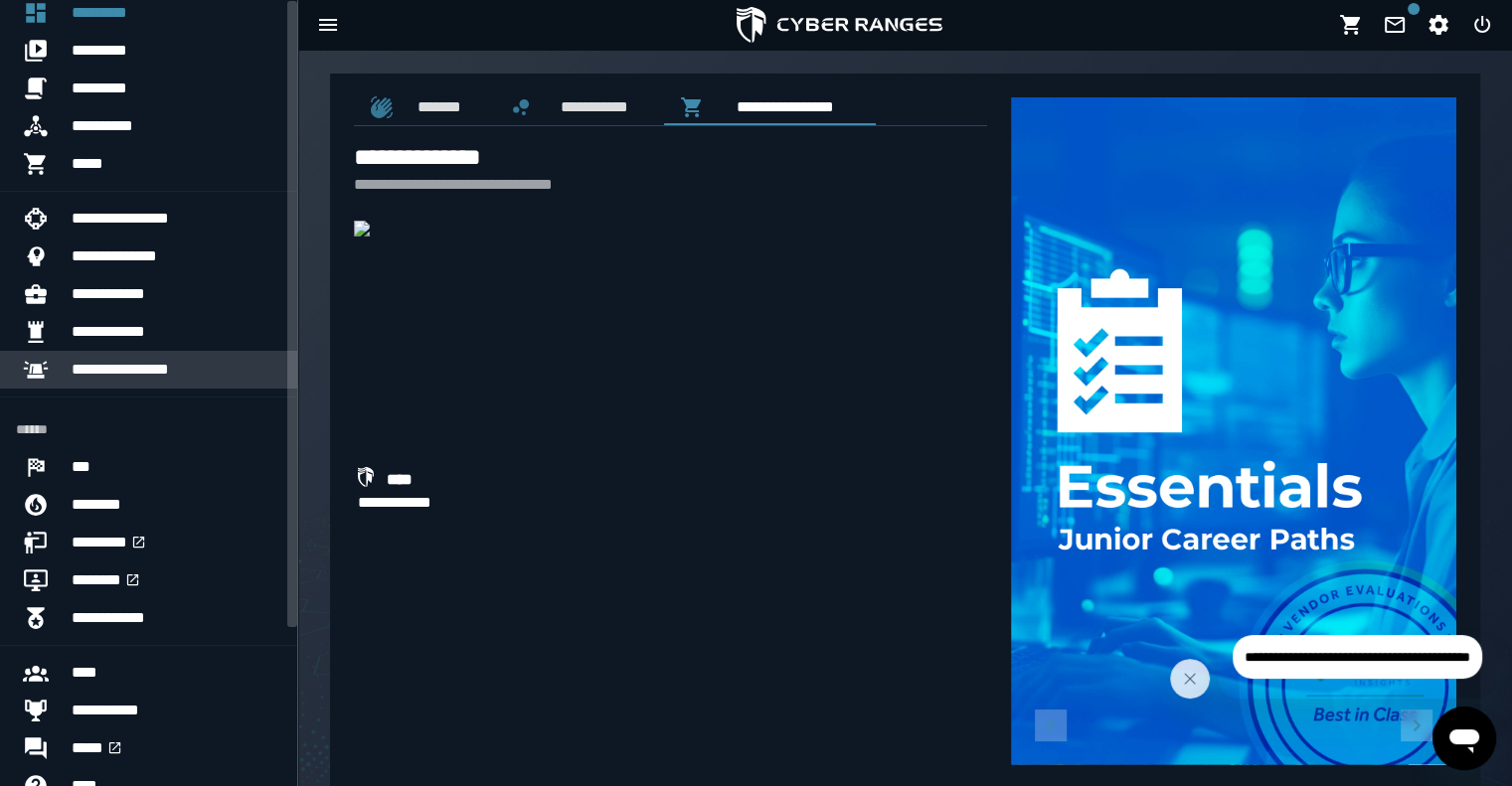 scroll, scrollTop: 0, scrollLeft: 0, axis: both 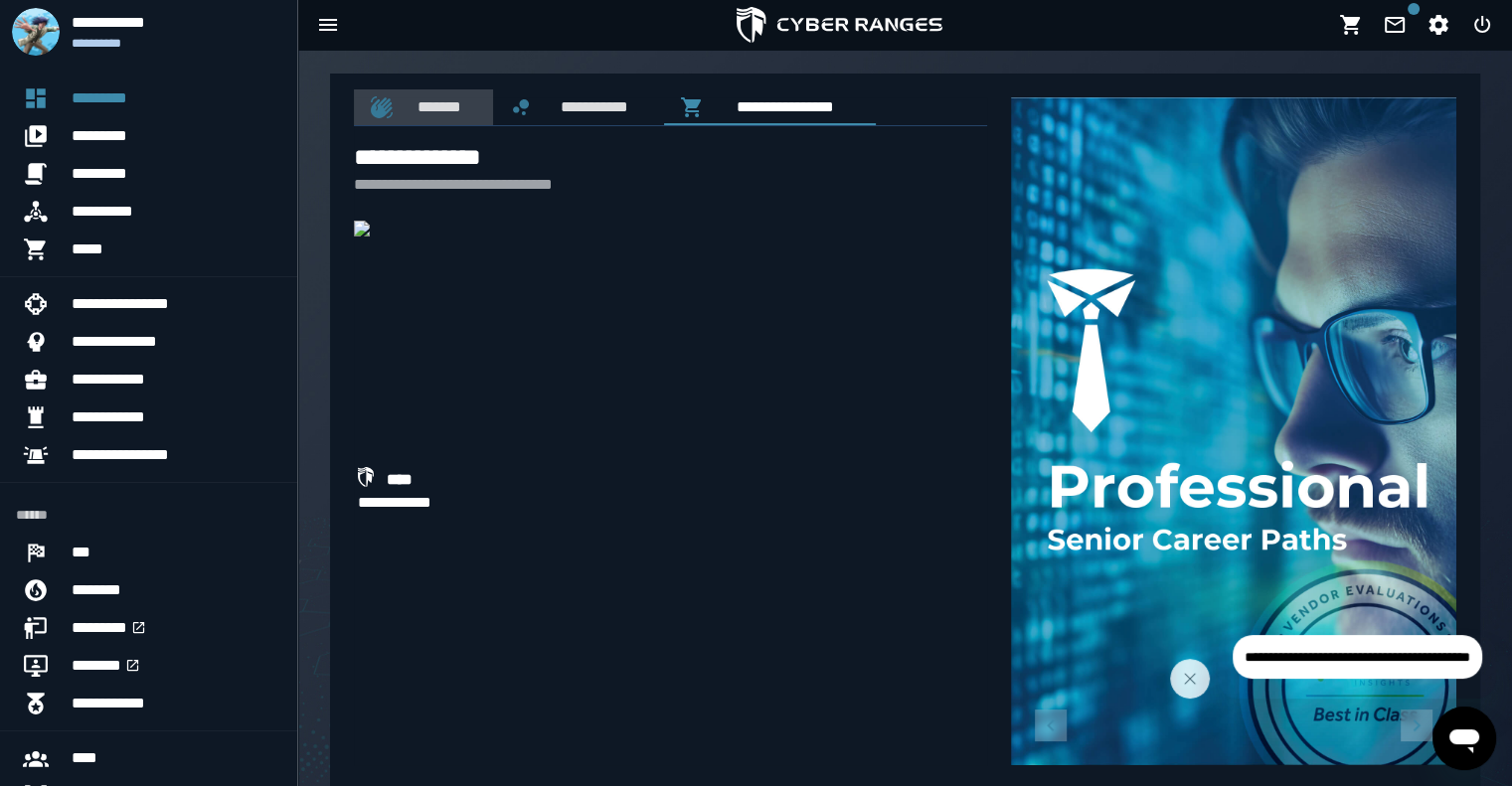click on "*******" at bounding box center [435, 106] 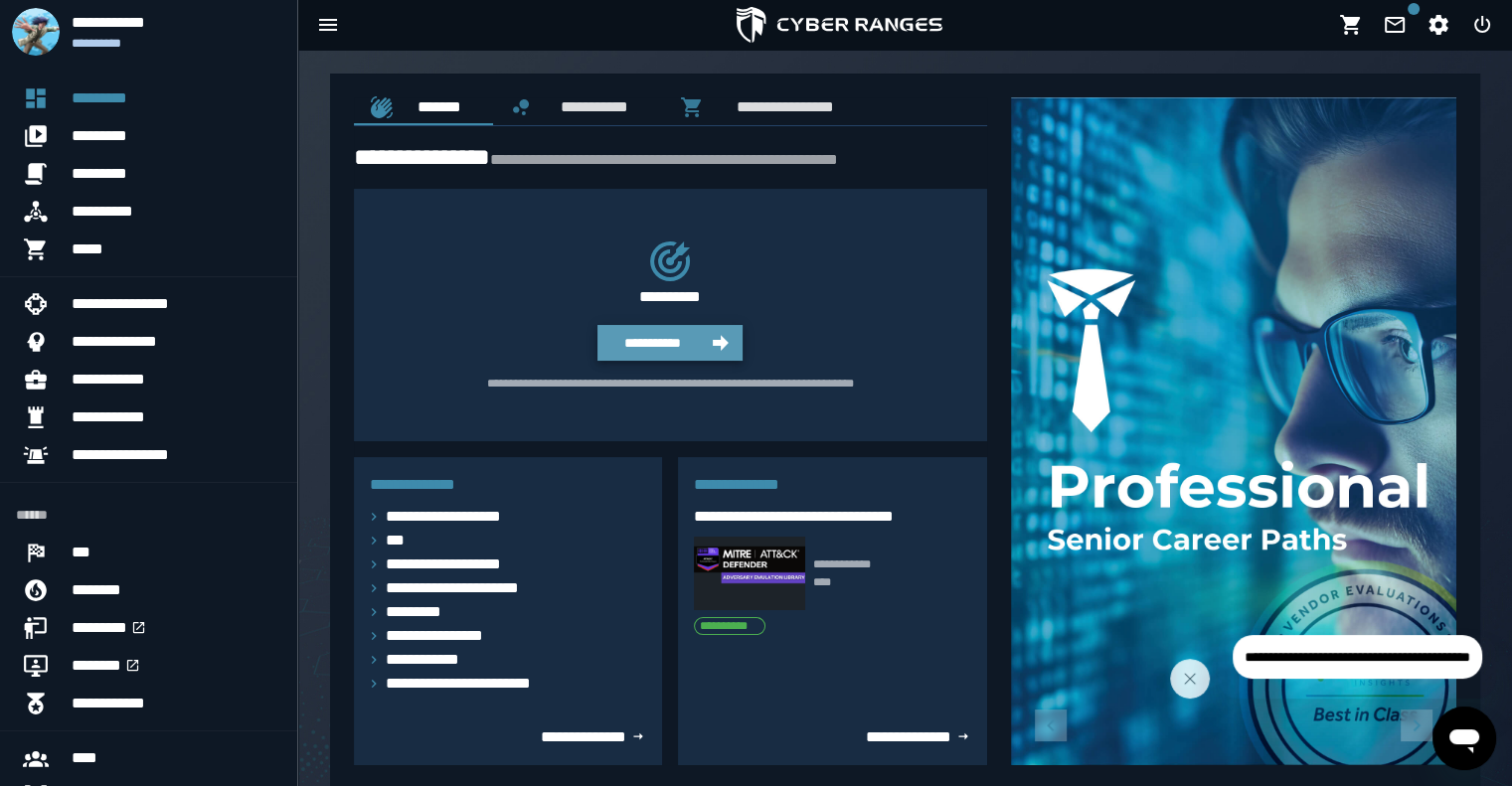 click on "**********" at bounding box center [652, 343] 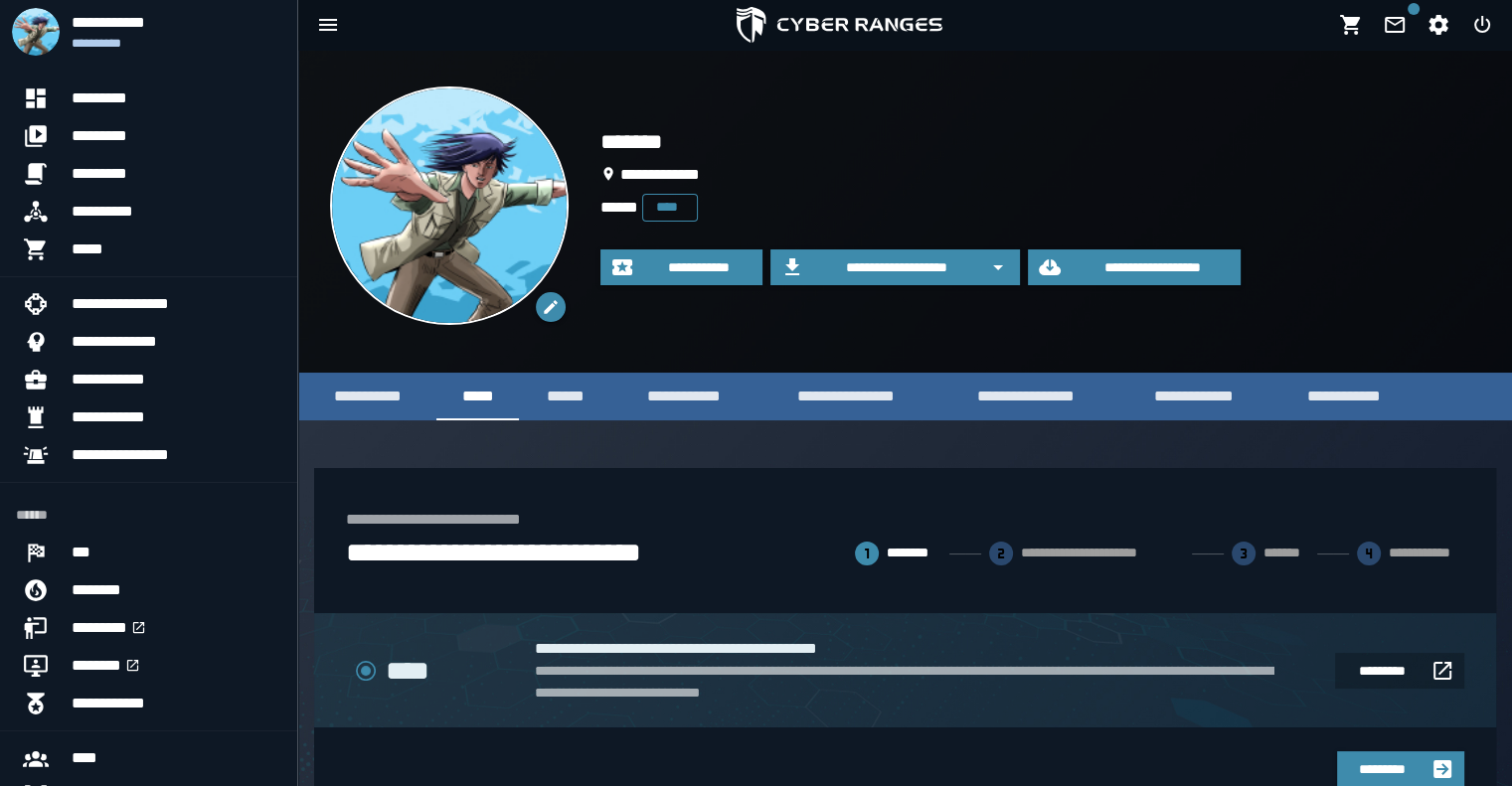 scroll, scrollTop: 83, scrollLeft: 0, axis: vertical 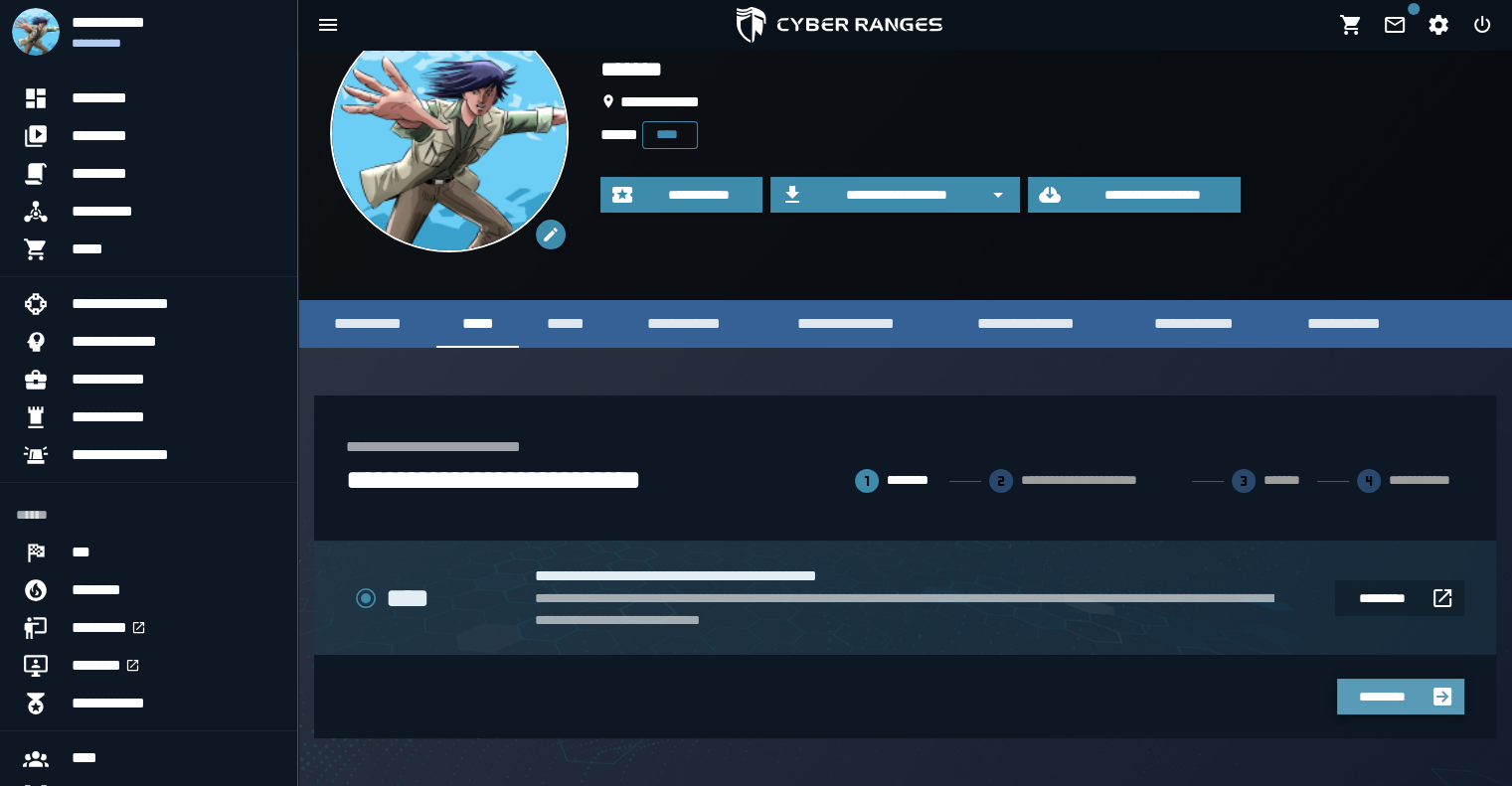 click on "*********" at bounding box center (1383, 697) 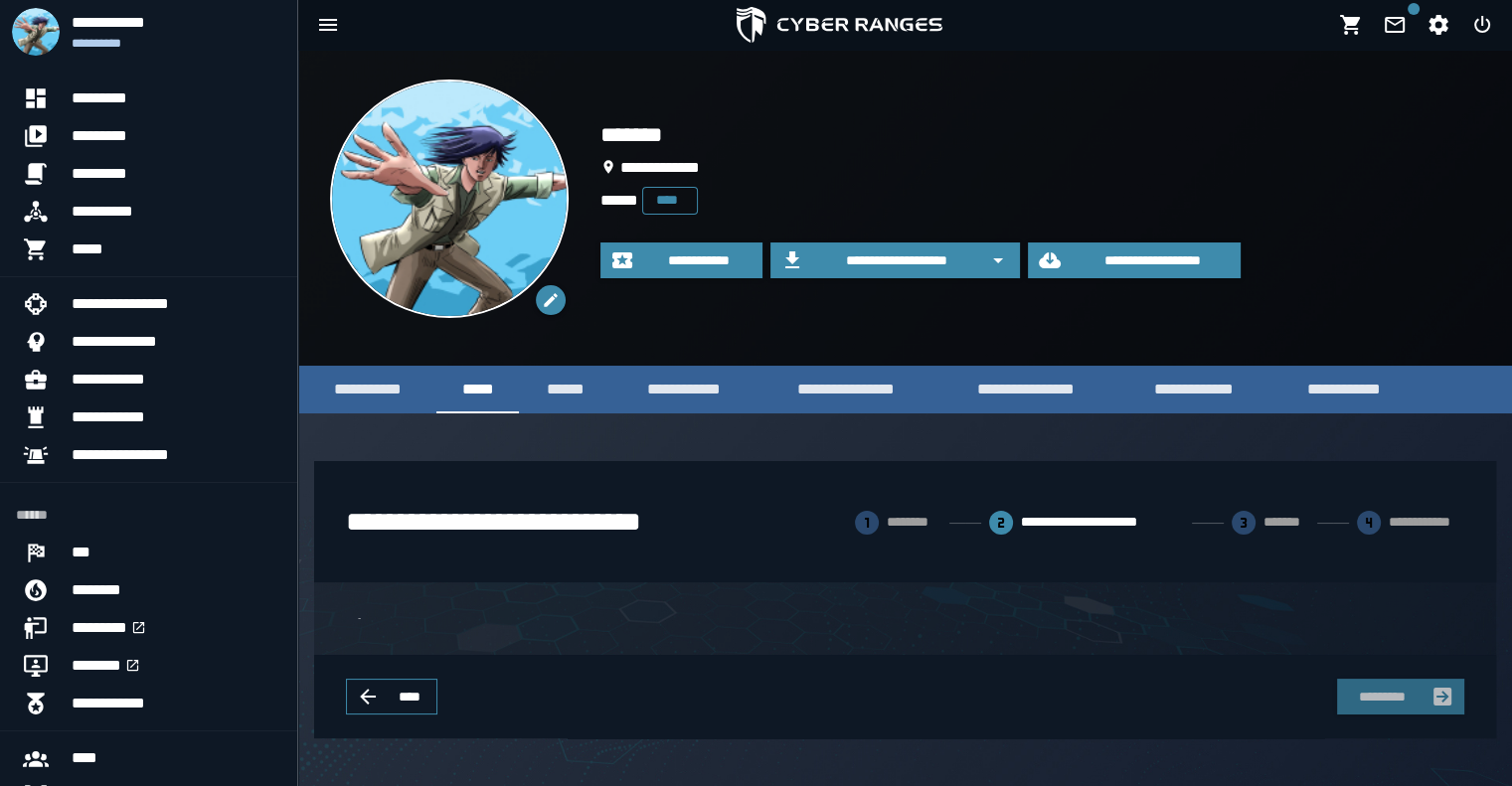 scroll, scrollTop: 83, scrollLeft: 0, axis: vertical 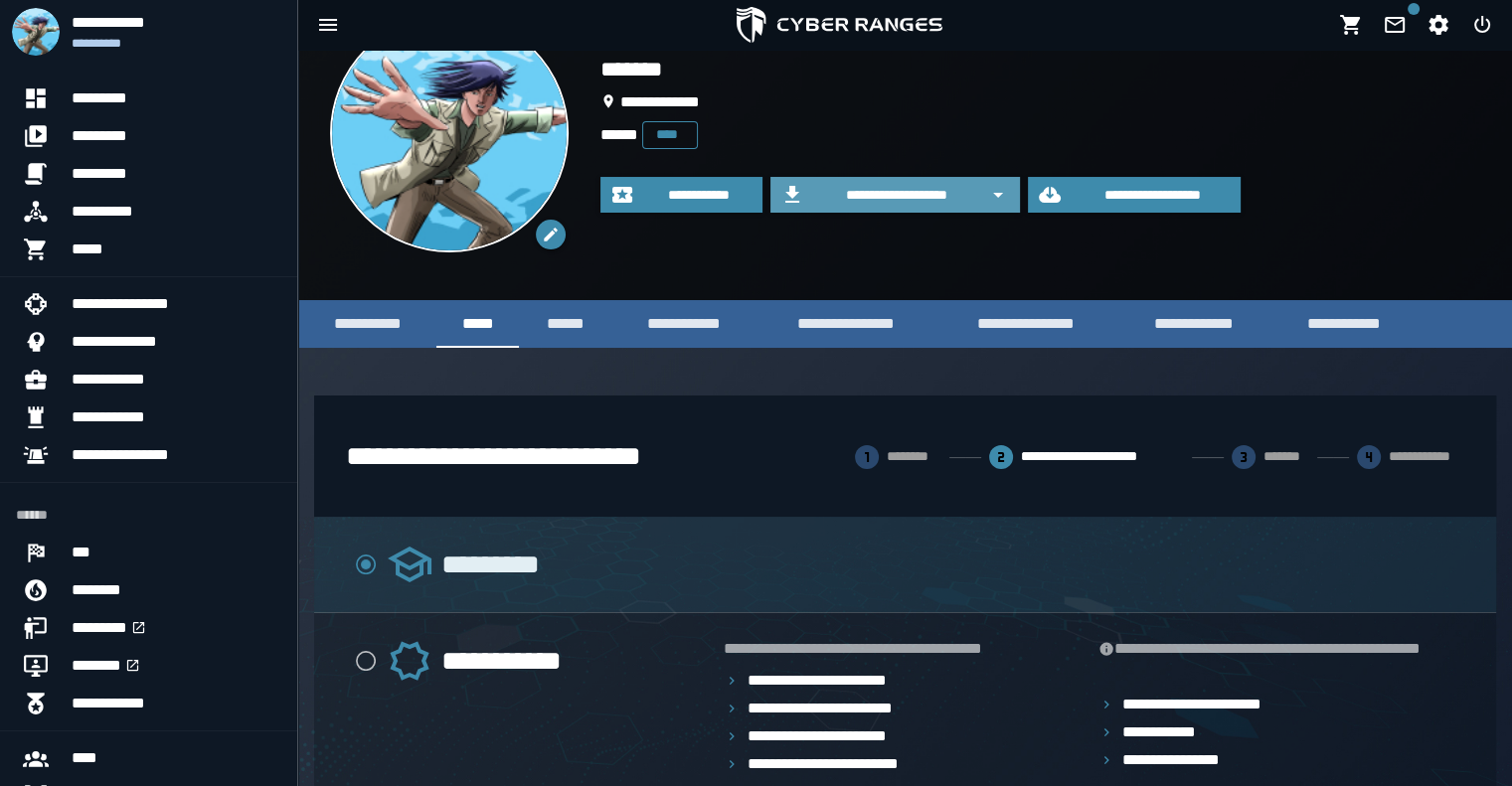 click on "**********" at bounding box center (897, 195) 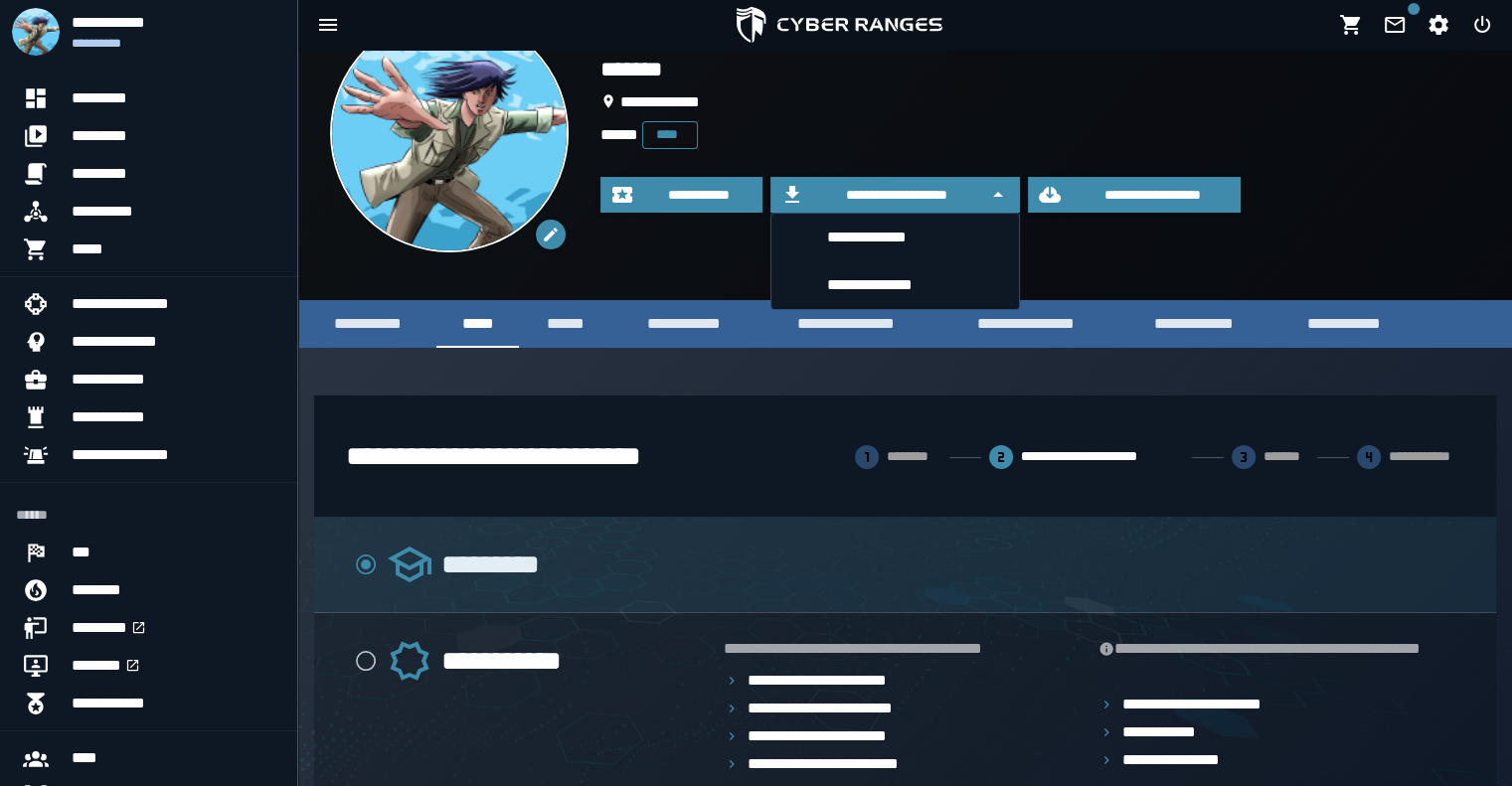 click on "**********" 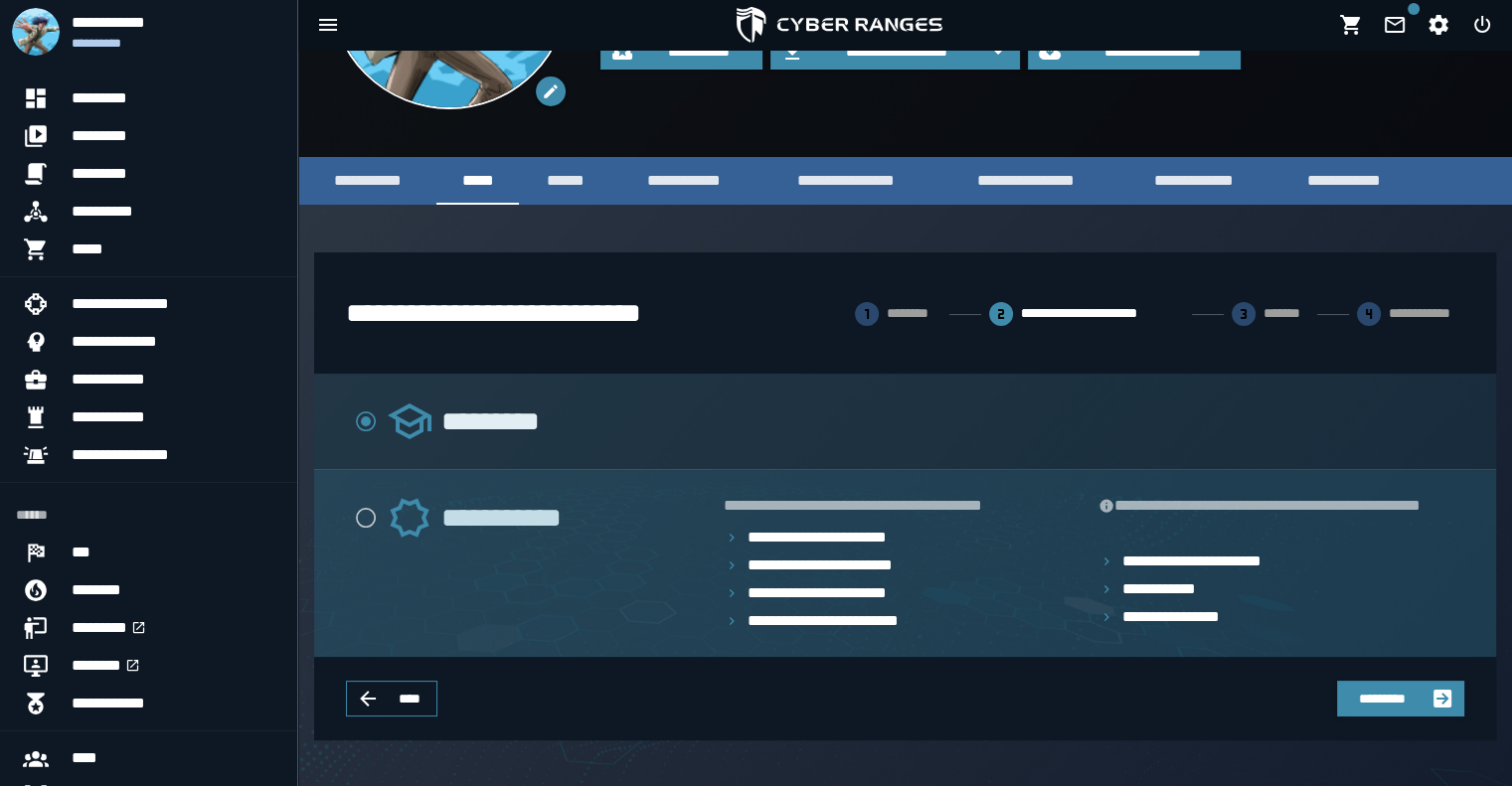 scroll, scrollTop: 228, scrollLeft: 0, axis: vertical 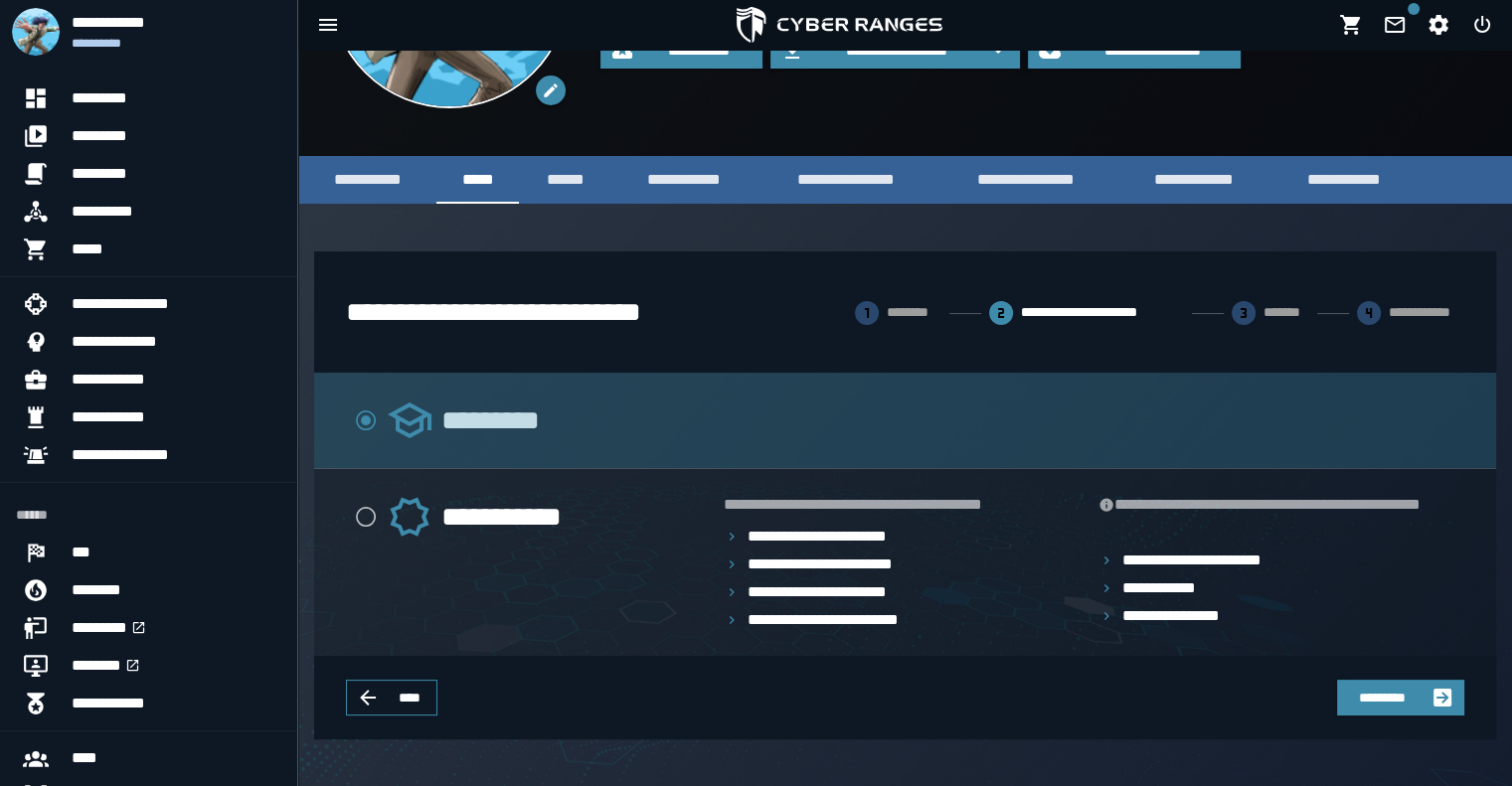 click on "*********" 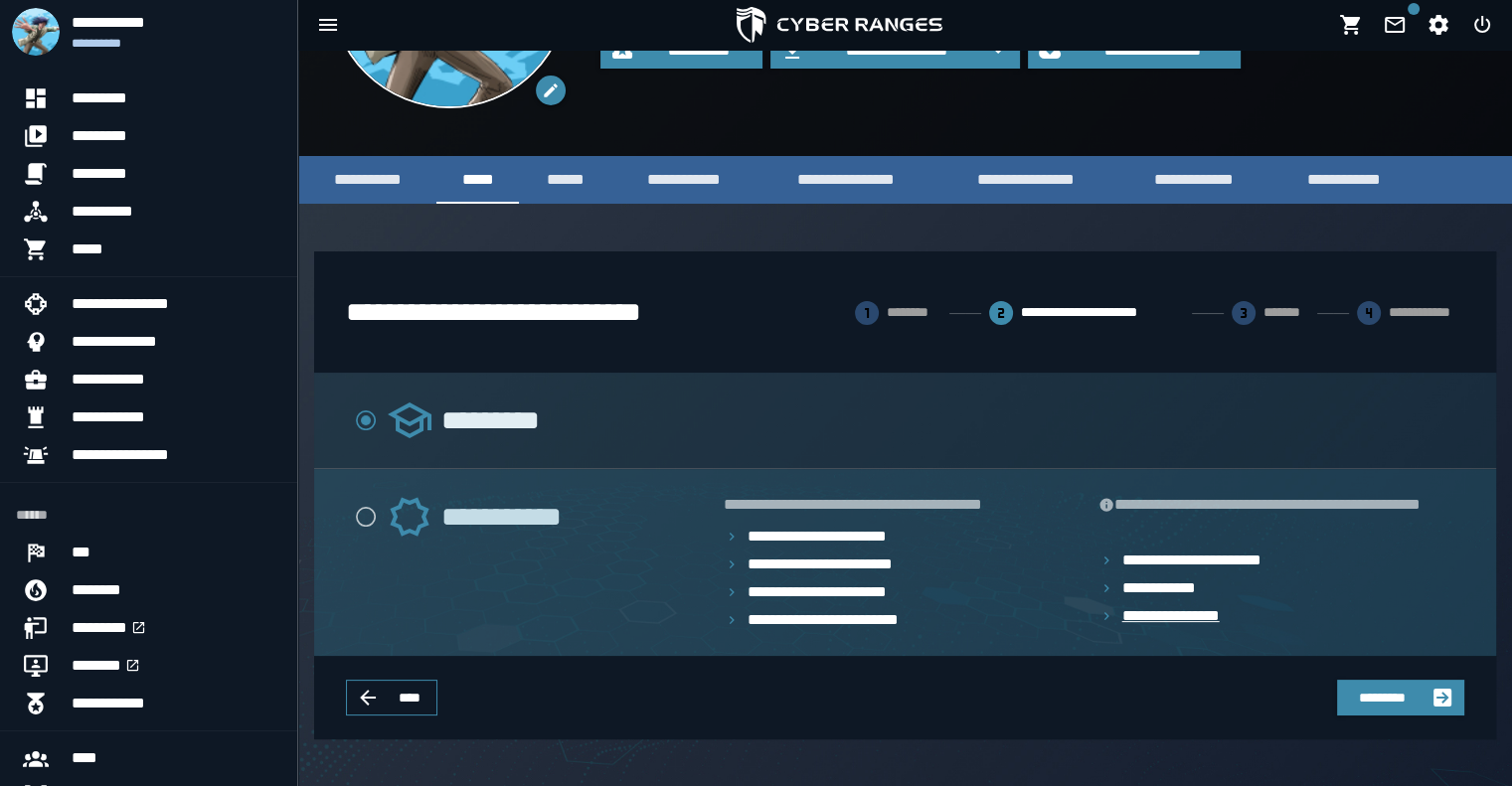 click 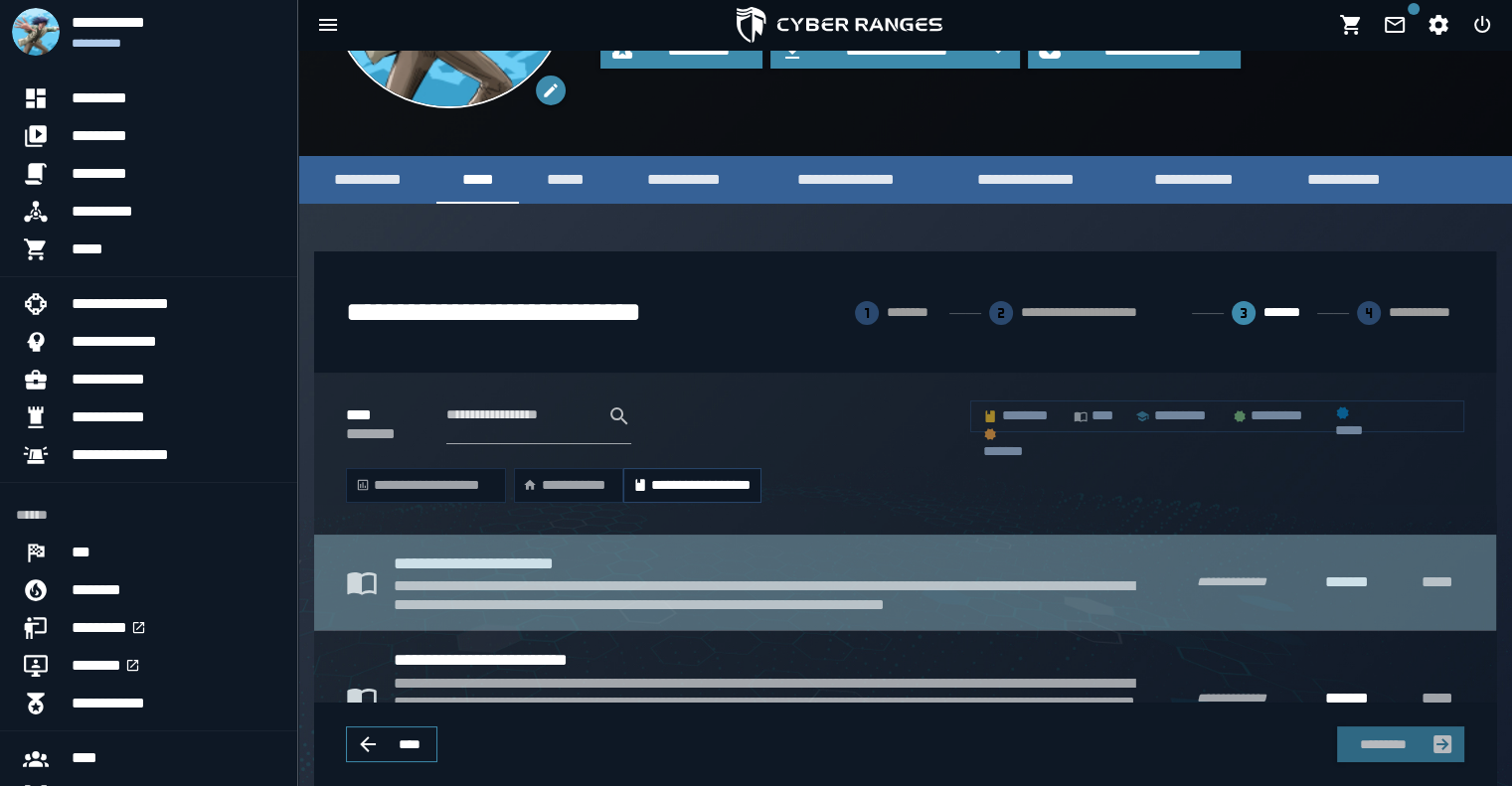 click on "**********" 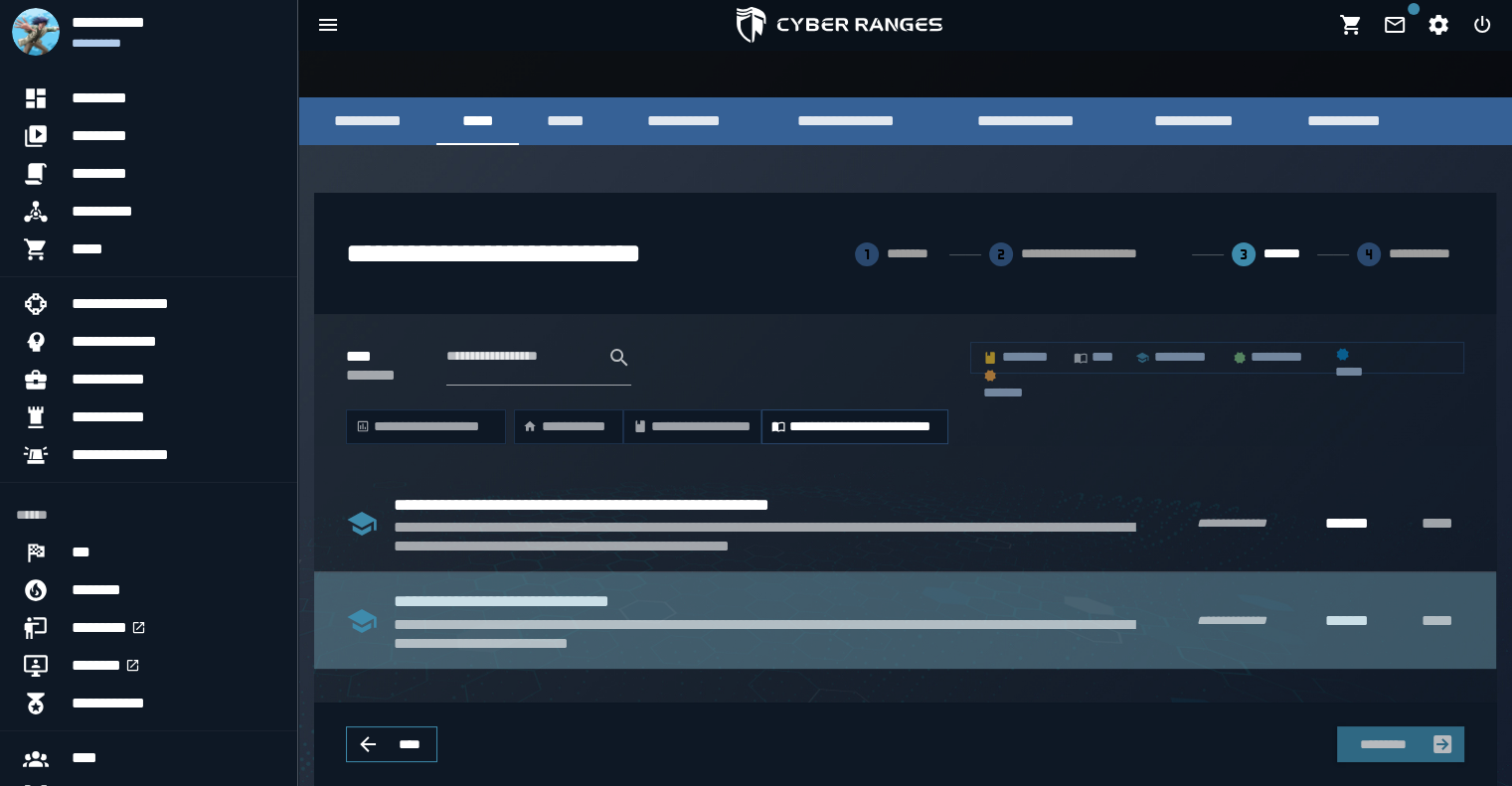 scroll, scrollTop: 315, scrollLeft: 0, axis: vertical 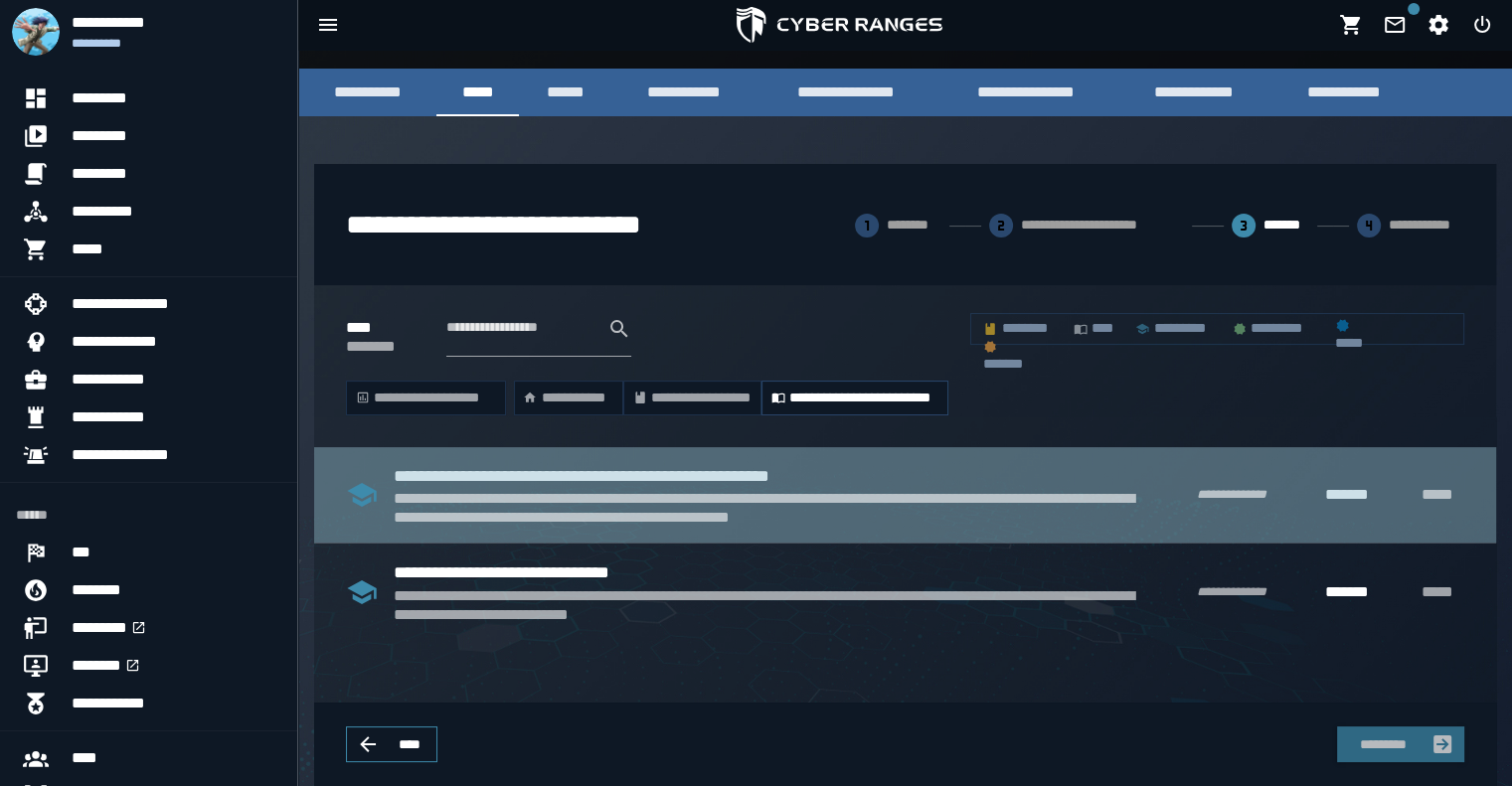 click on "**********" 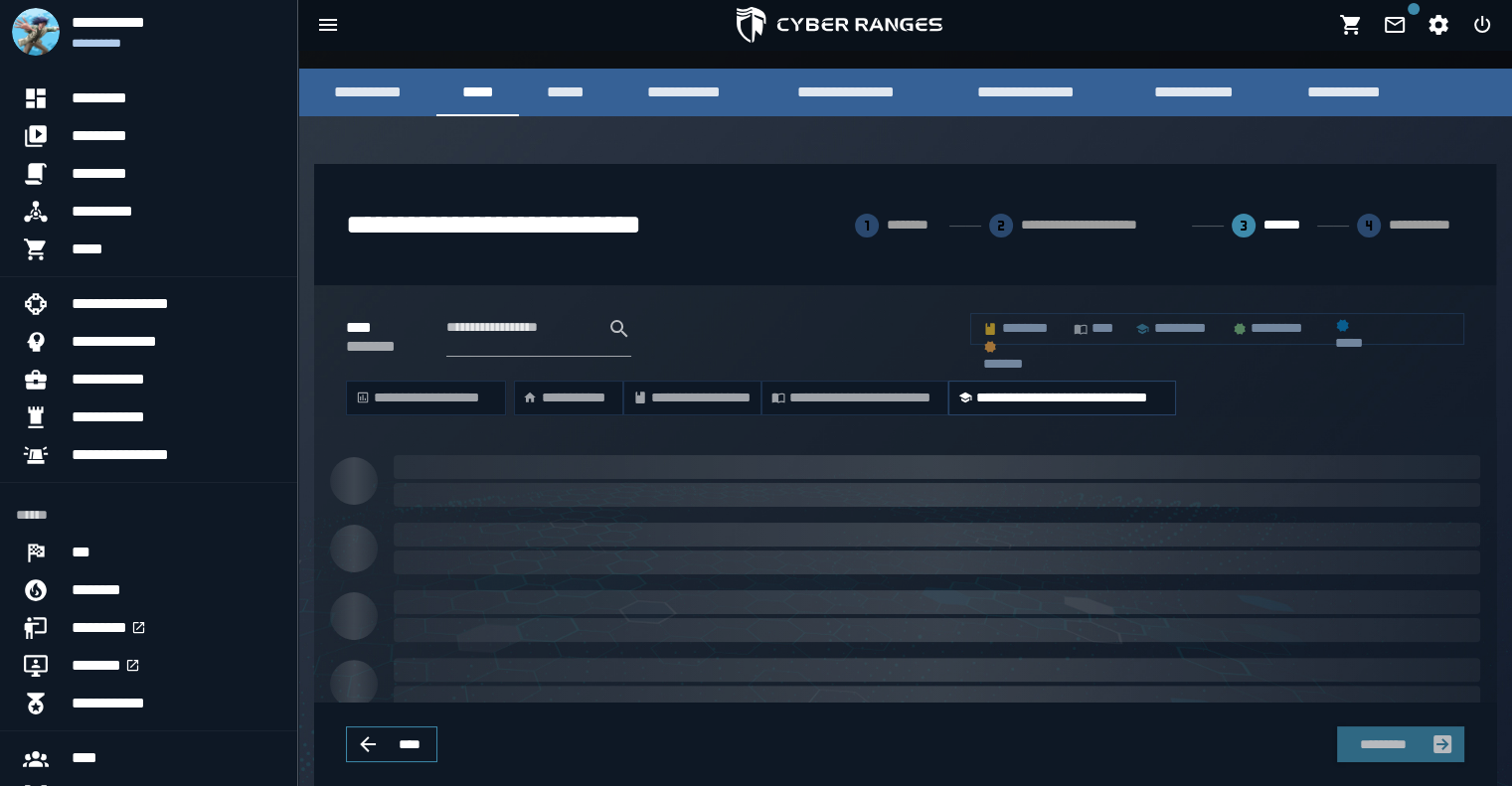 click at bounding box center (936, 481) 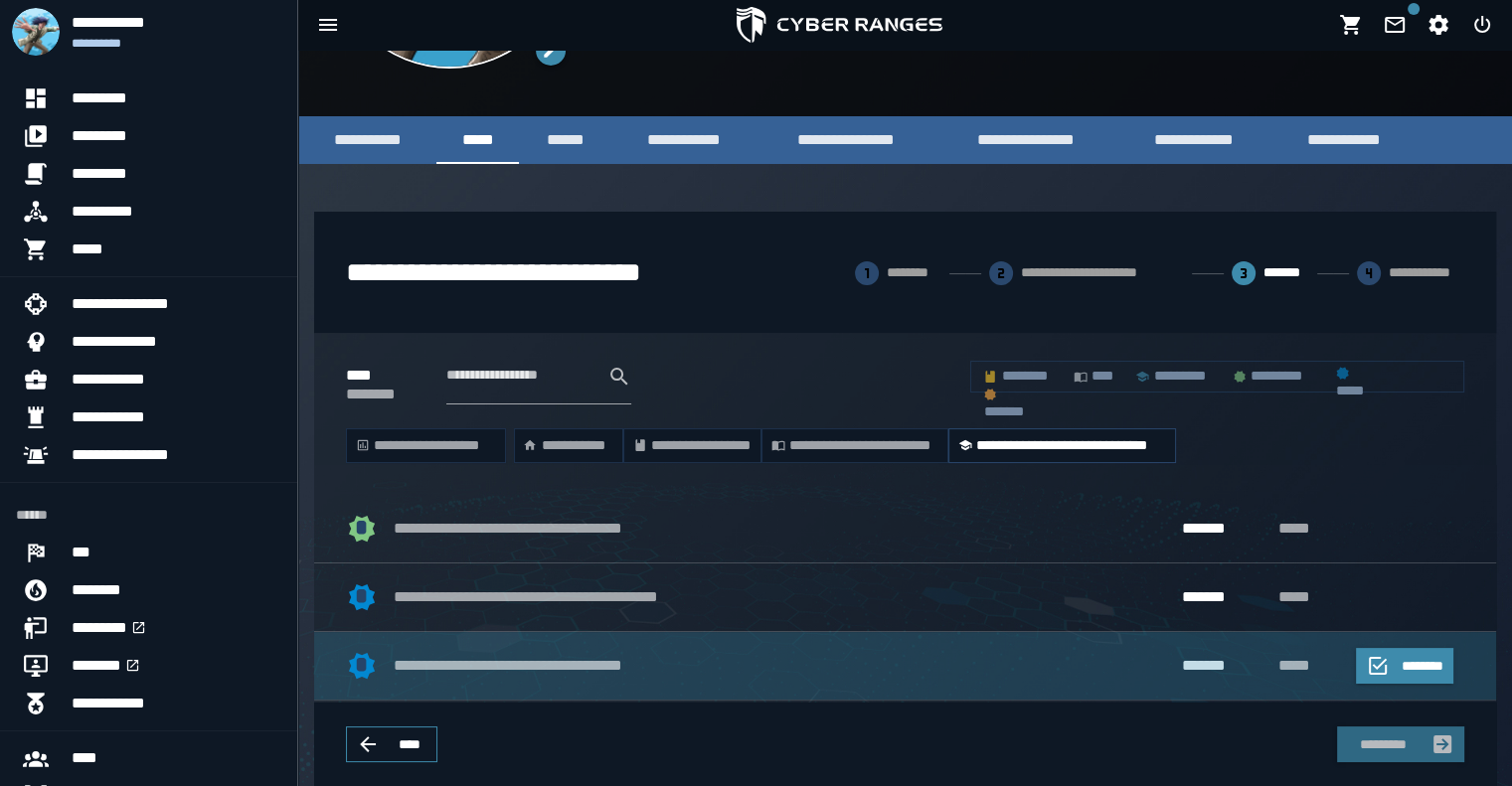 scroll, scrollTop: 298, scrollLeft: 0, axis: vertical 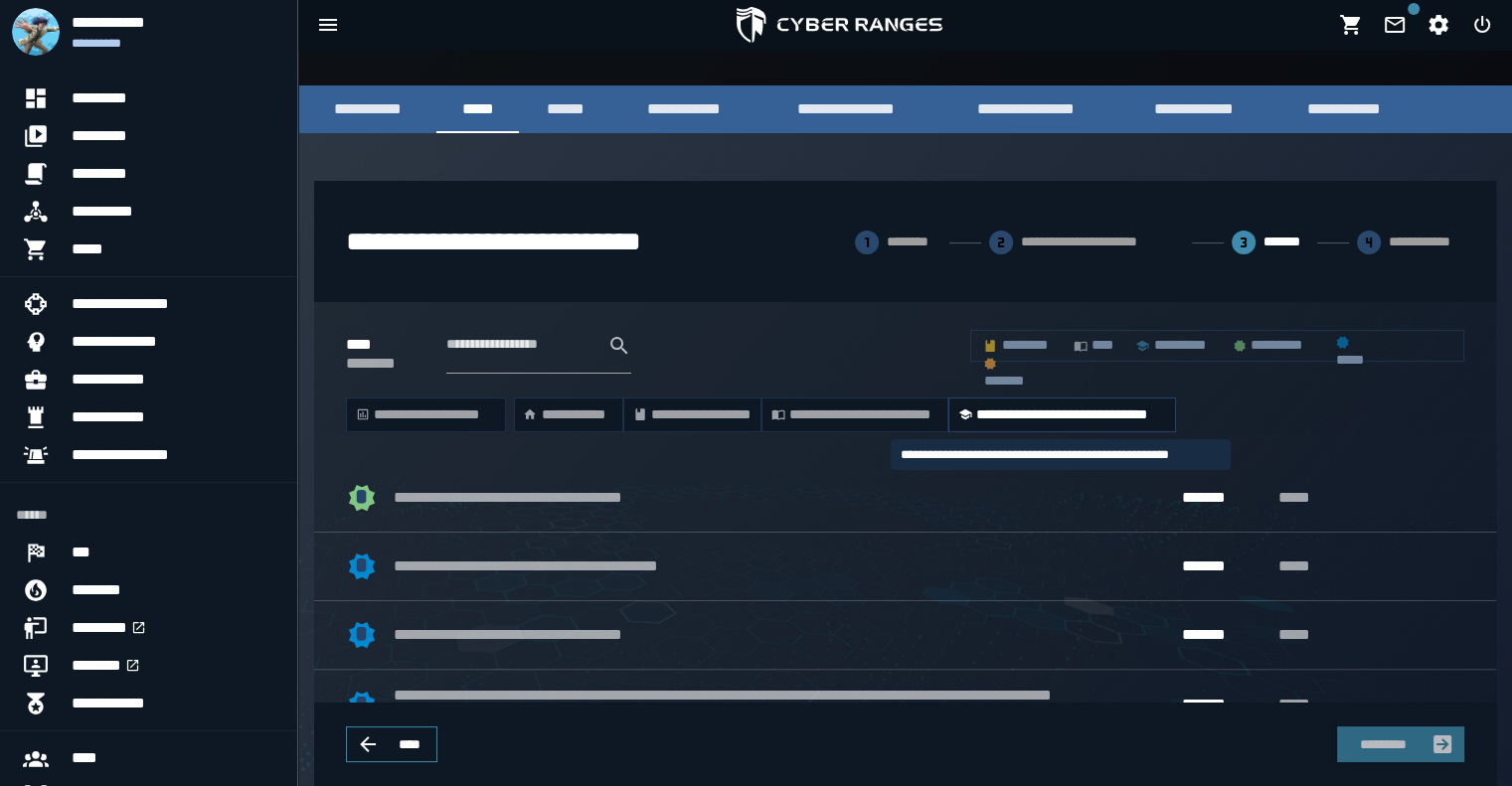 click on "**********" at bounding box center [1063, 415] 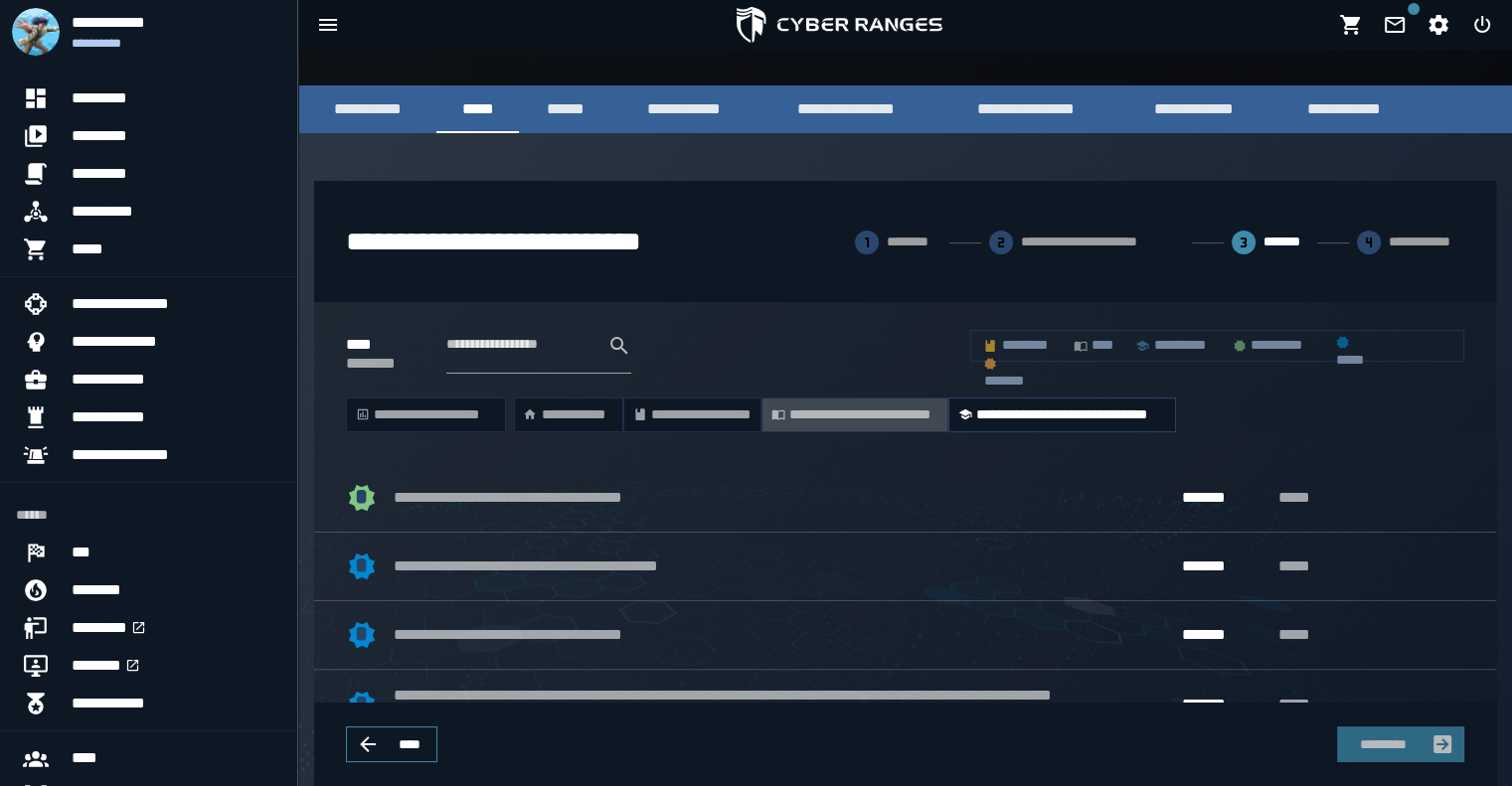 click on "**********" at bounding box center [855, 415] 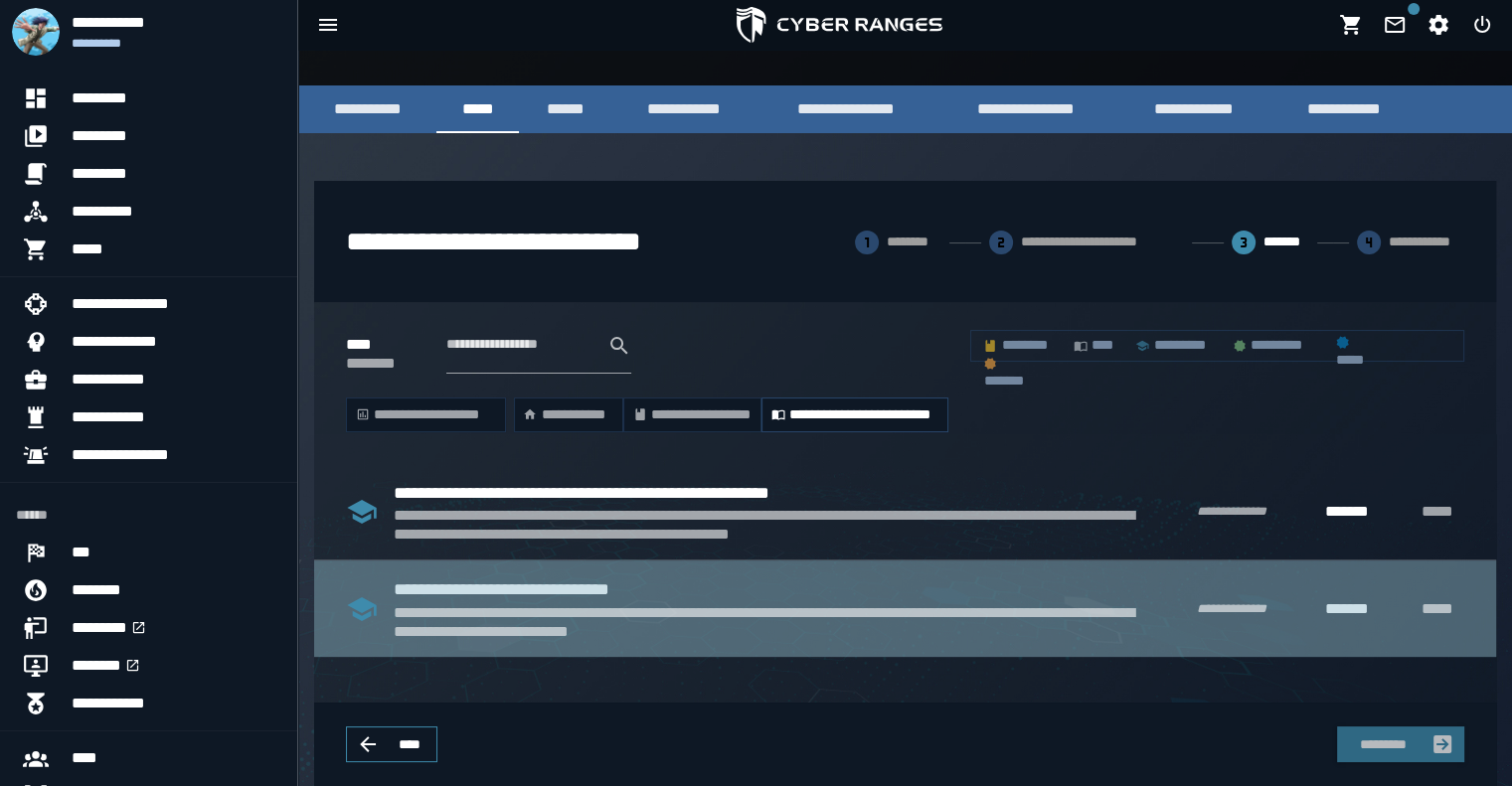 click on "**********" 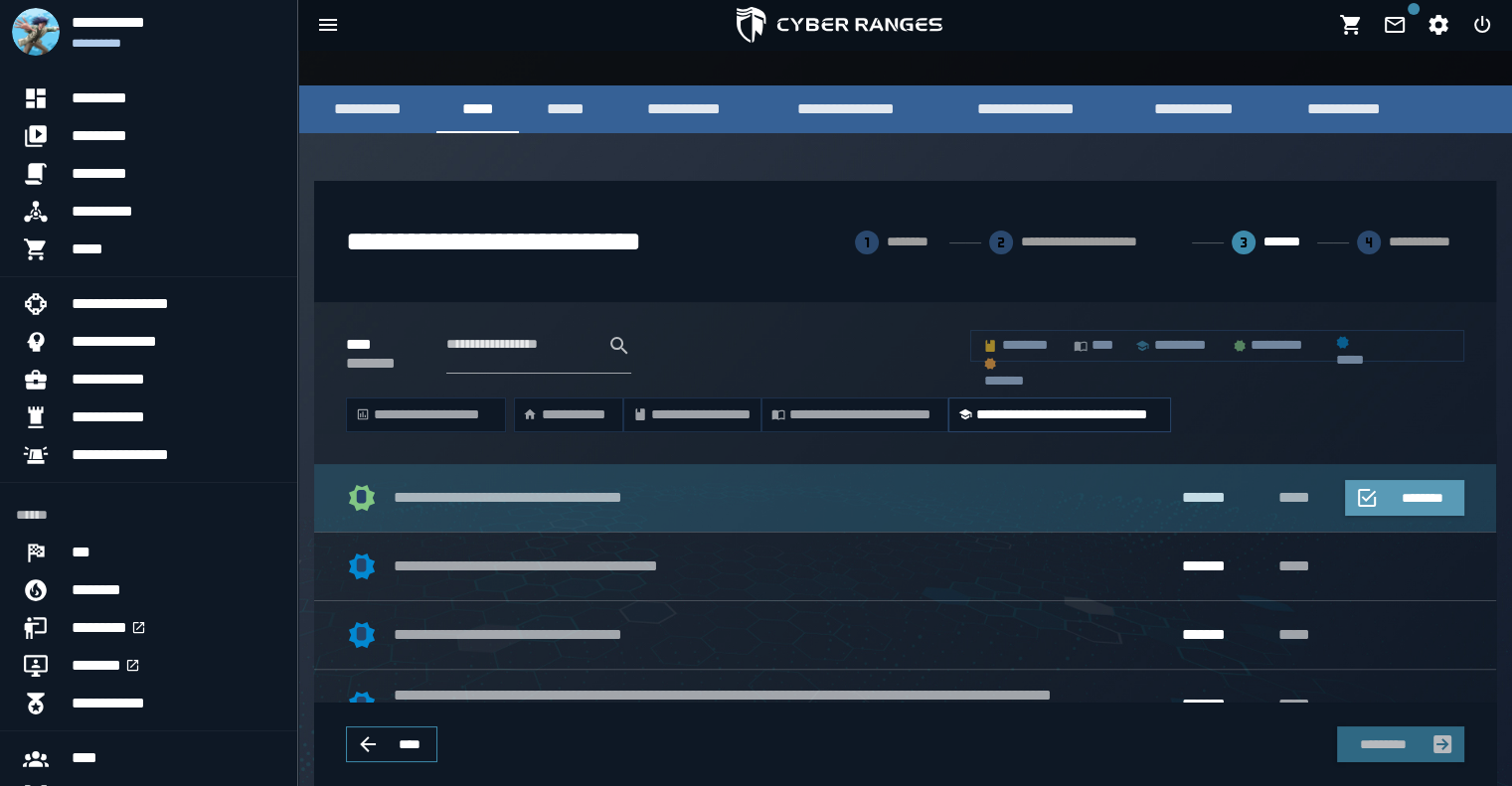 click on "********" at bounding box center (1423, 498) 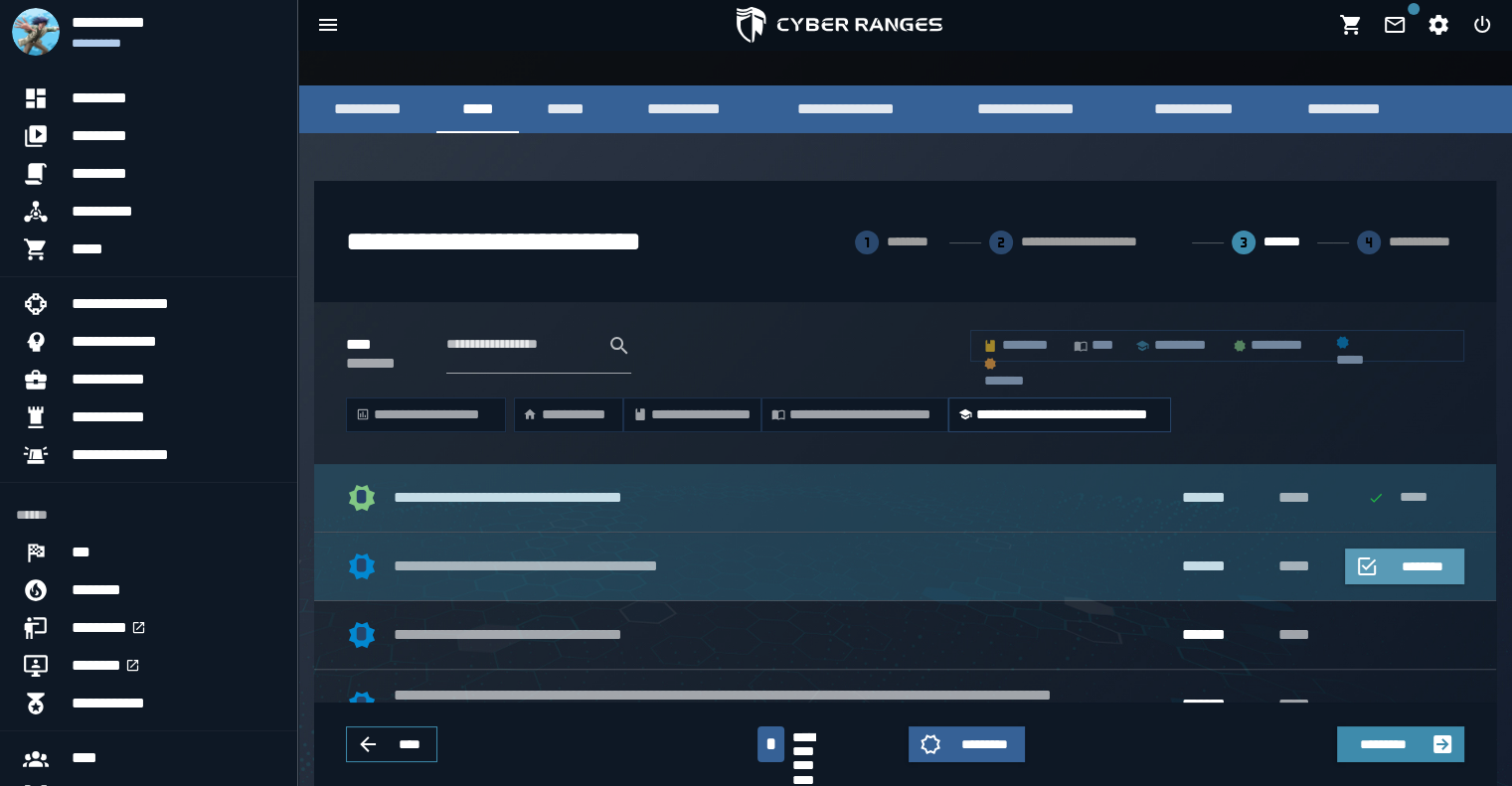 click on "********" at bounding box center [1423, 566] 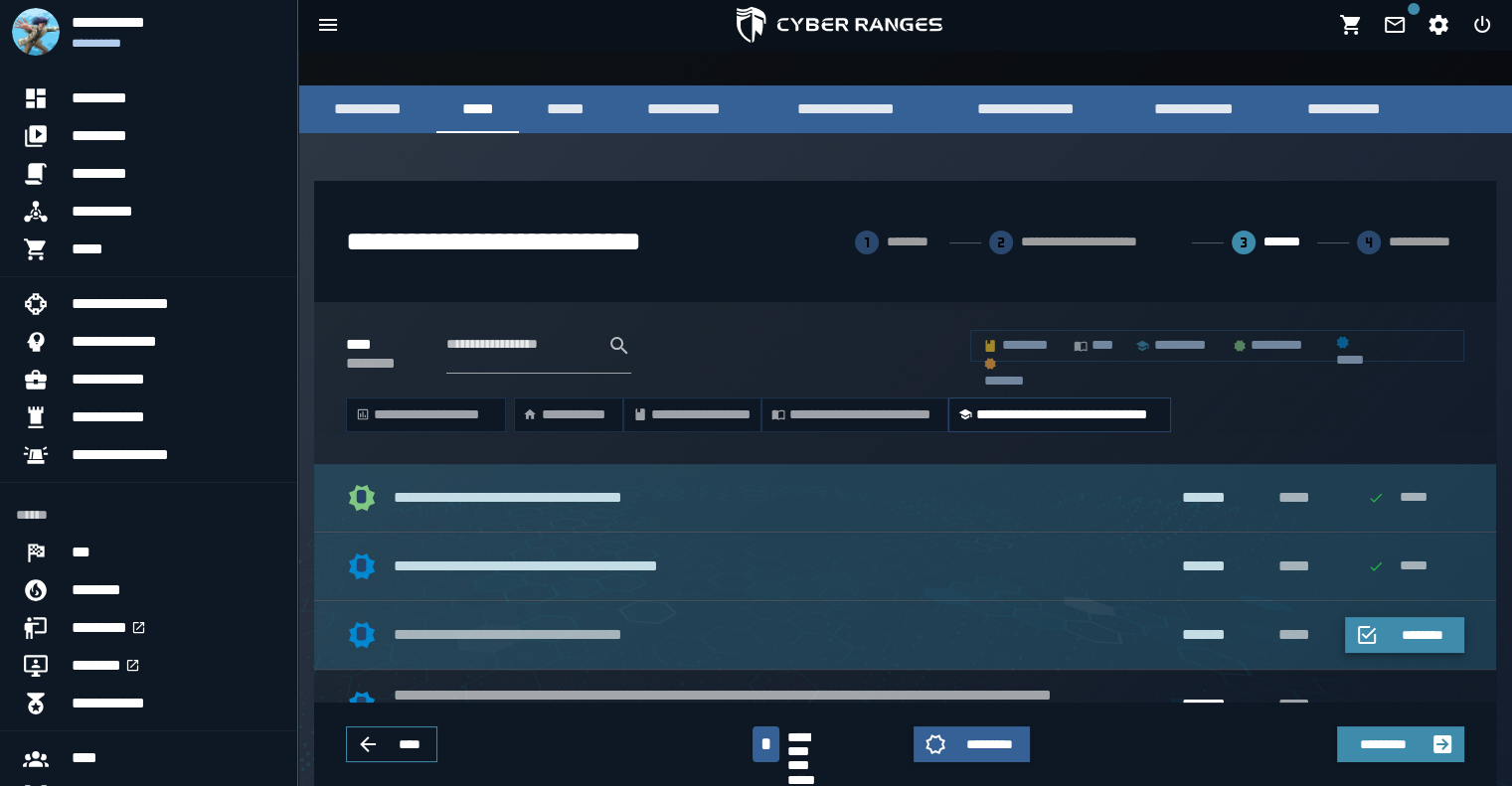 click on "********" at bounding box center [1423, 635] 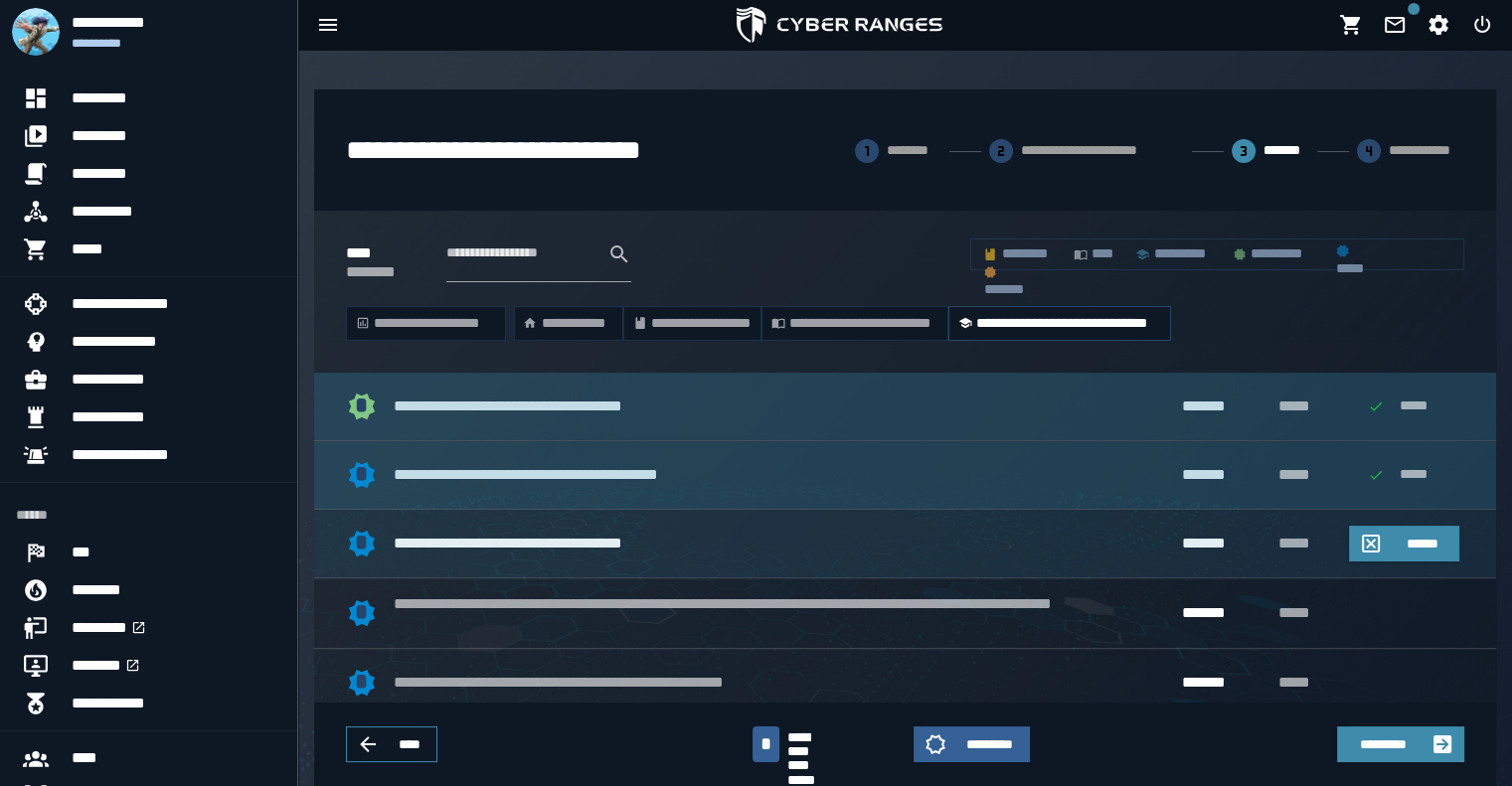 scroll, scrollTop: 497, scrollLeft: 0, axis: vertical 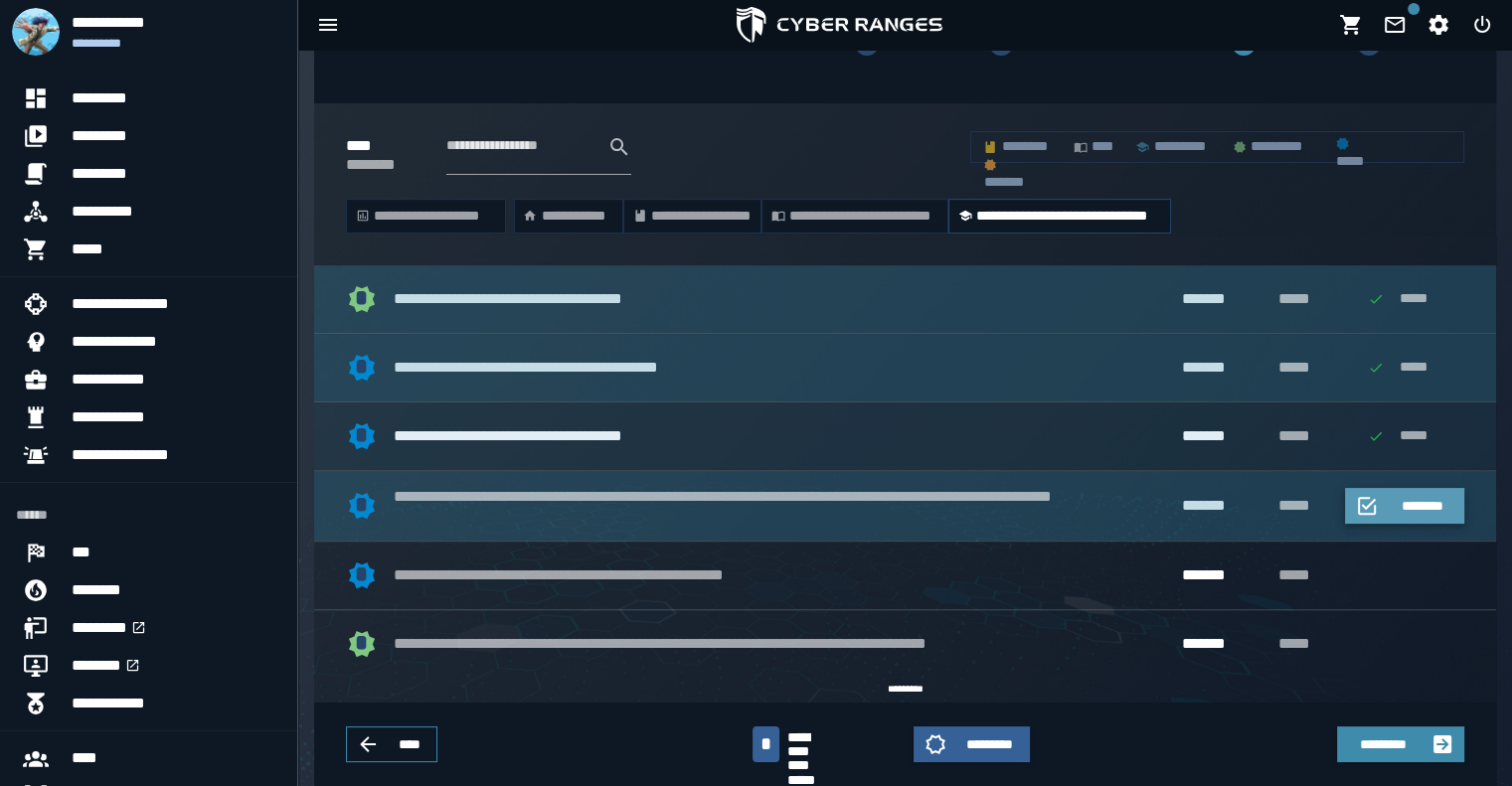 click on "********" at bounding box center [1423, 506] 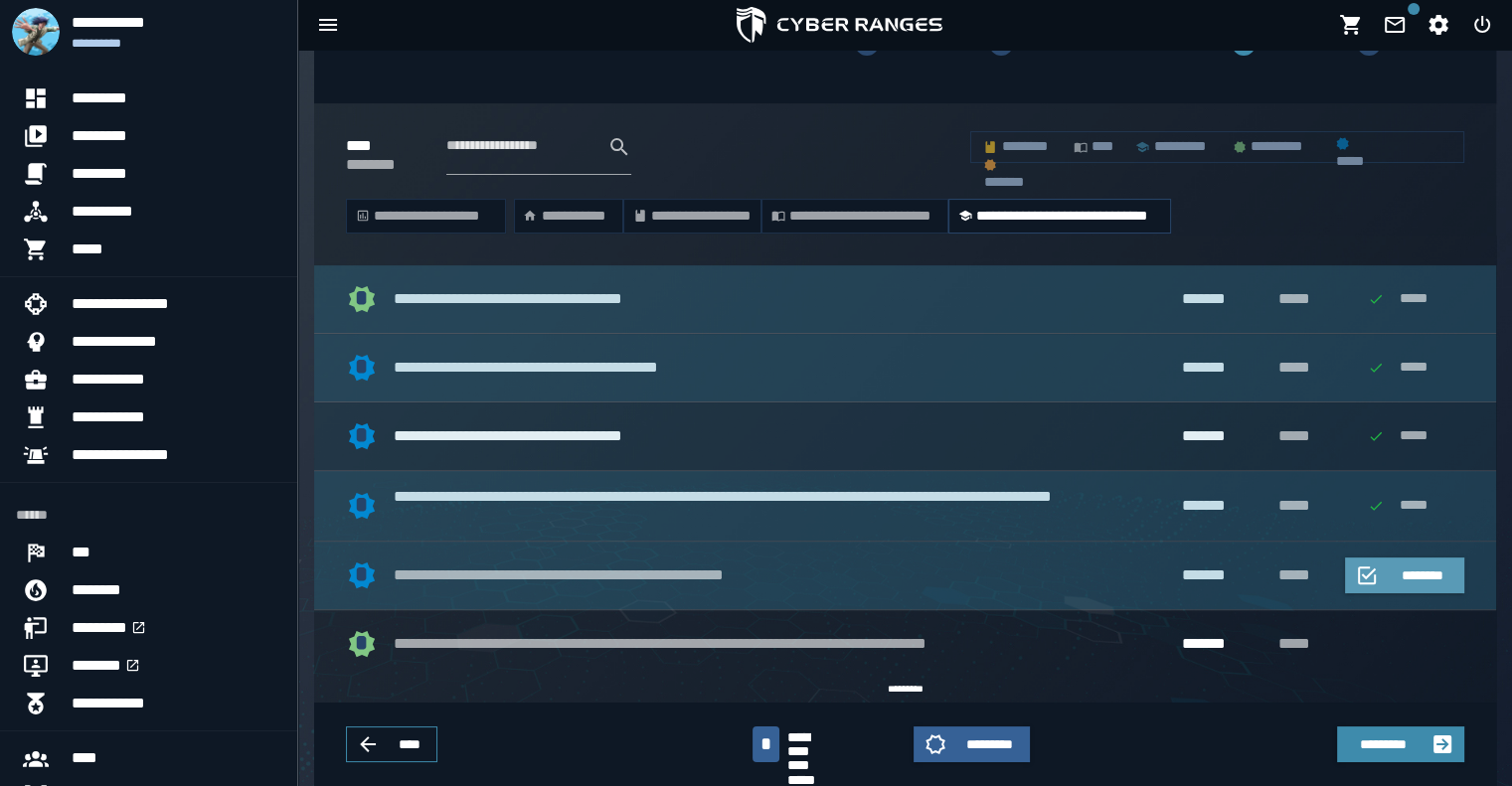 click on "********" at bounding box center [1423, 575] 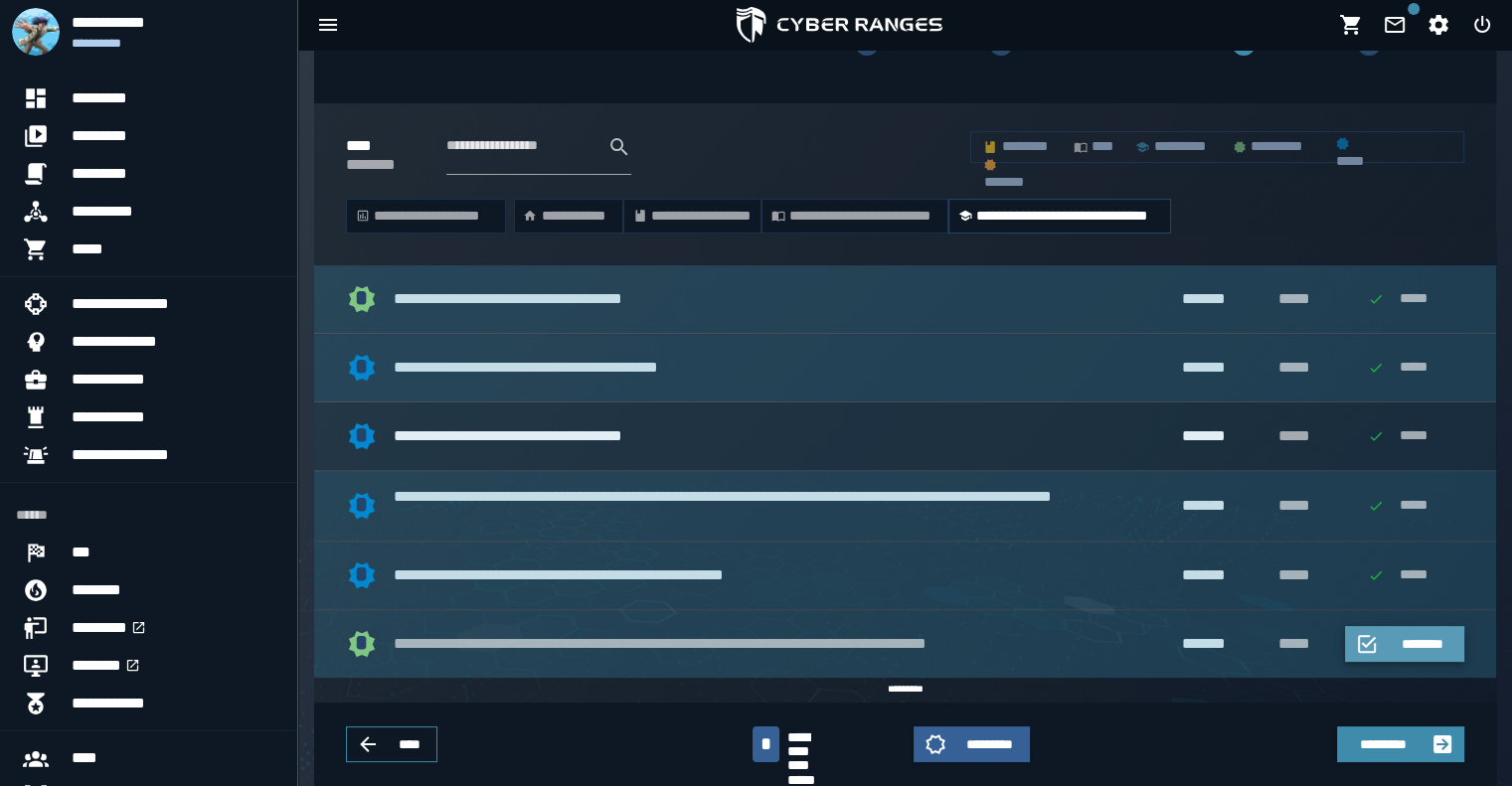 click on "********" at bounding box center (1405, 644) 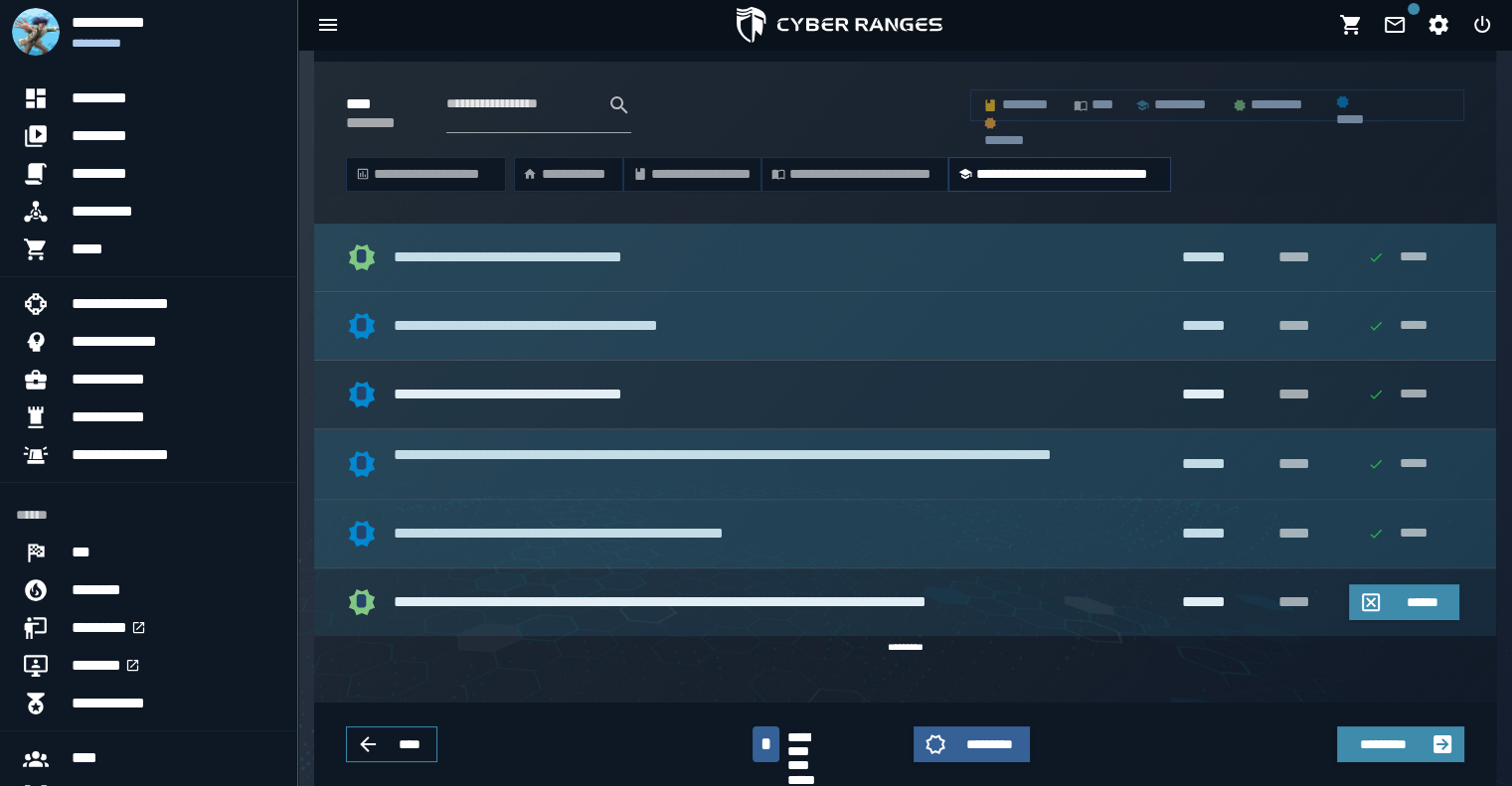 scroll, scrollTop: 560, scrollLeft: 0, axis: vertical 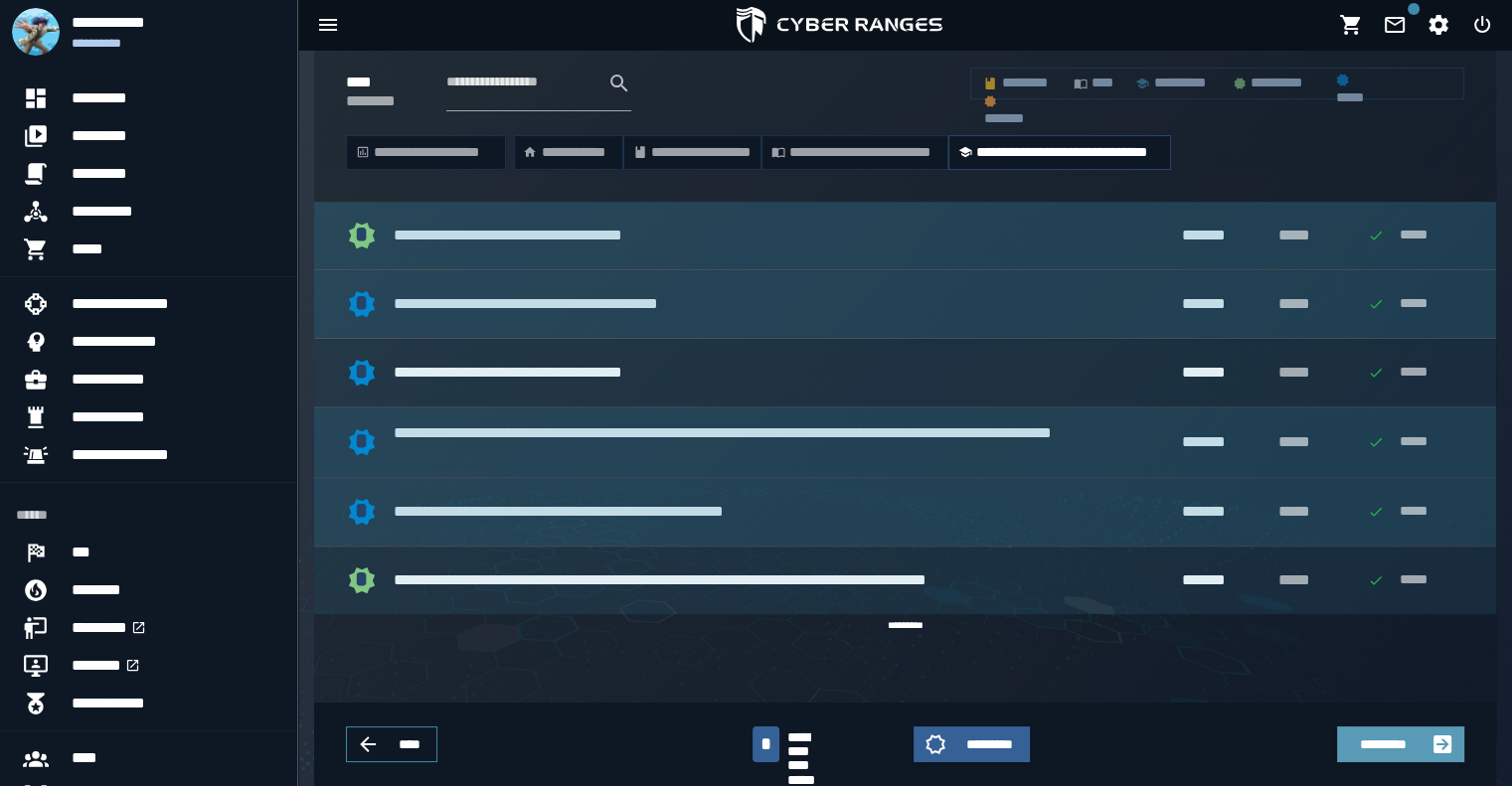 click on "*********" at bounding box center (1383, 744) 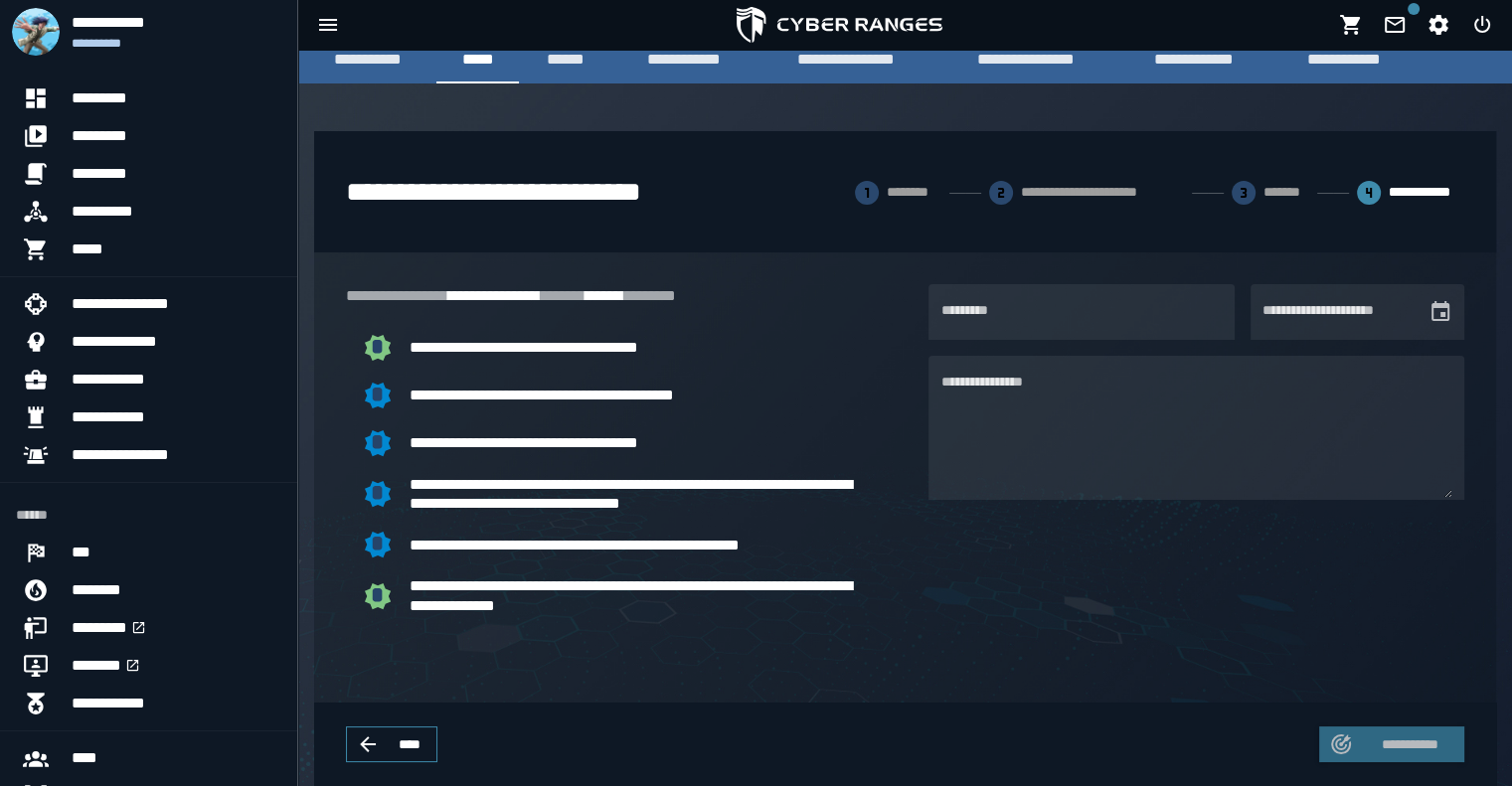 scroll, scrollTop: 347, scrollLeft: 0, axis: vertical 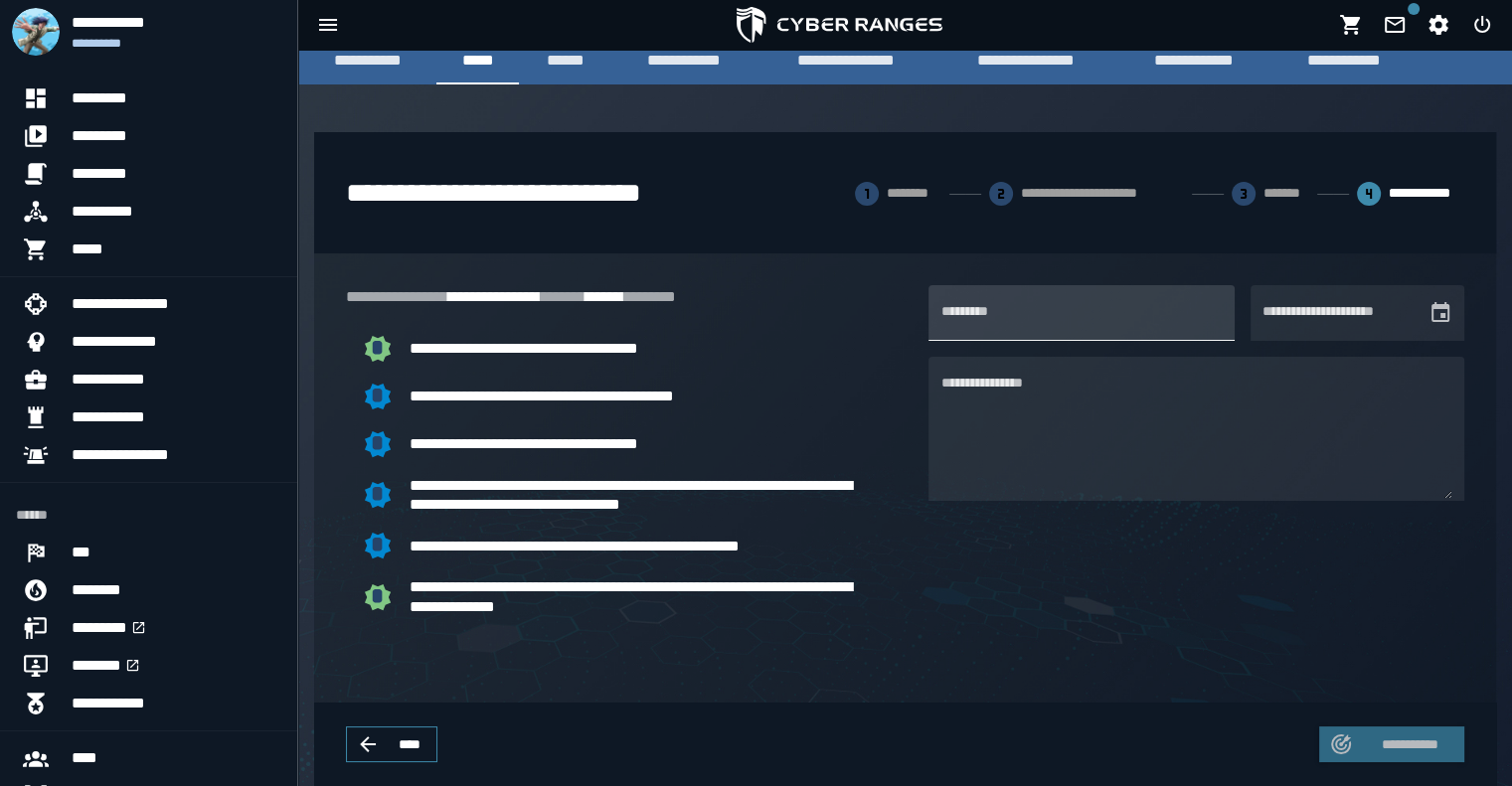 click on "*********" at bounding box center (1081, 313) 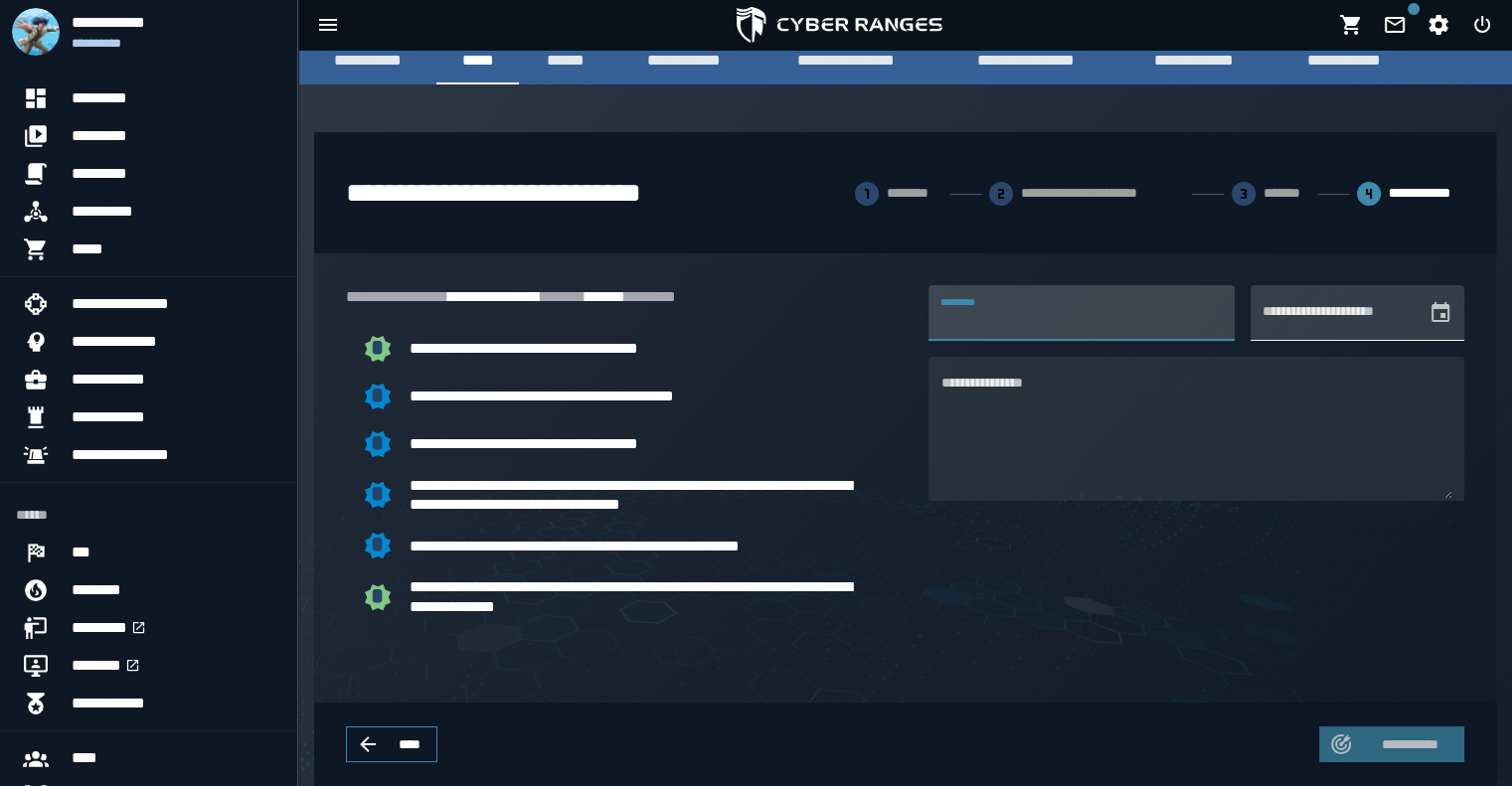 type 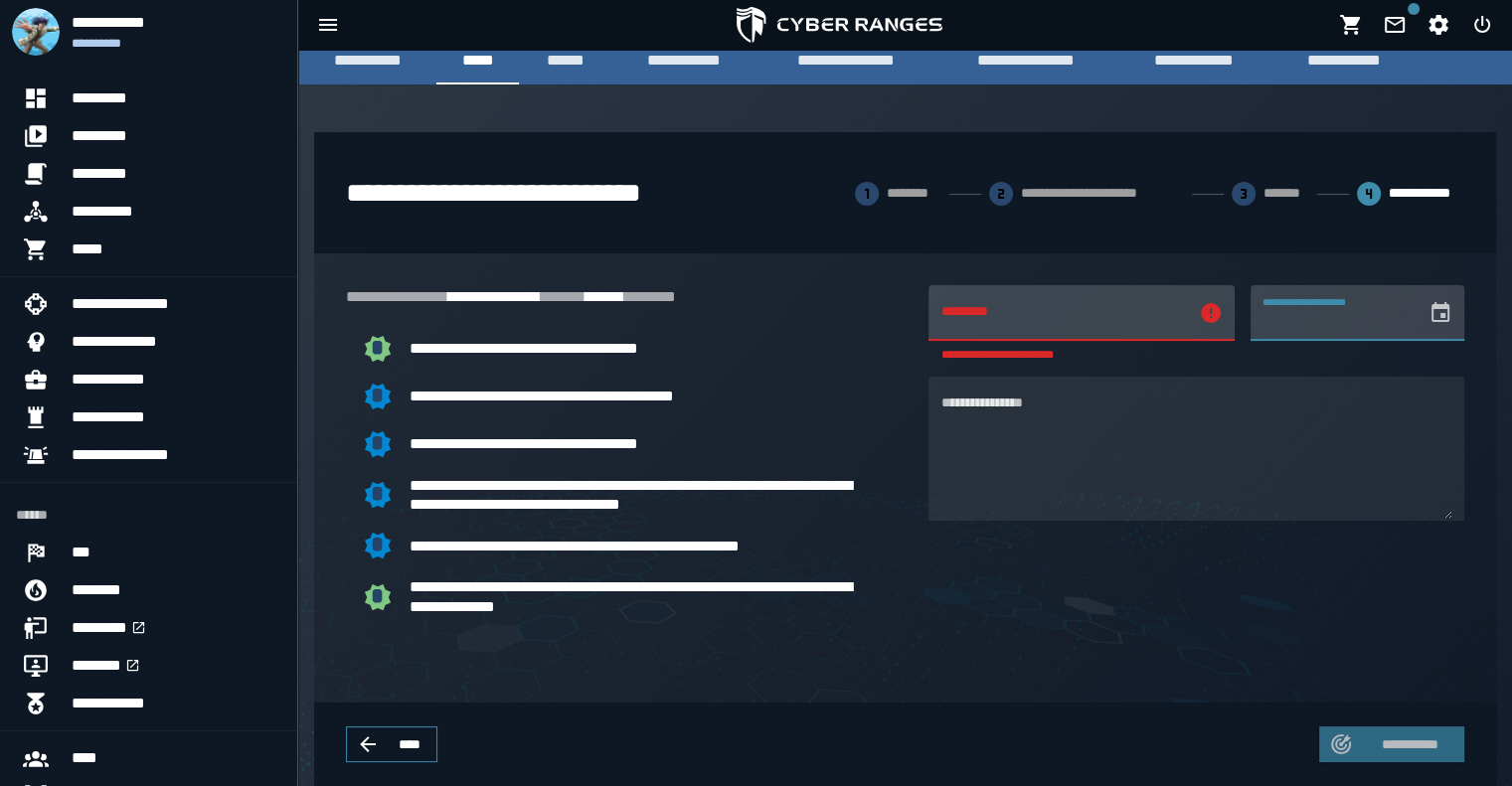click on "**********" at bounding box center (1339, 313) 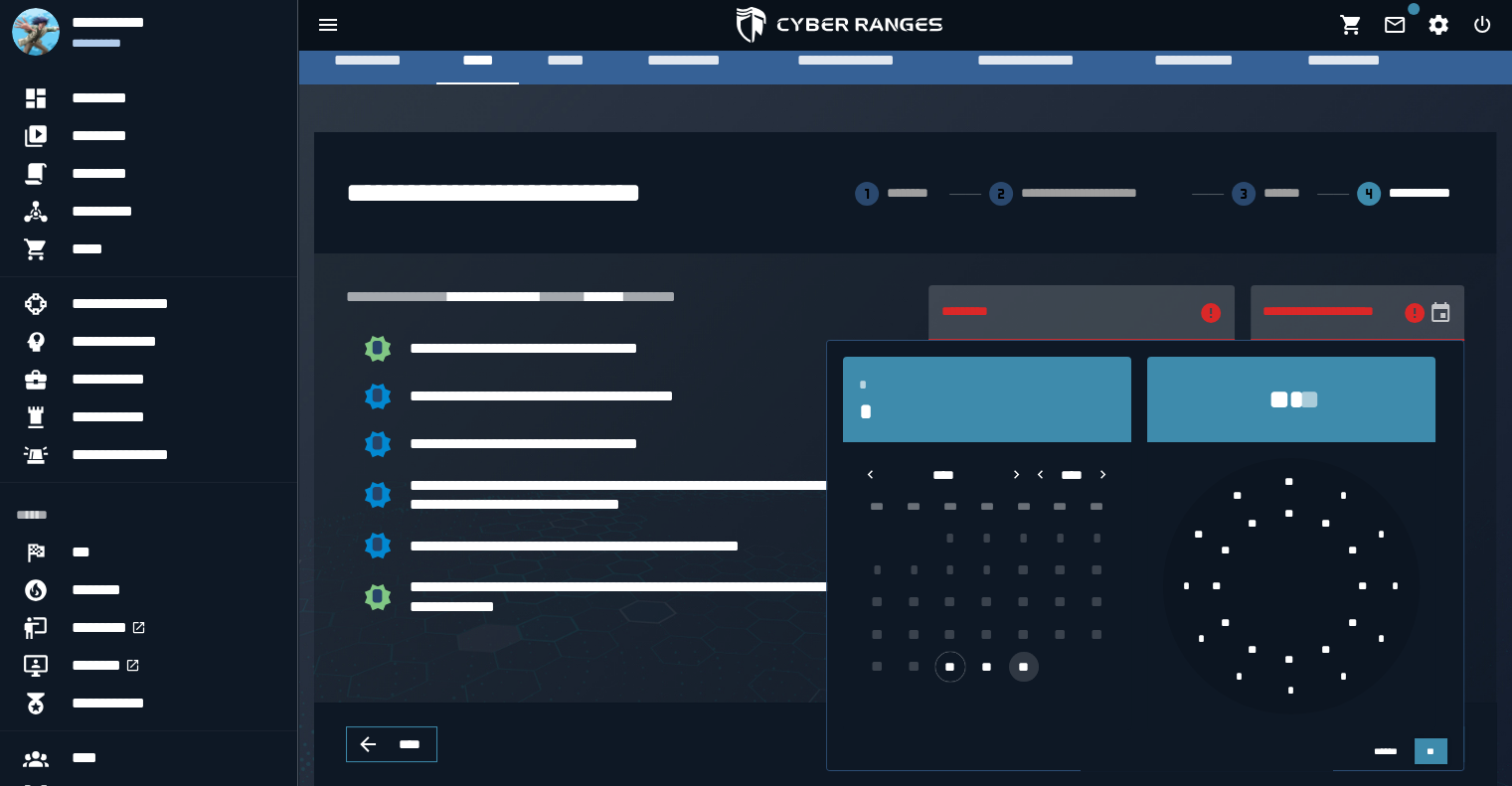 click on "**" at bounding box center [1024, 667] 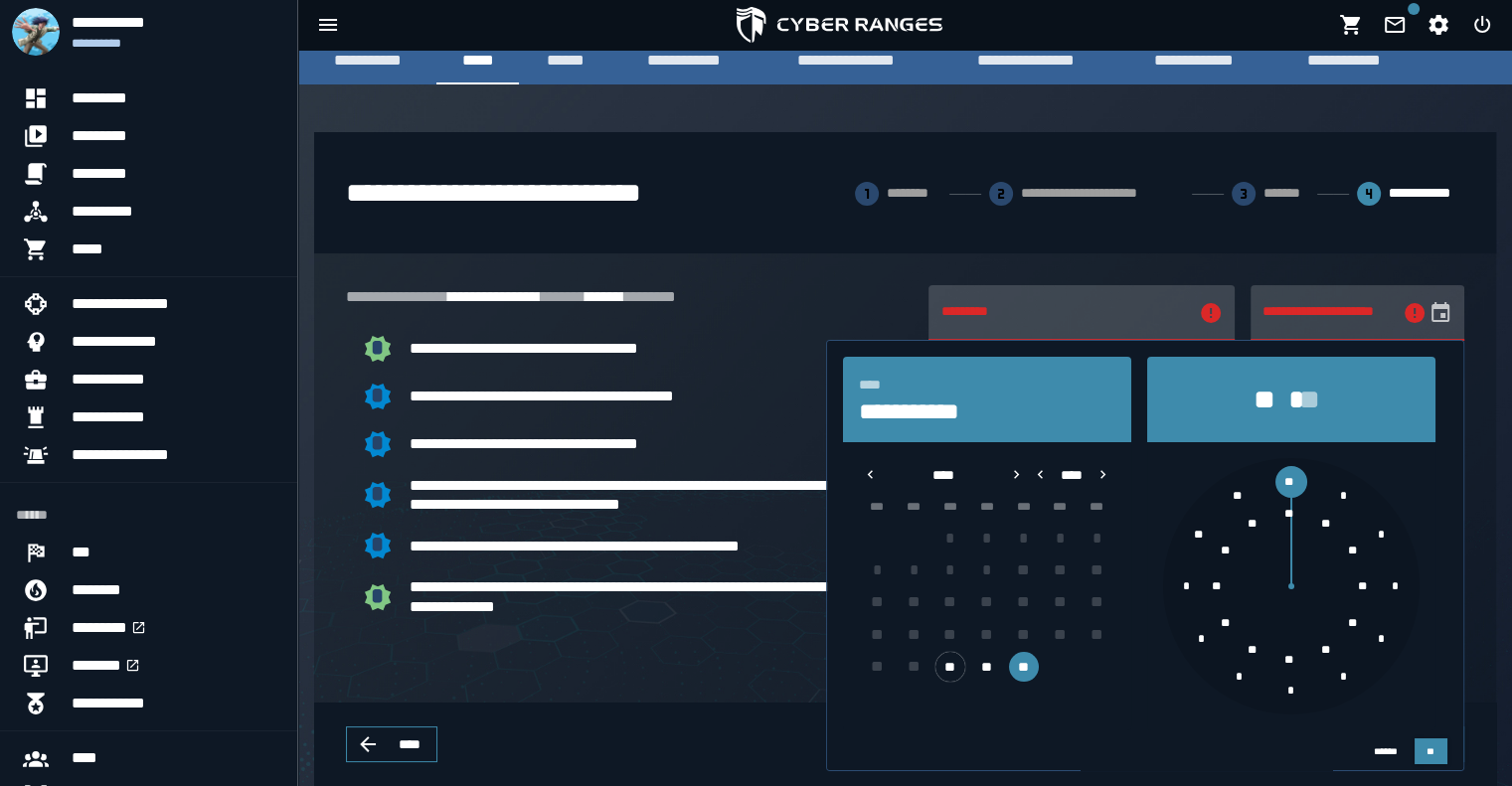 click on "**********" at bounding box center [1063, 313] 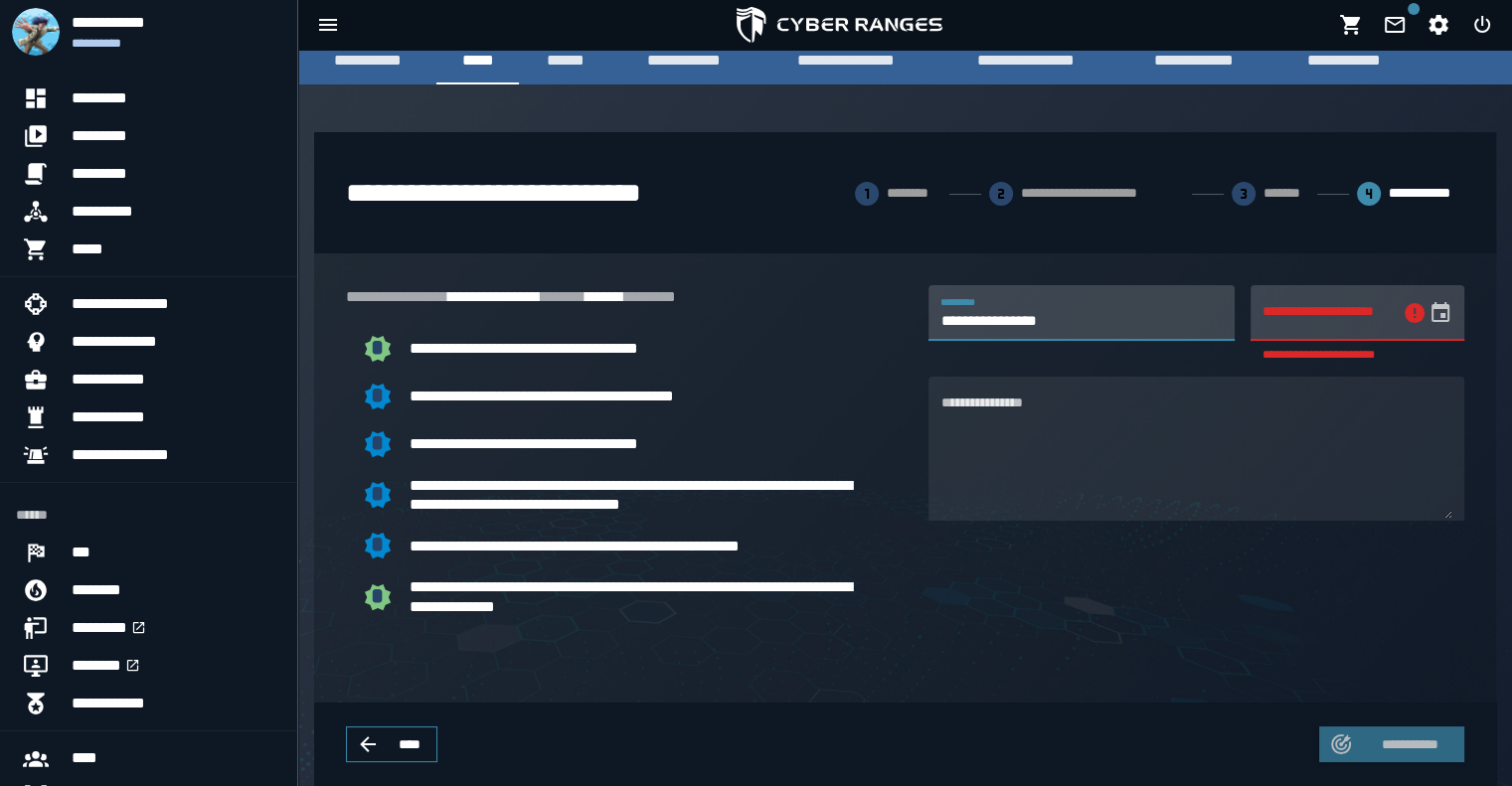type on "**********" 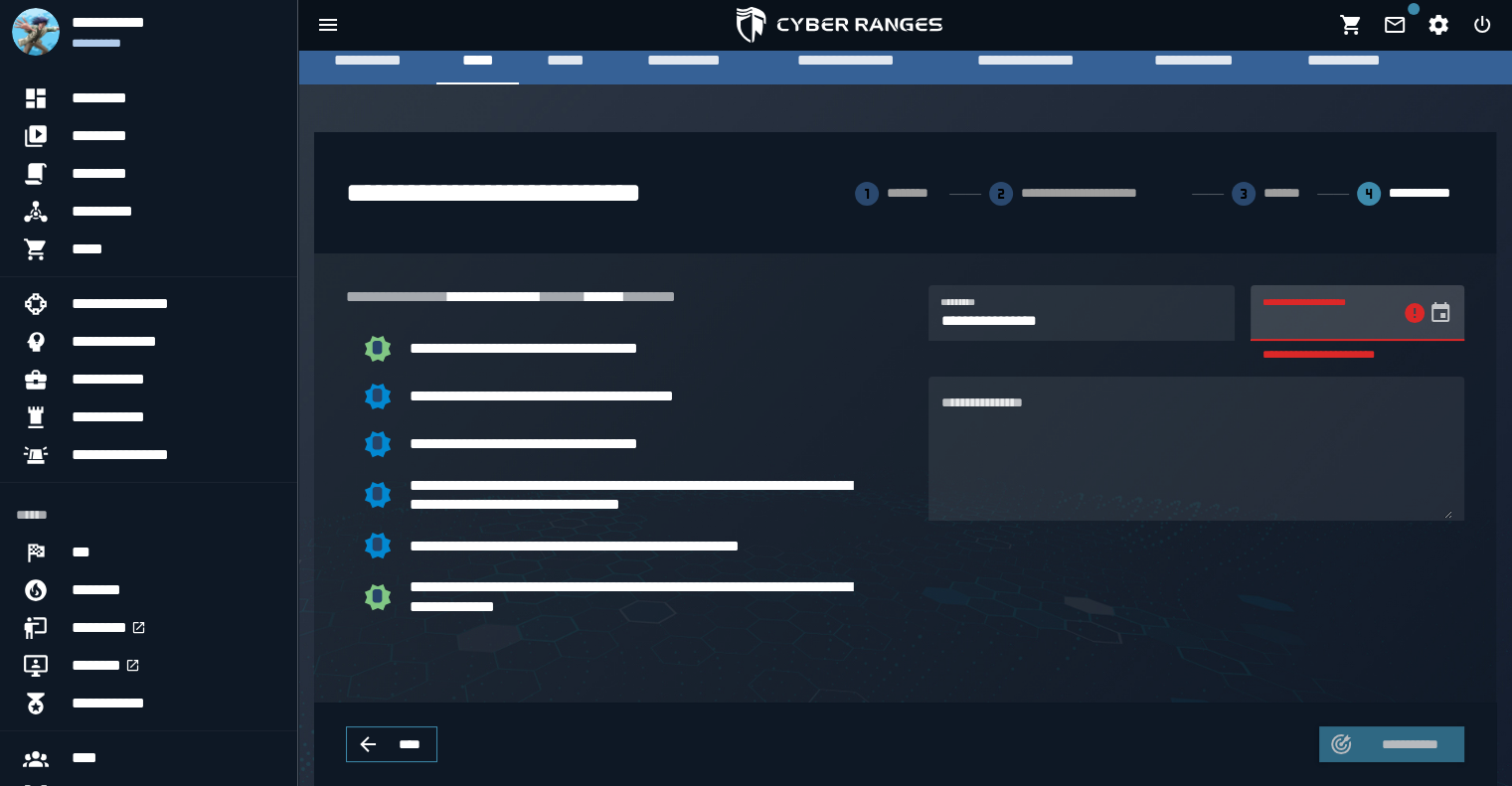 click on "**********" at bounding box center (1326, 313) 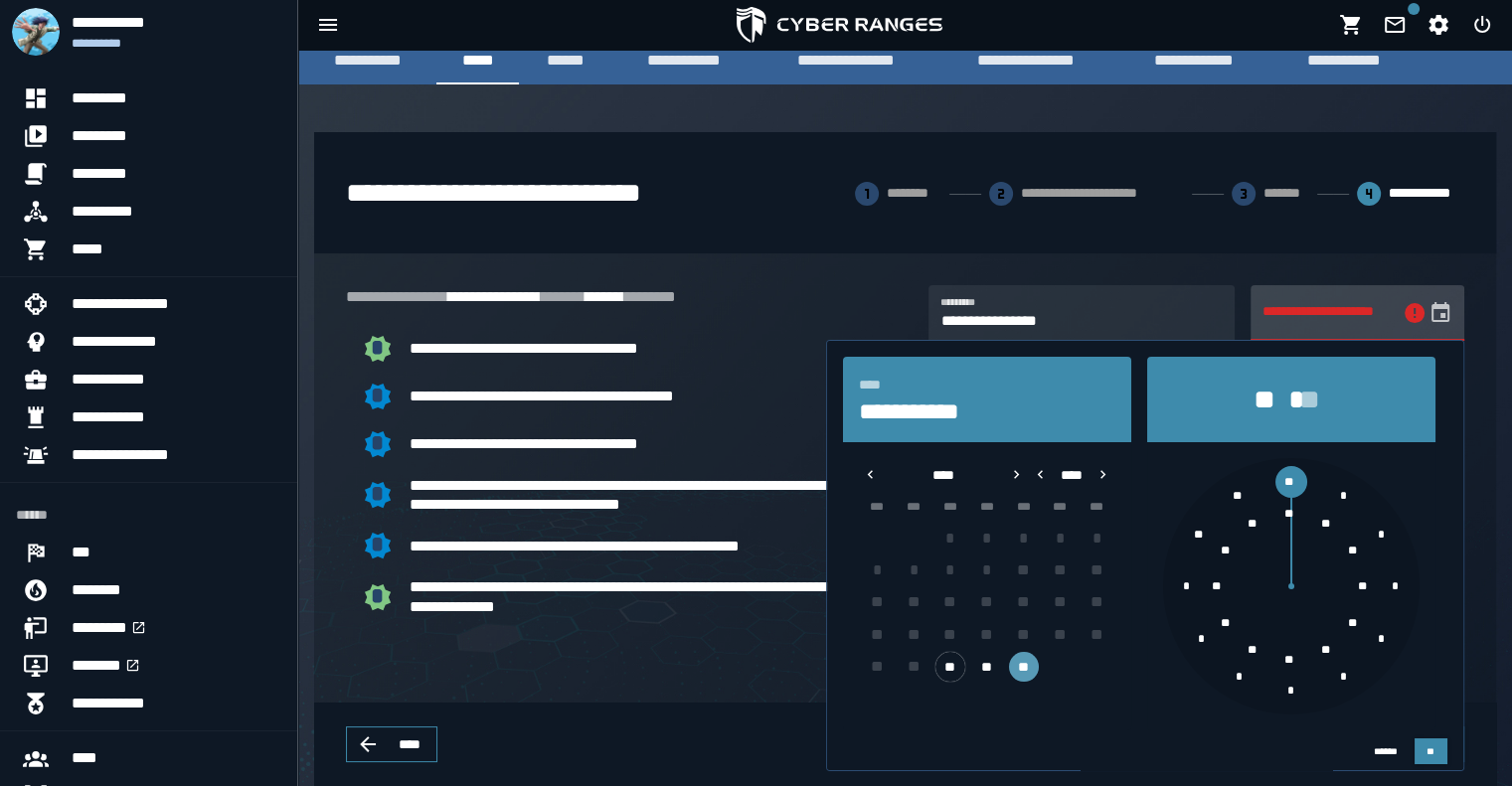 click on "**" at bounding box center (1024, 667) 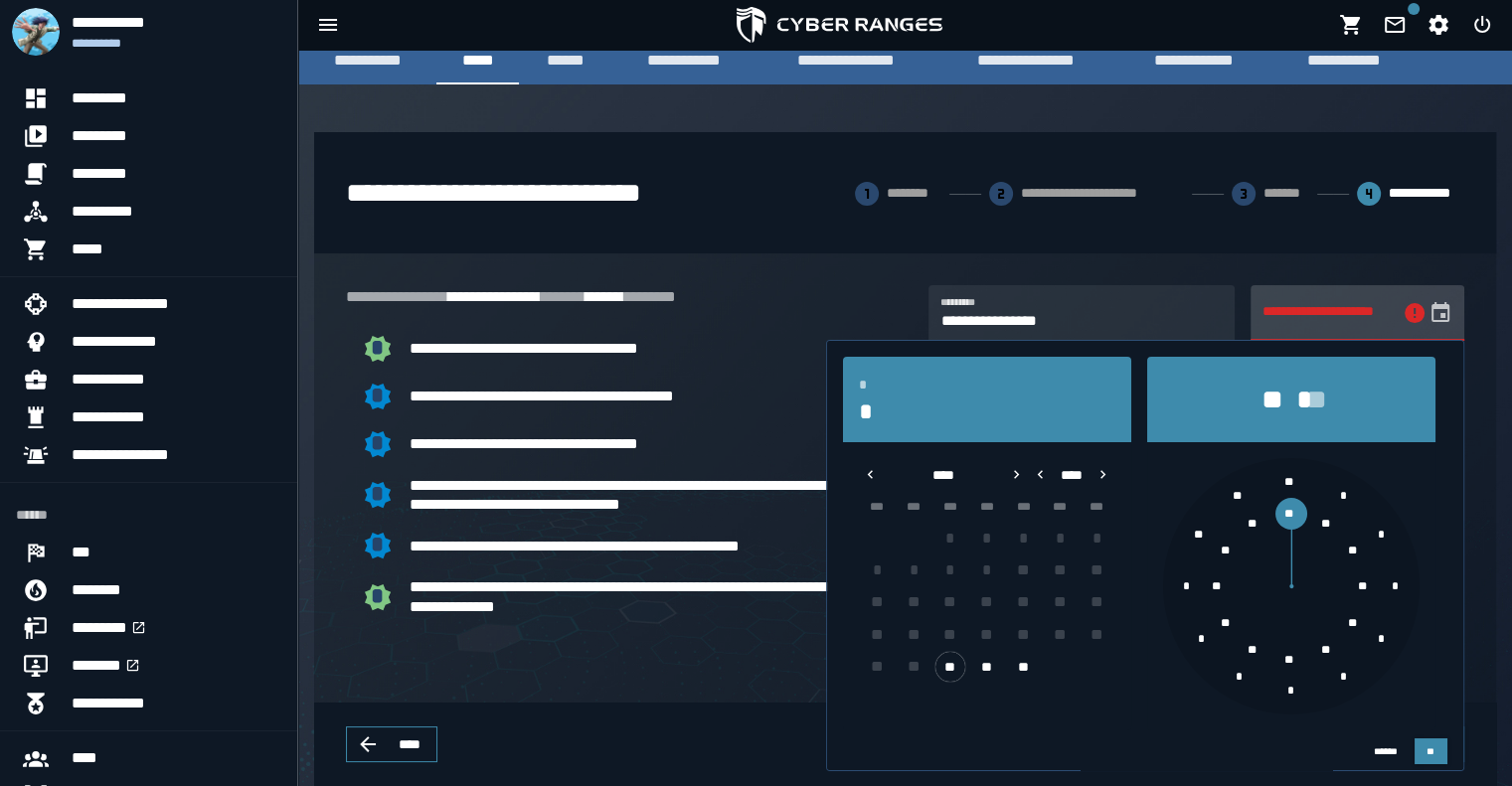 click on "**********" at bounding box center [756, 220] 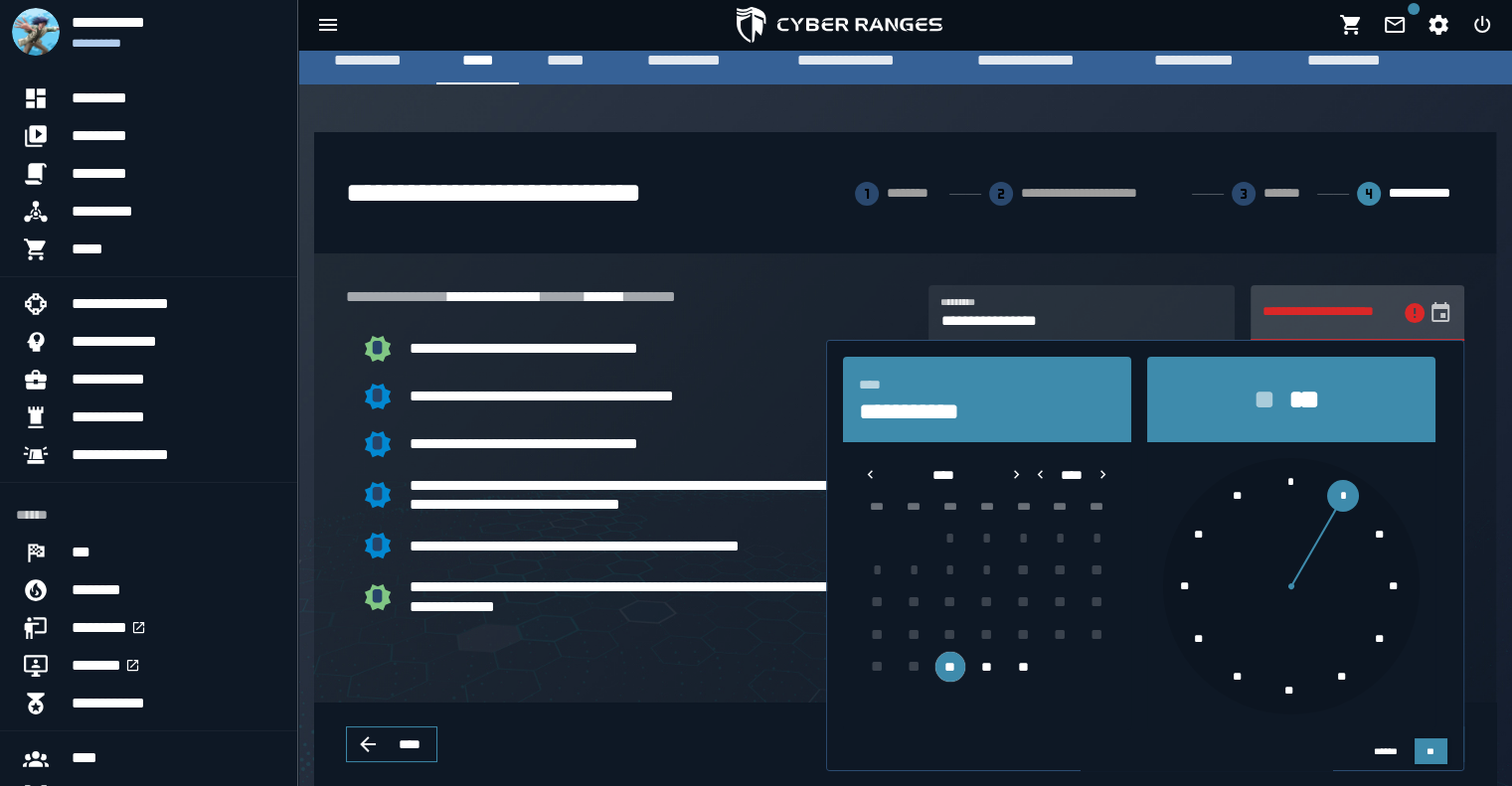 click on "*" at bounding box center (1343, 496) 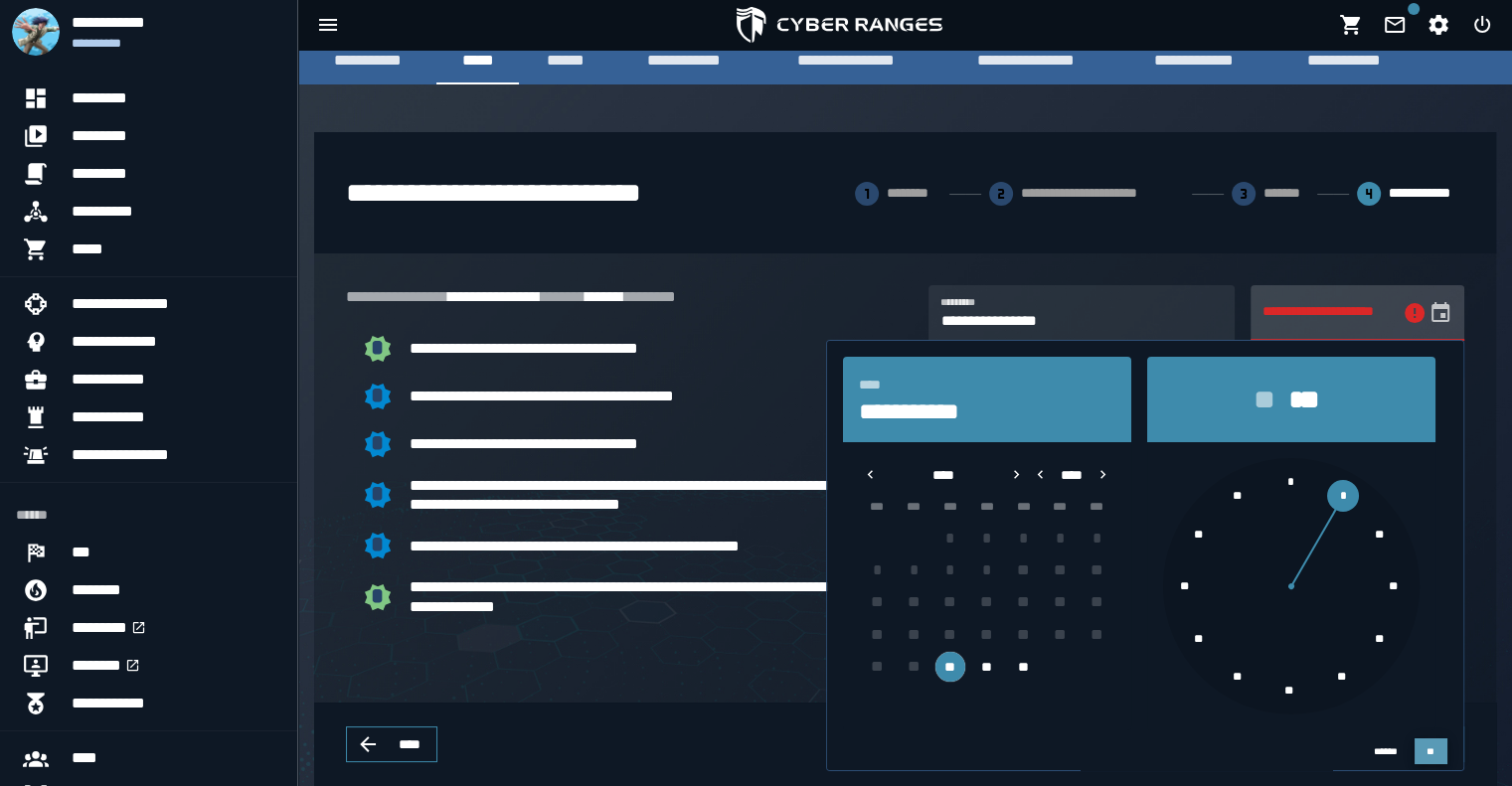 click on "**" at bounding box center (1430, 751) 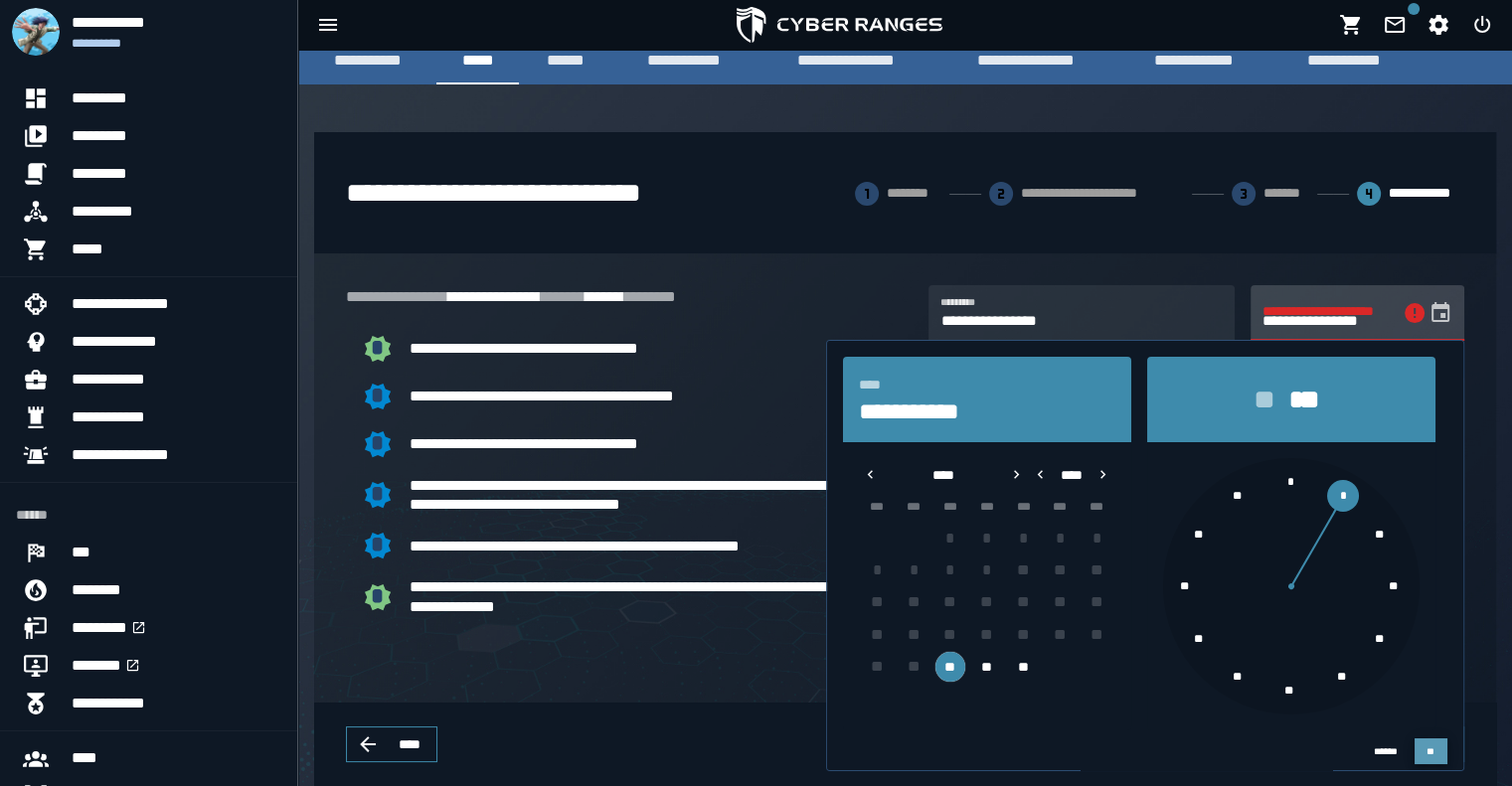 scroll, scrollTop: 9, scrollLeft: 0, axis: vertical 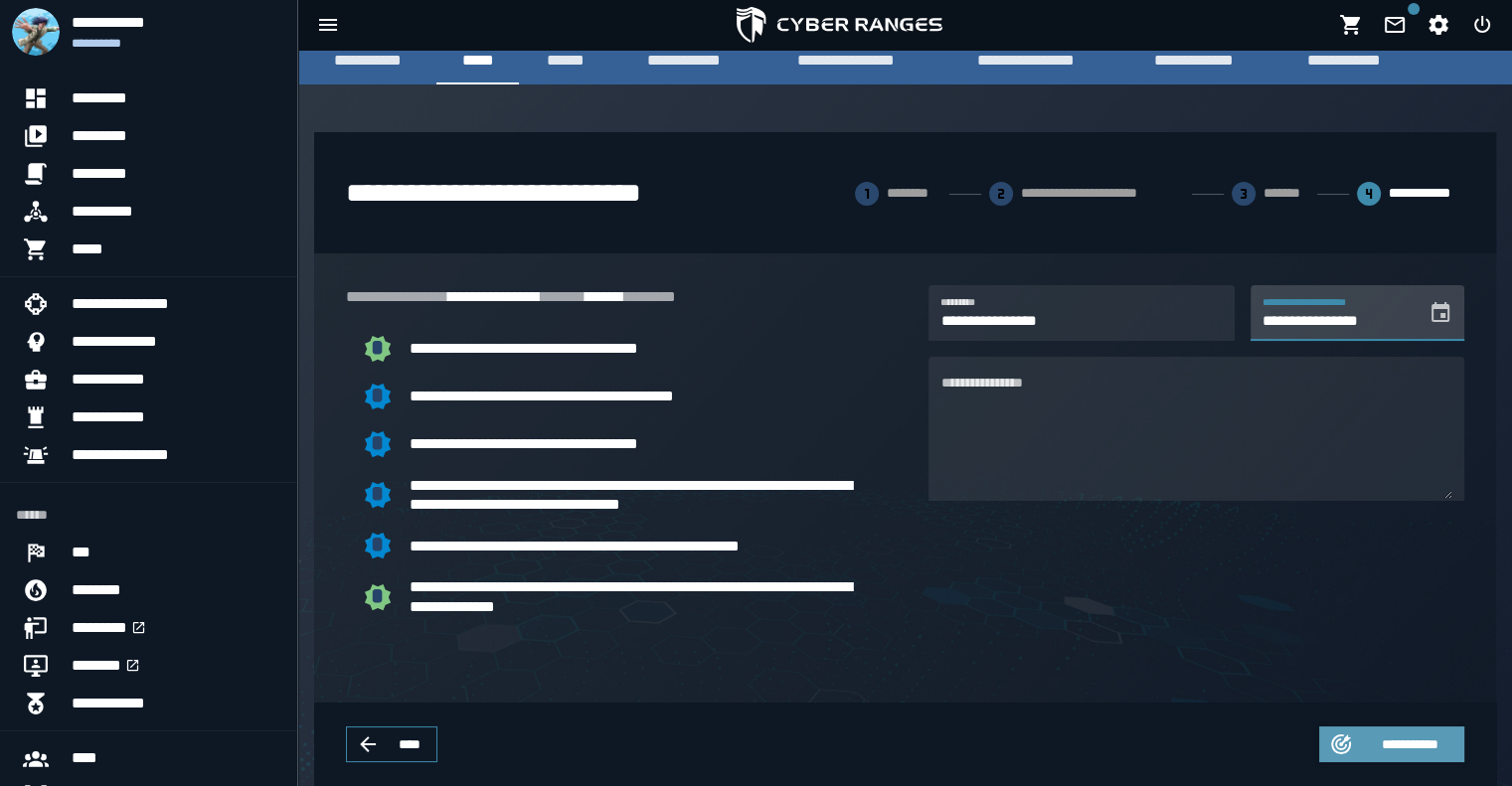 click on "**********" at bounding box center (1410, 744) 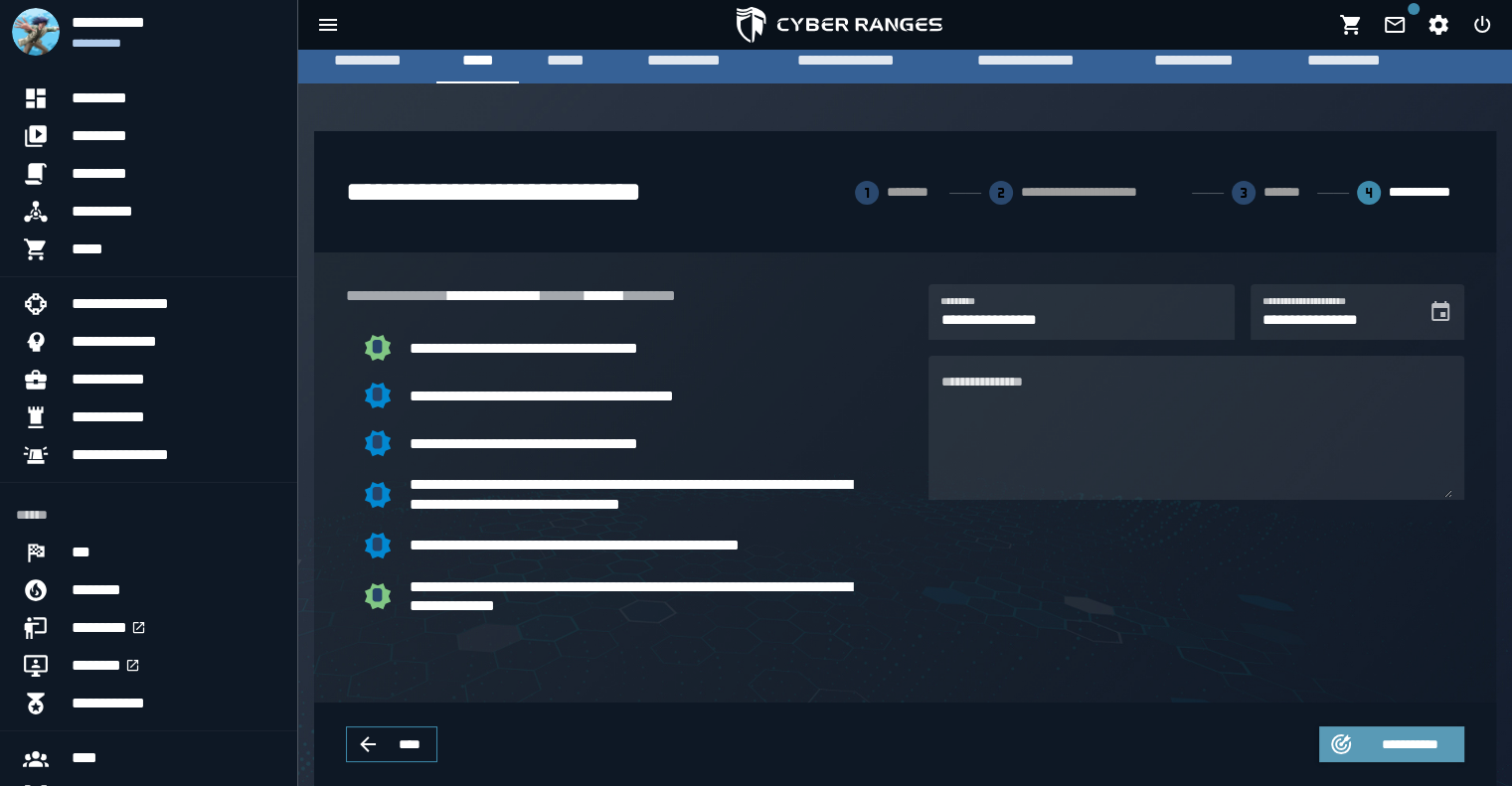 scroll, scrollTop: 0, scrollLeft: 0, axis: both 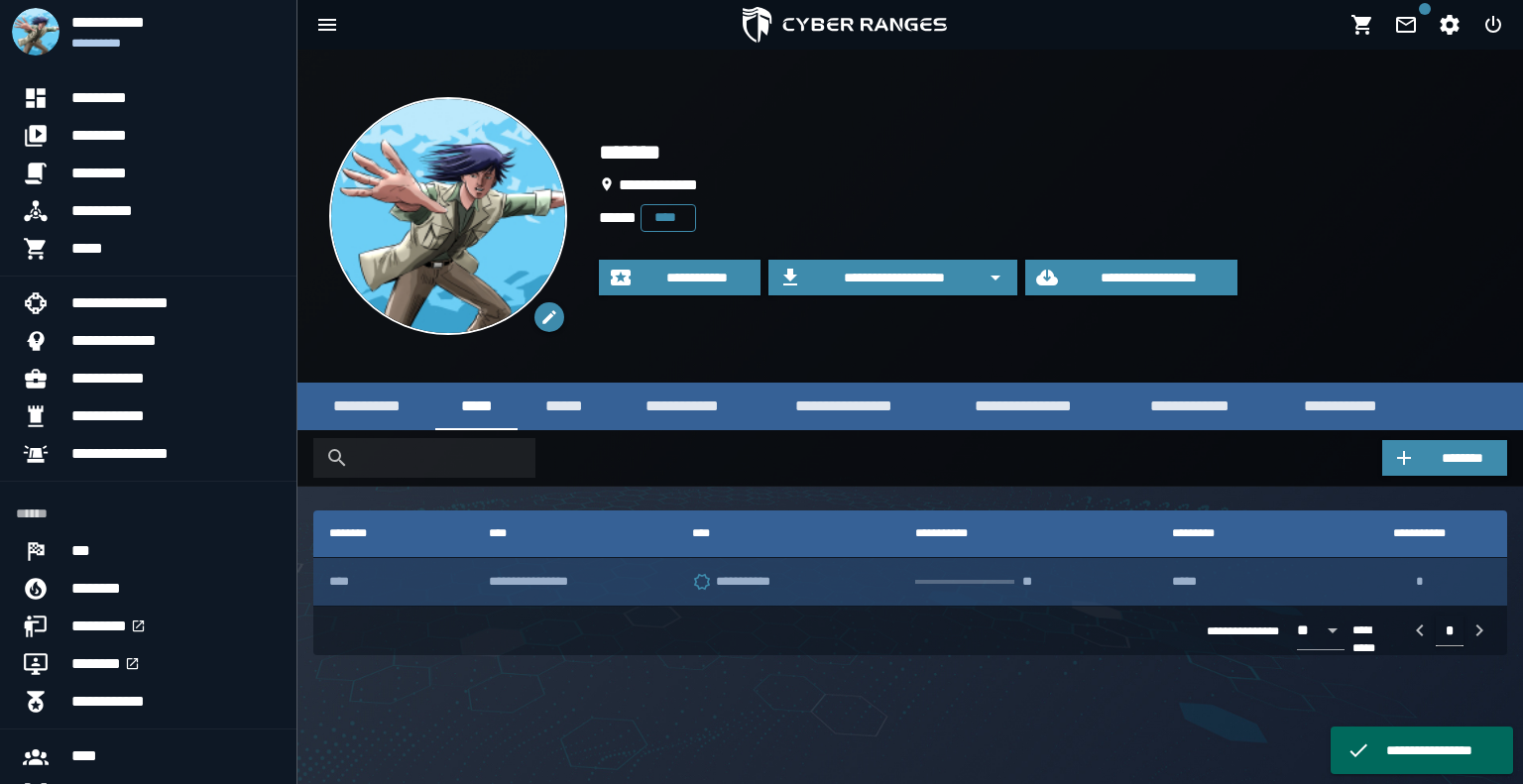 click on "**********" at bounding box center [574, 582] 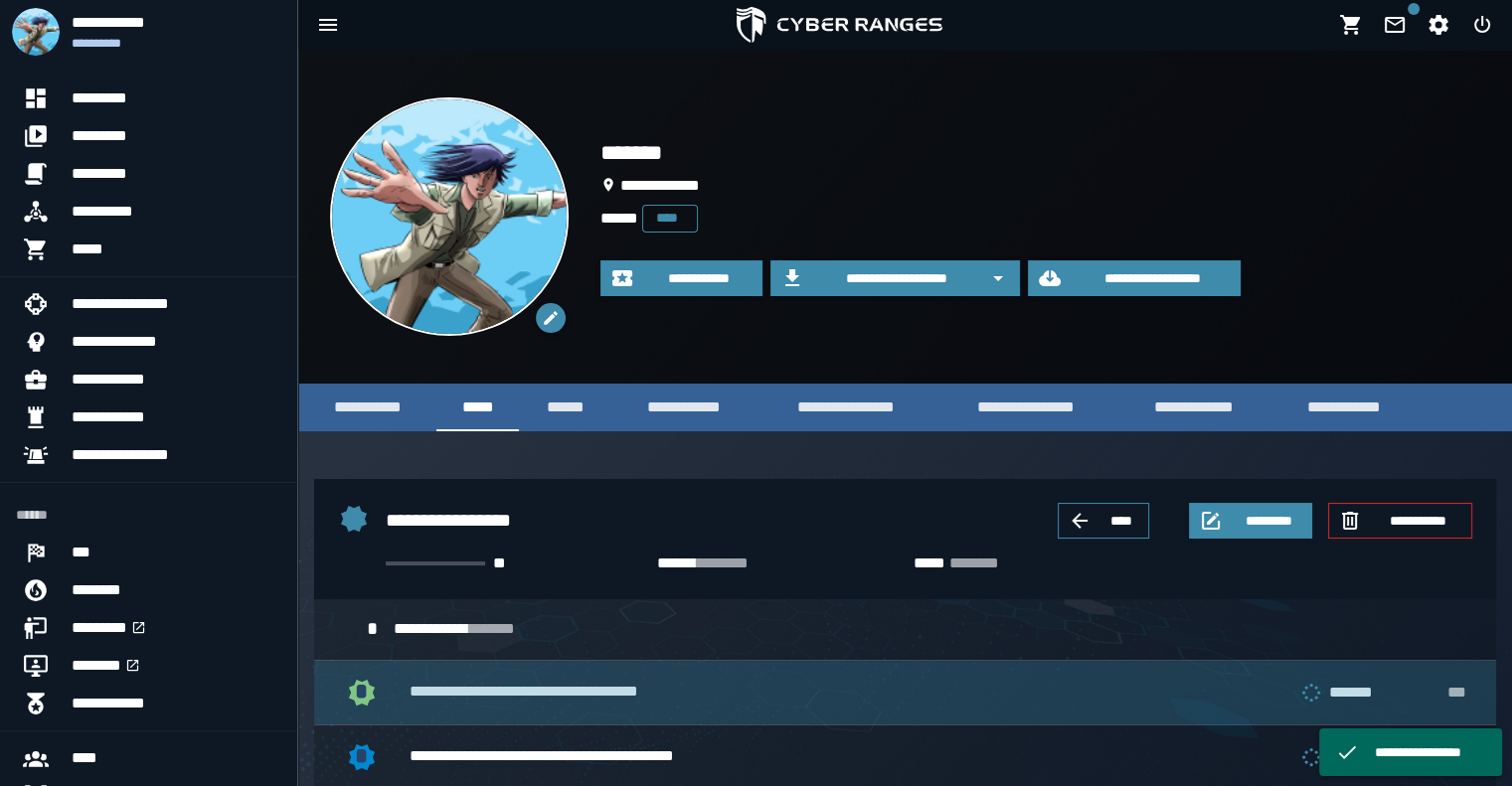 click on "**********" 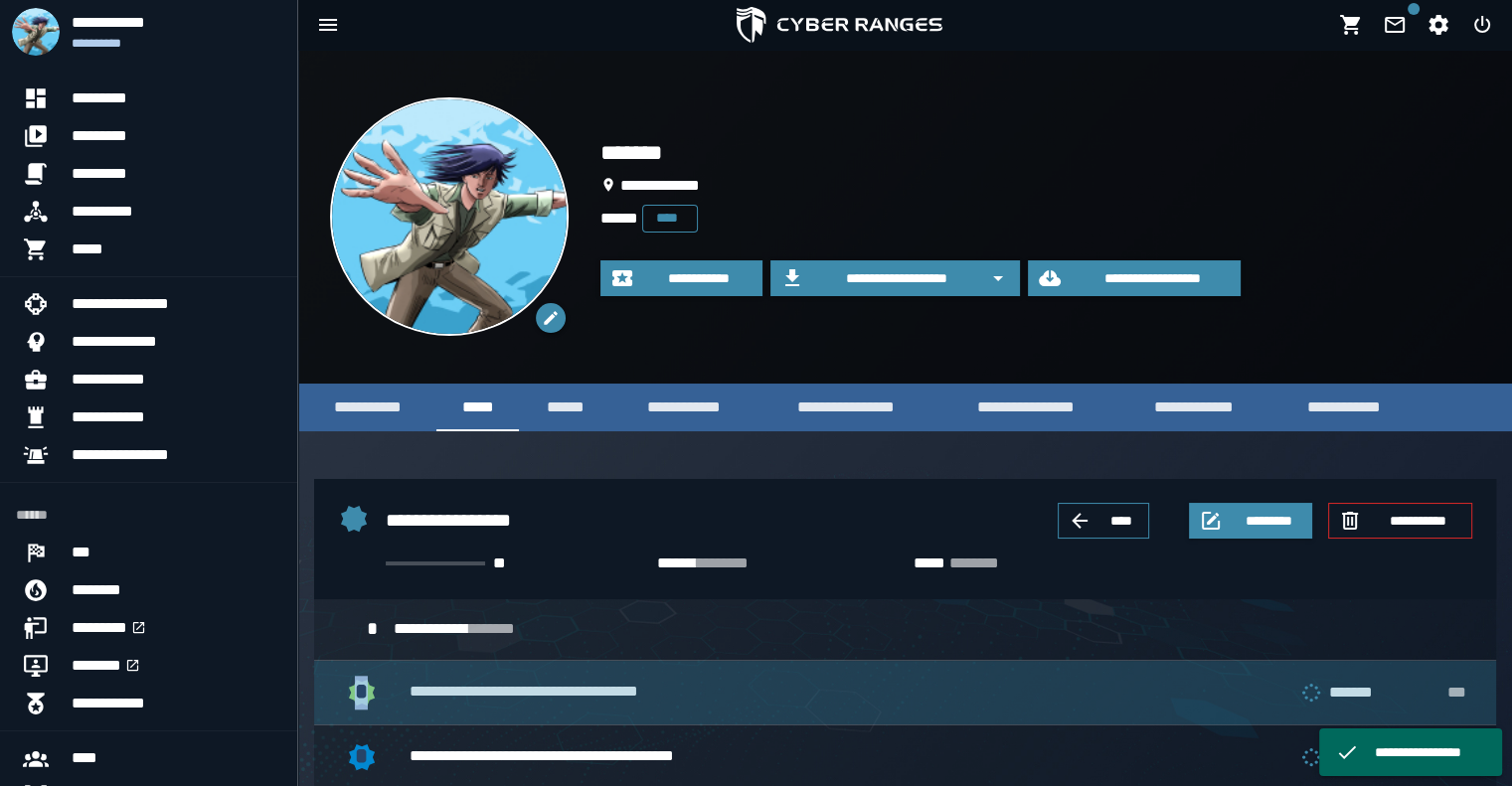 click on "**********" 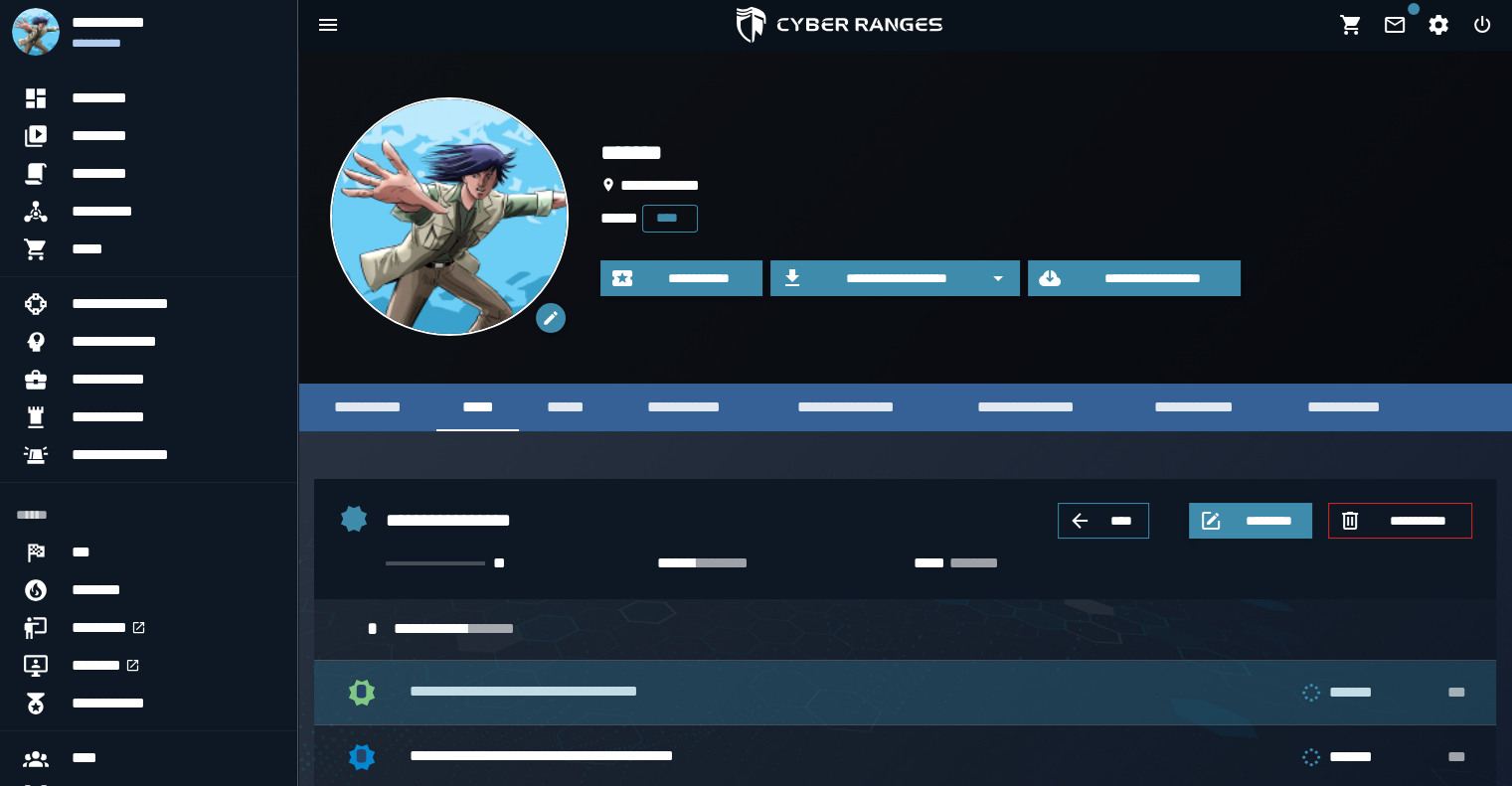 click on "**********" 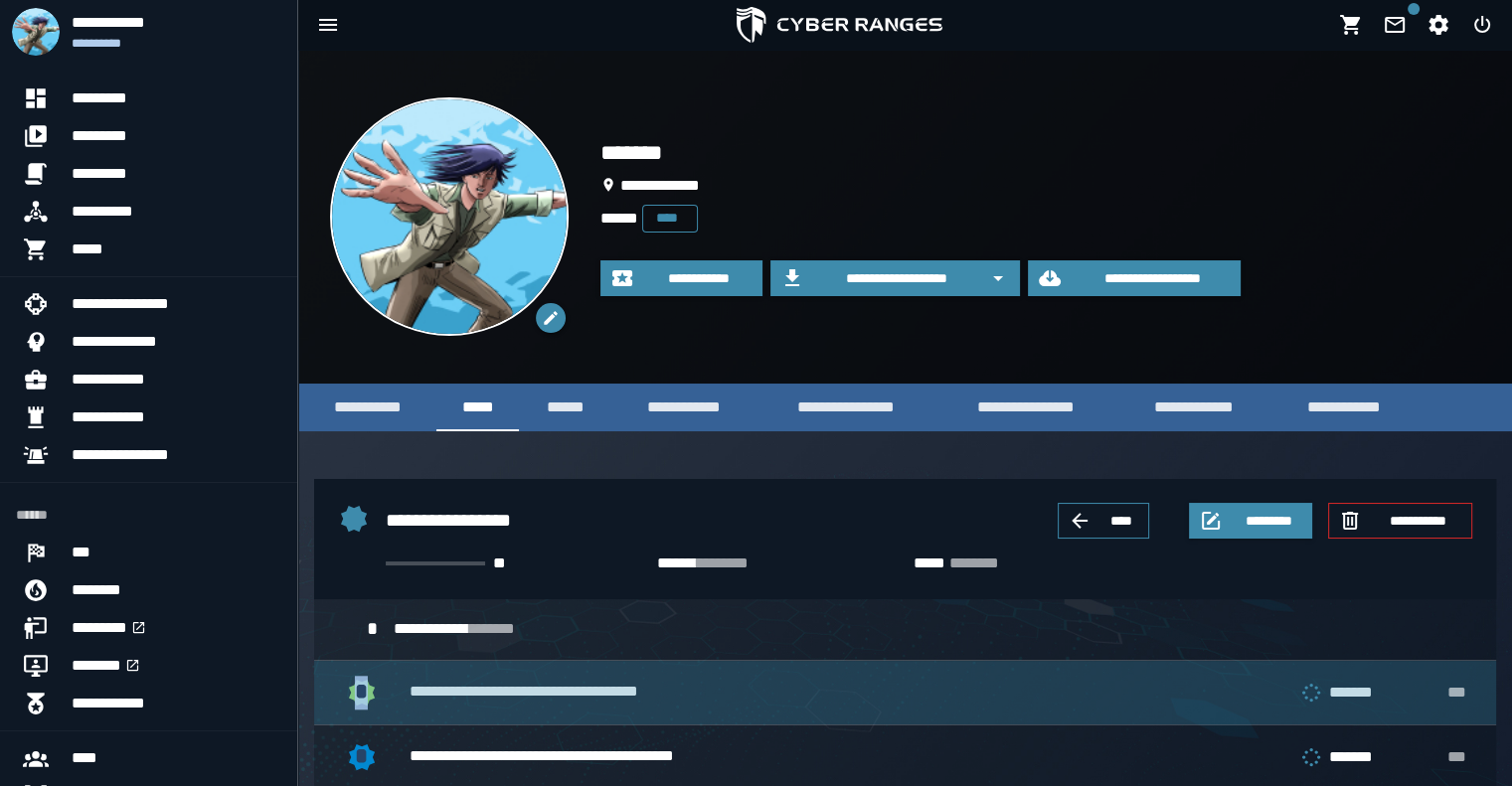click on "**********" 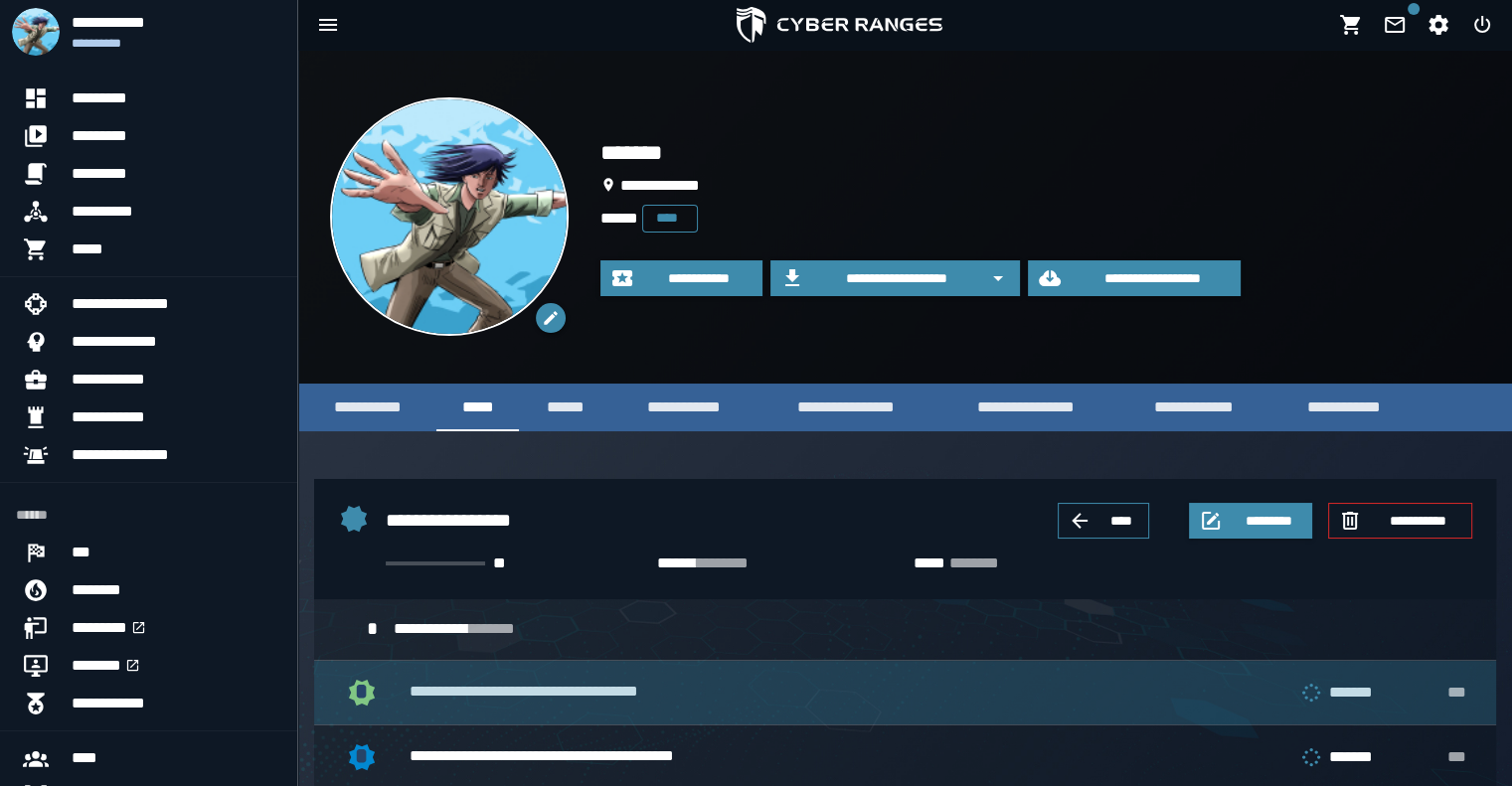 click on "**********" 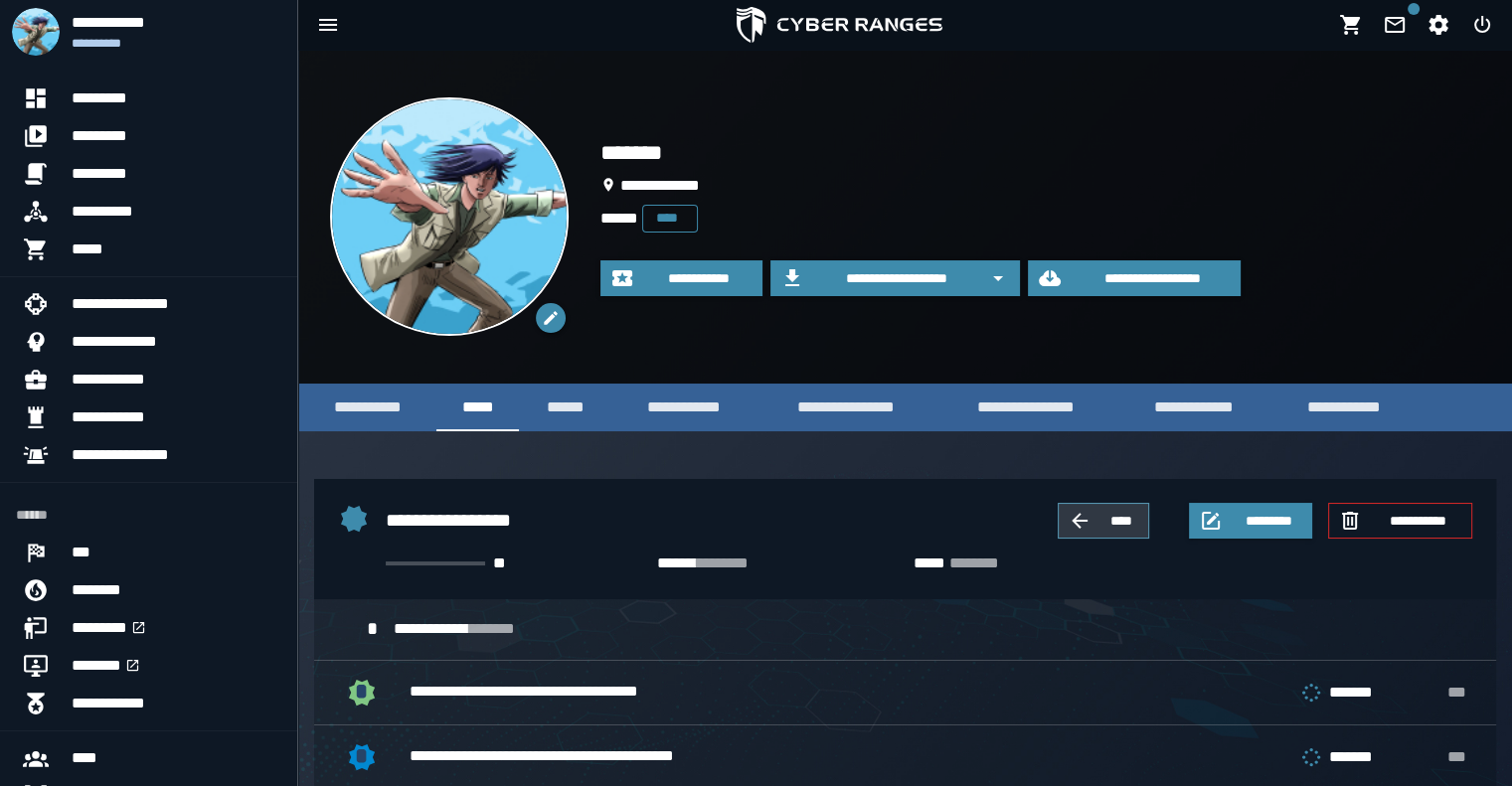 click 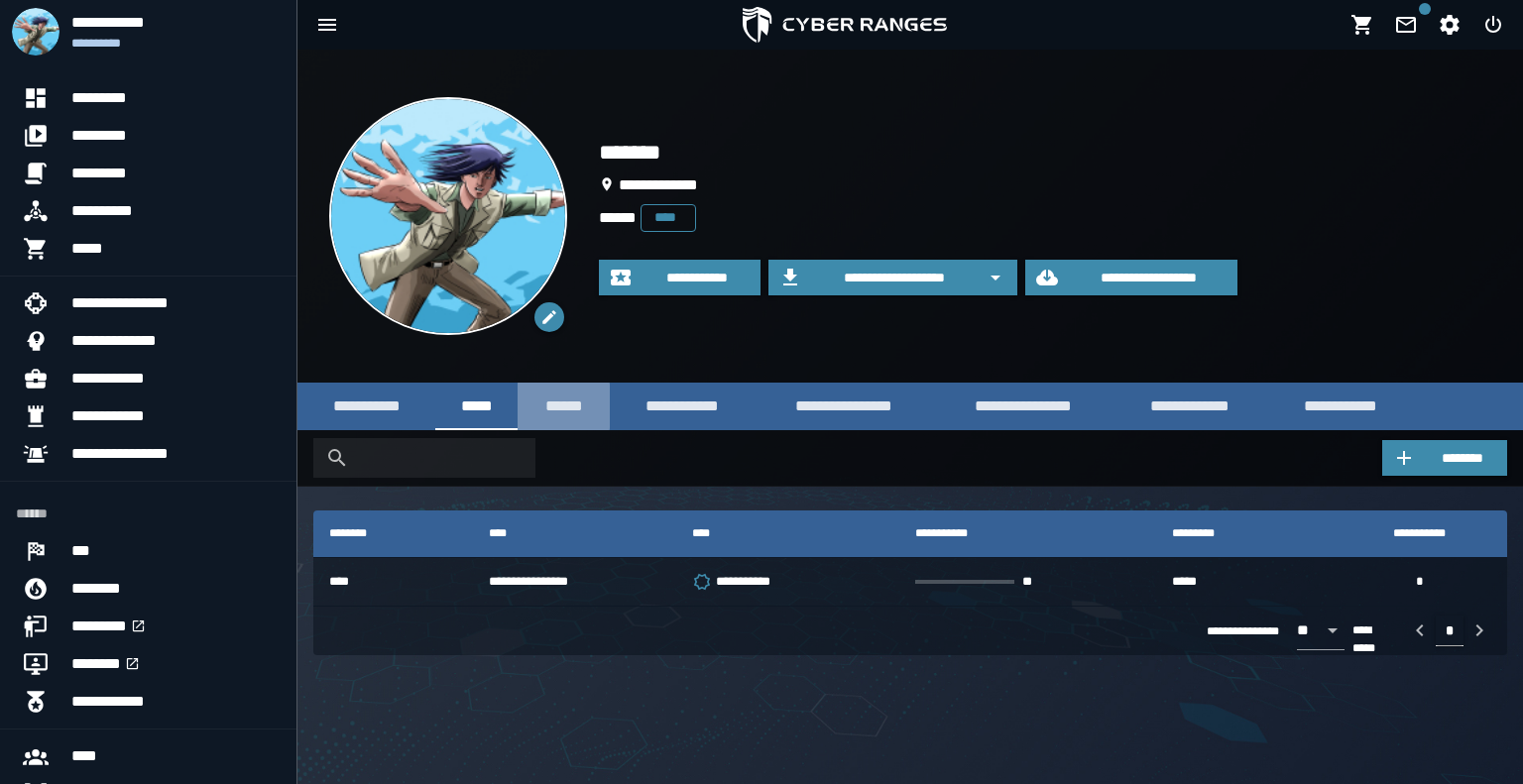 click on "******" at bounding box center (563, 405) 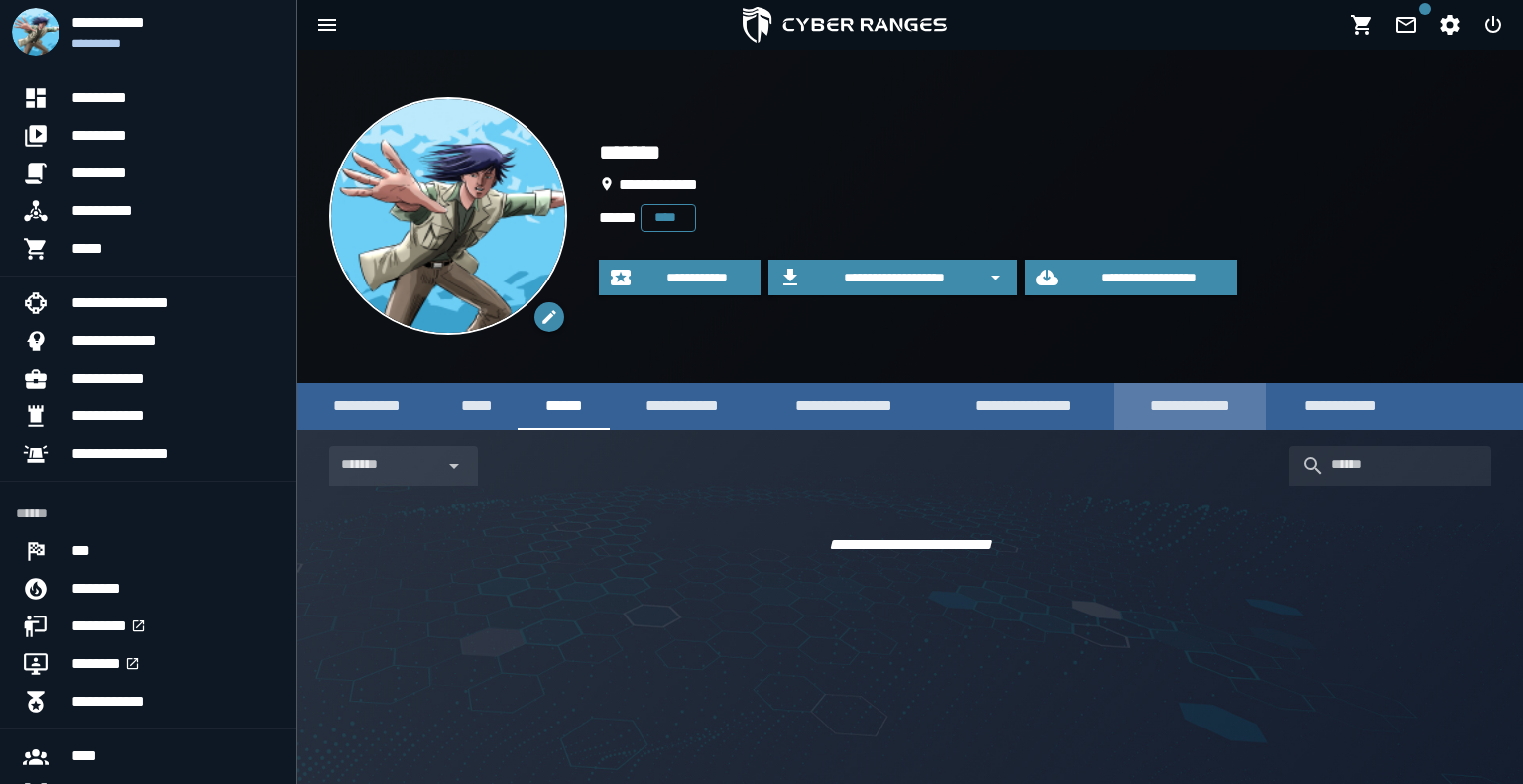 click on "**********" at bounding box center (1190, 405) 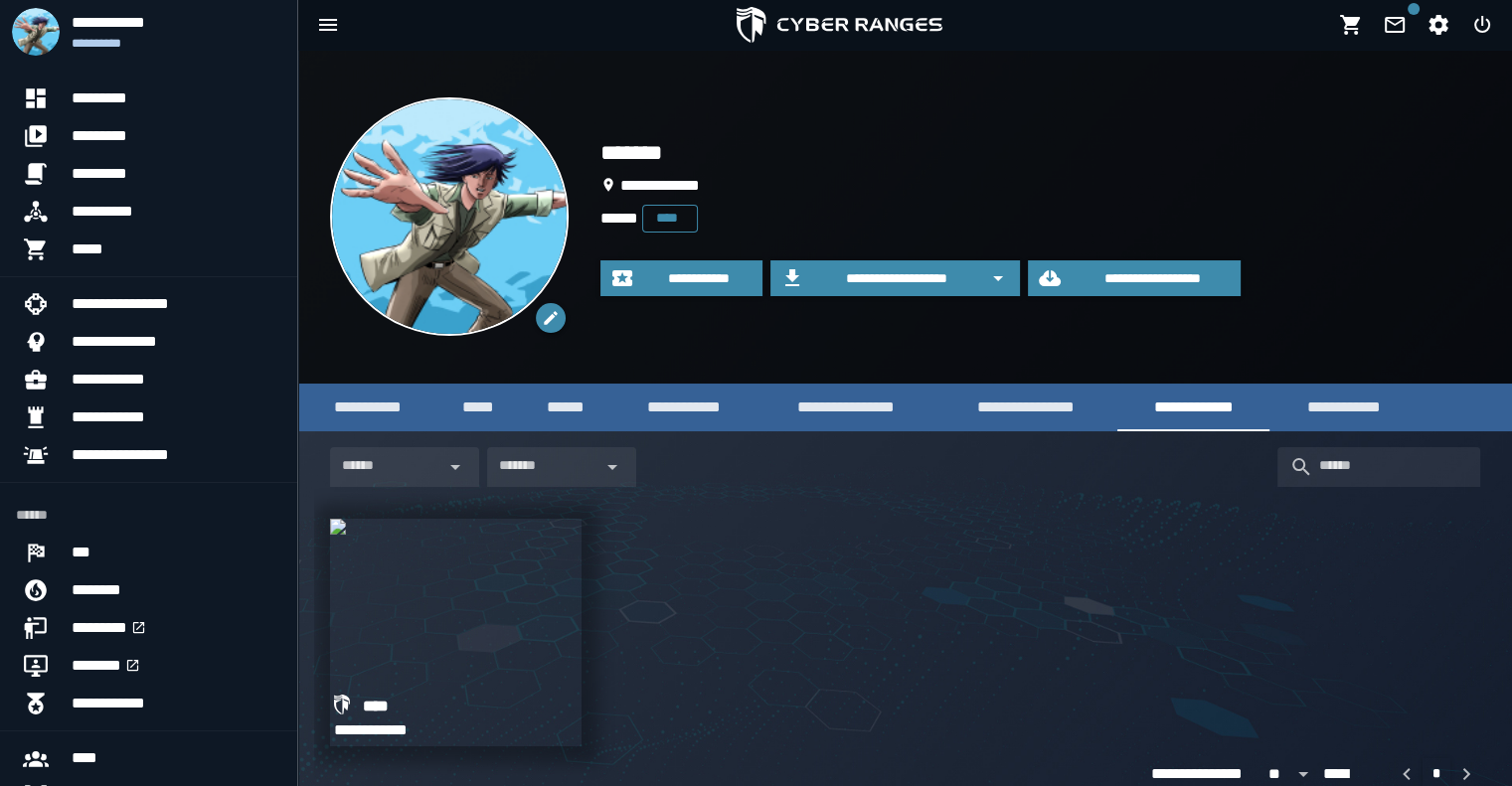 click at bounding box center (338, 527) 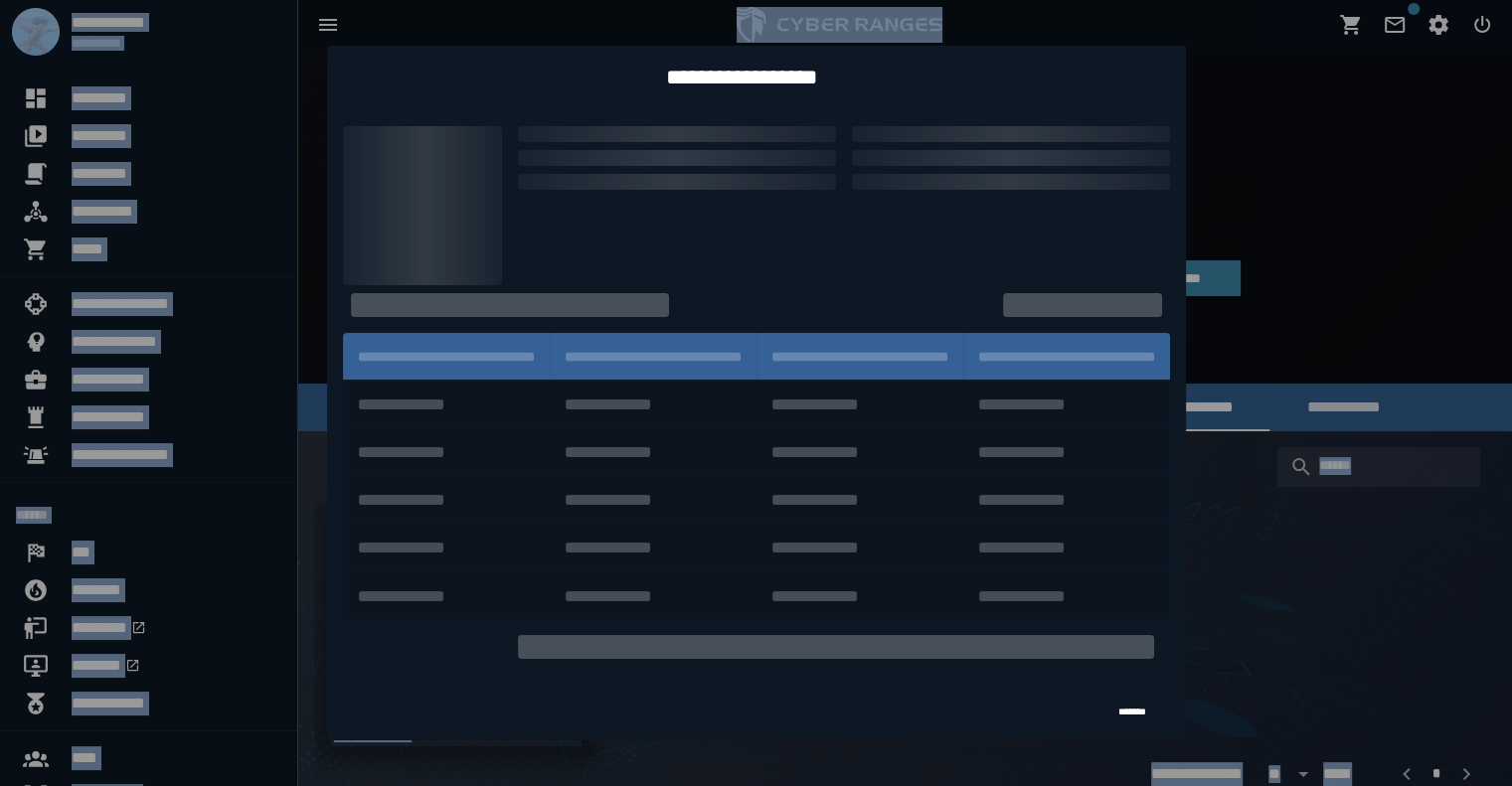 click on "**********" 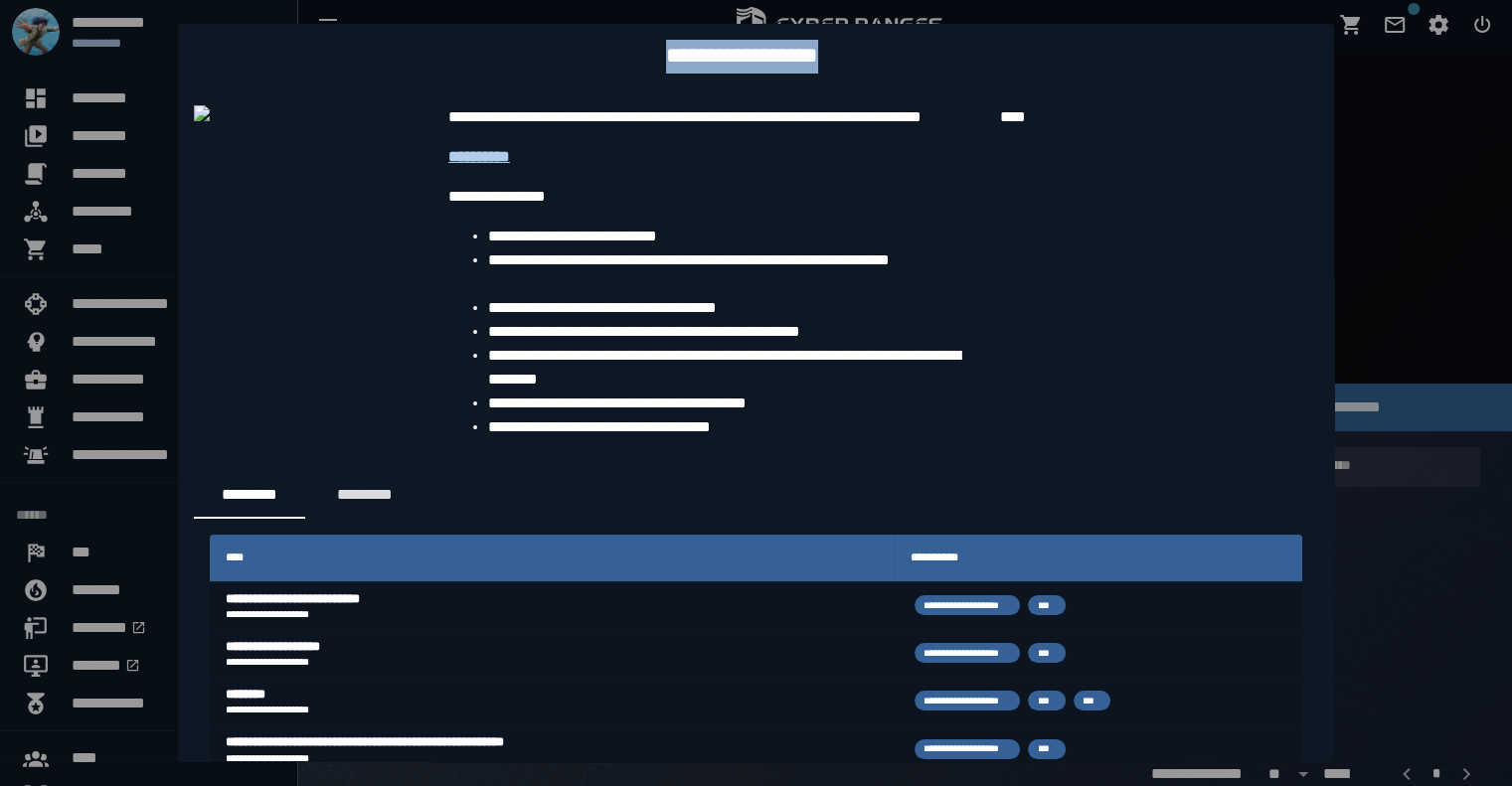 click on "**********" at bounding box center (736, 272) 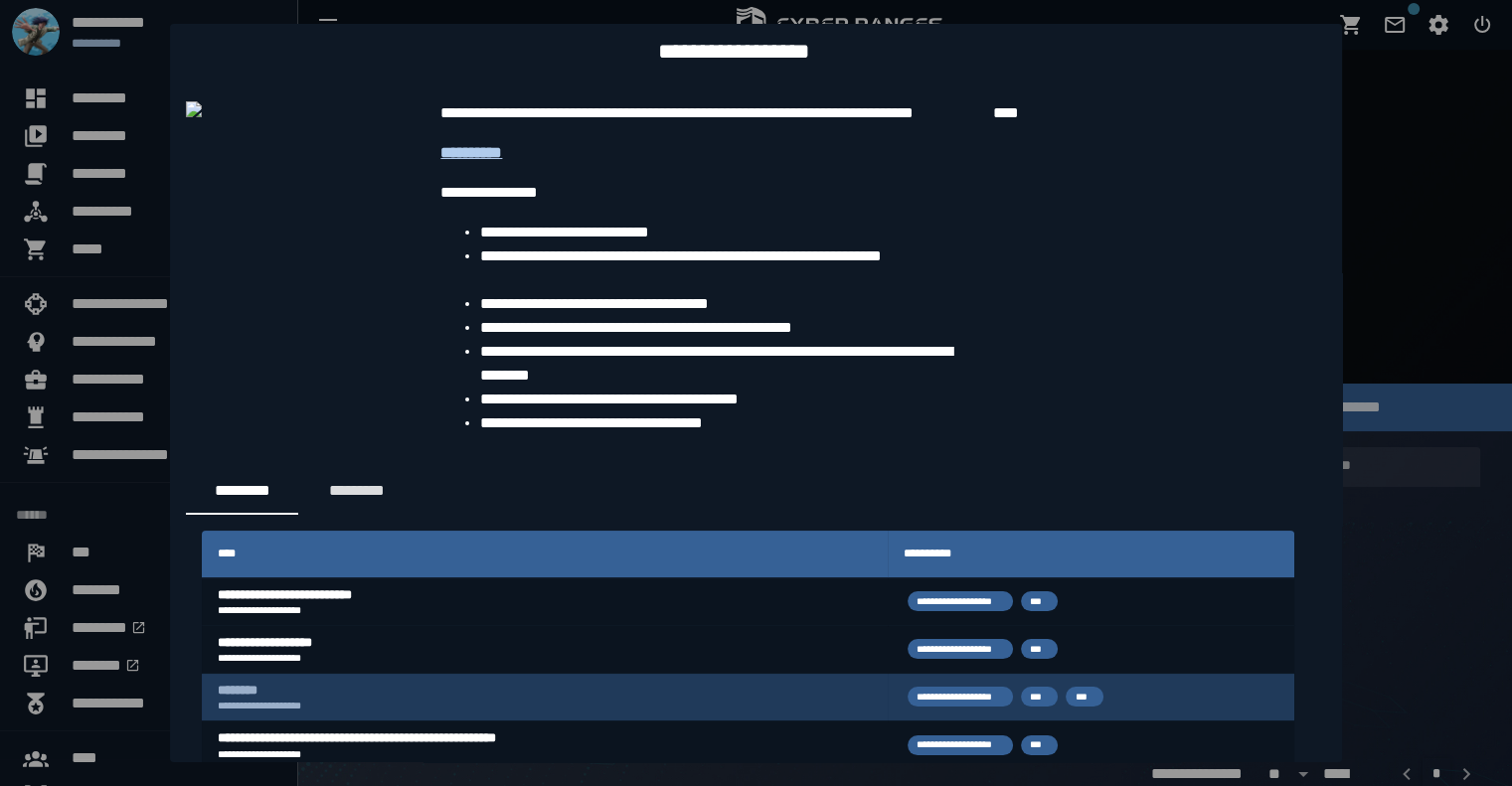 scroll, scrollTop: 0, scrollLeft: 0, axis: both 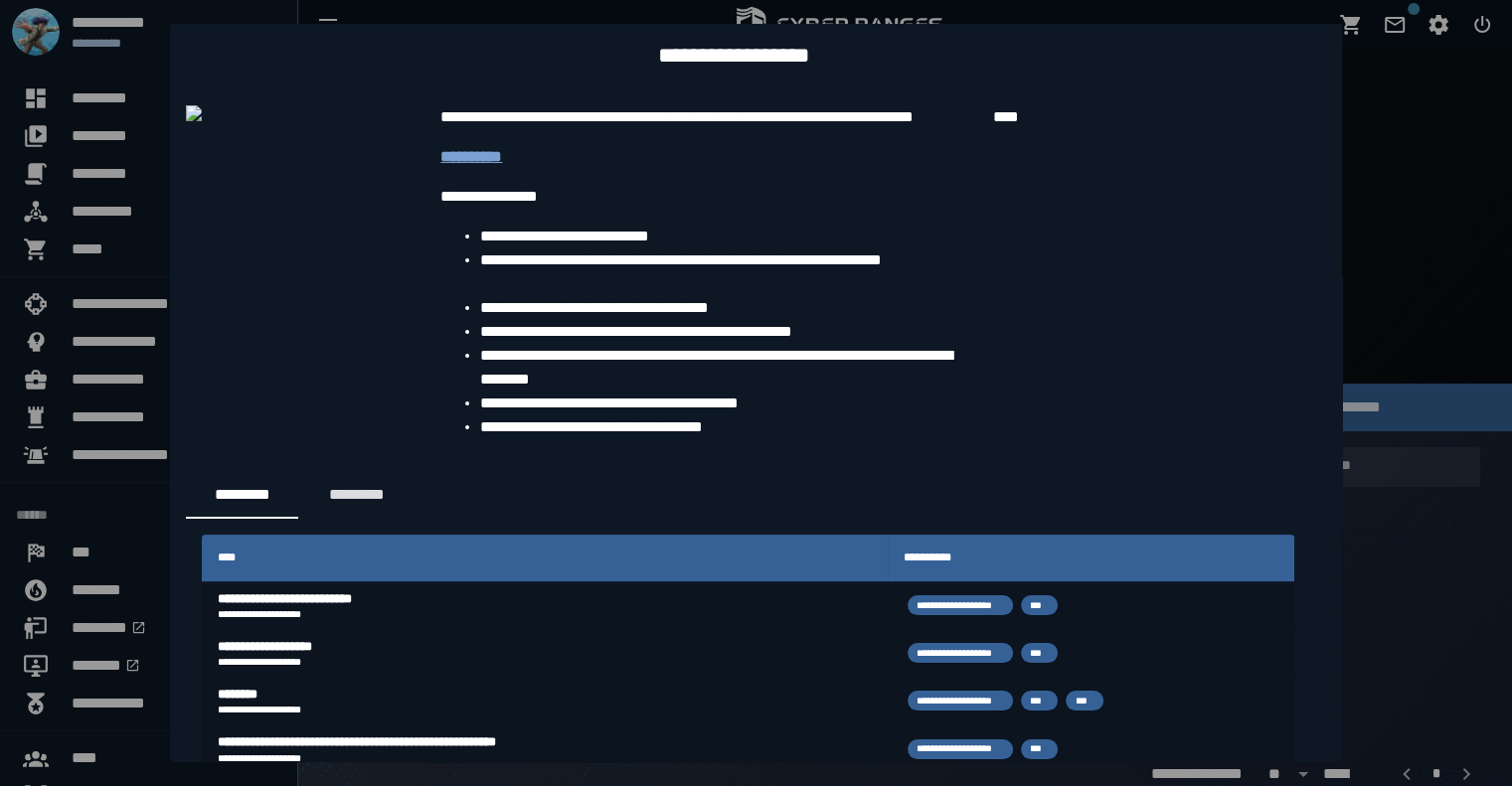 click on "**********" at bounding box center [471, 156] 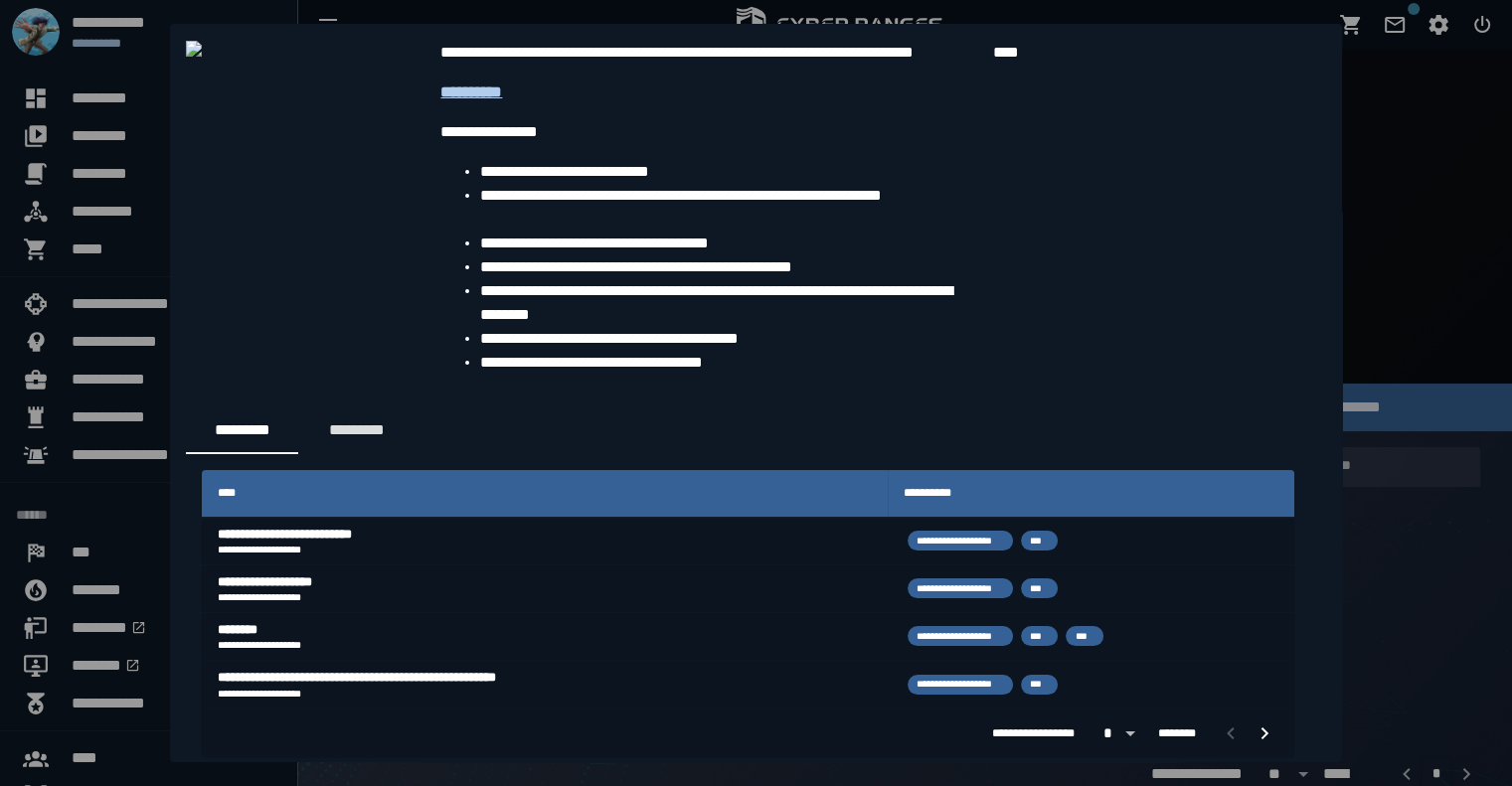 scroll, scrollTop: 99, scrollLeft: 0, axis: vertical 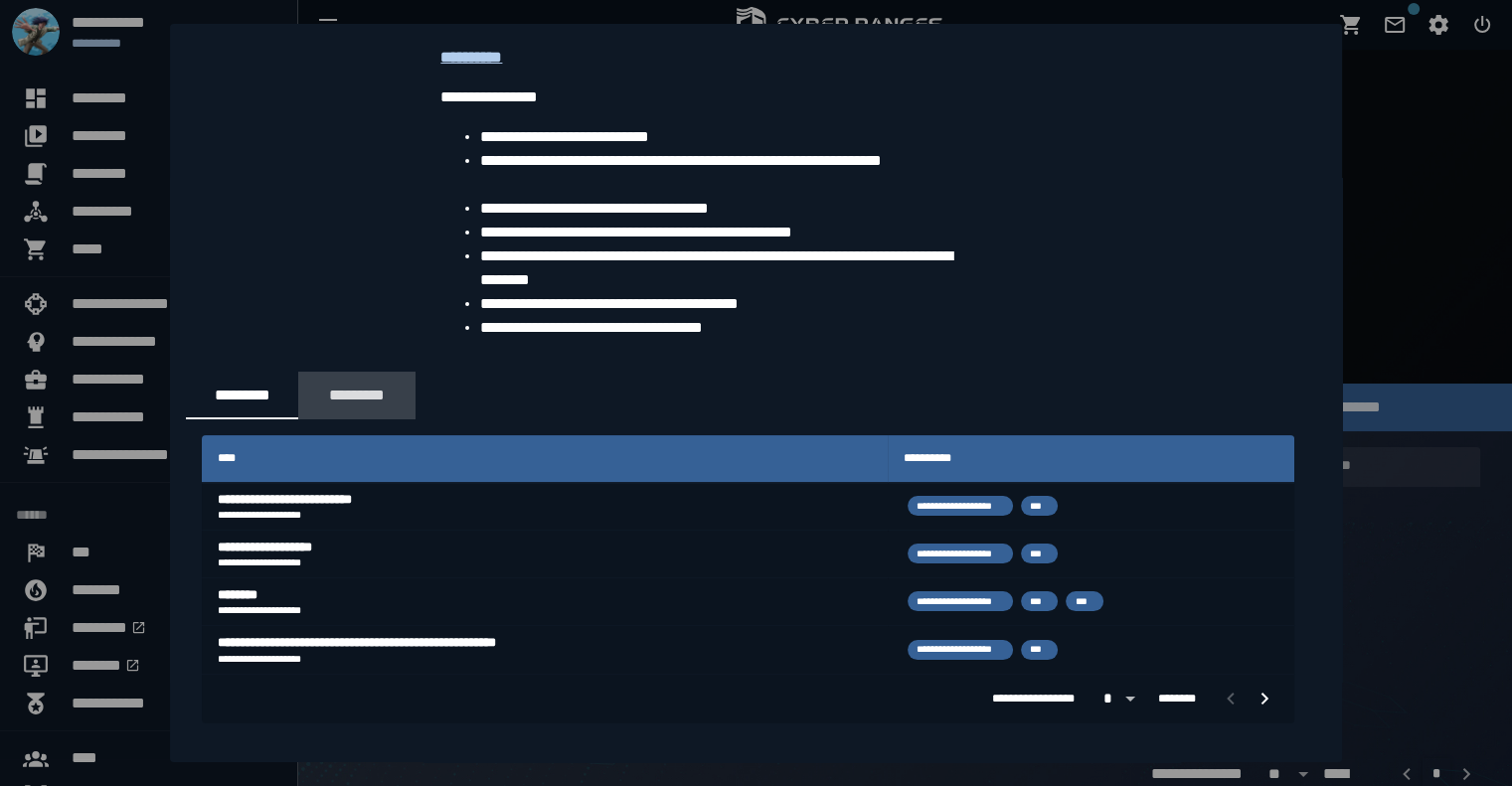 click on "*********" at bounding box center (357, 394) 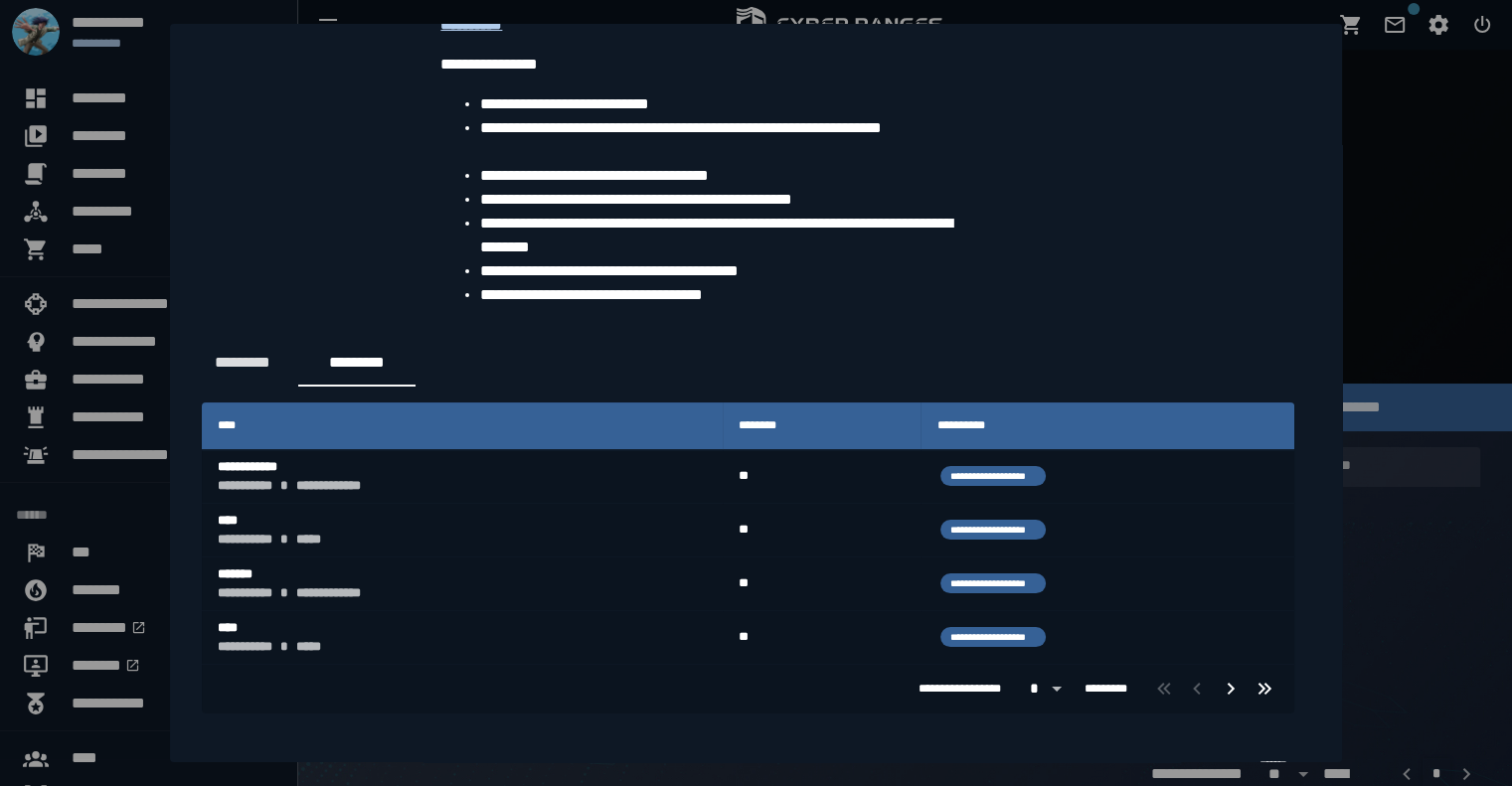 scroll, scrollTop: 163, scrollLeft: 0, axis: vertical 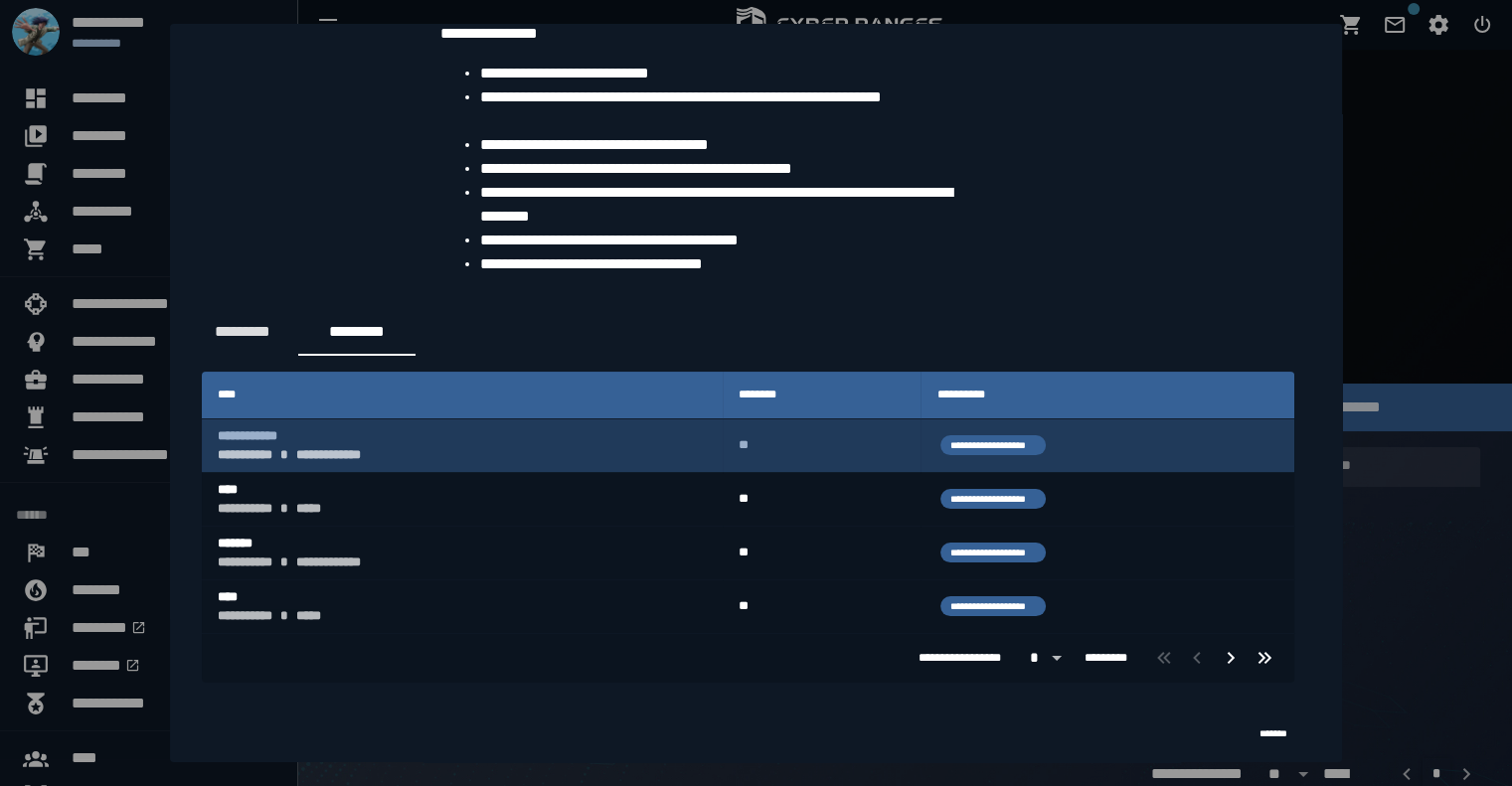 click on "**********" at bounding box center (993, 445) 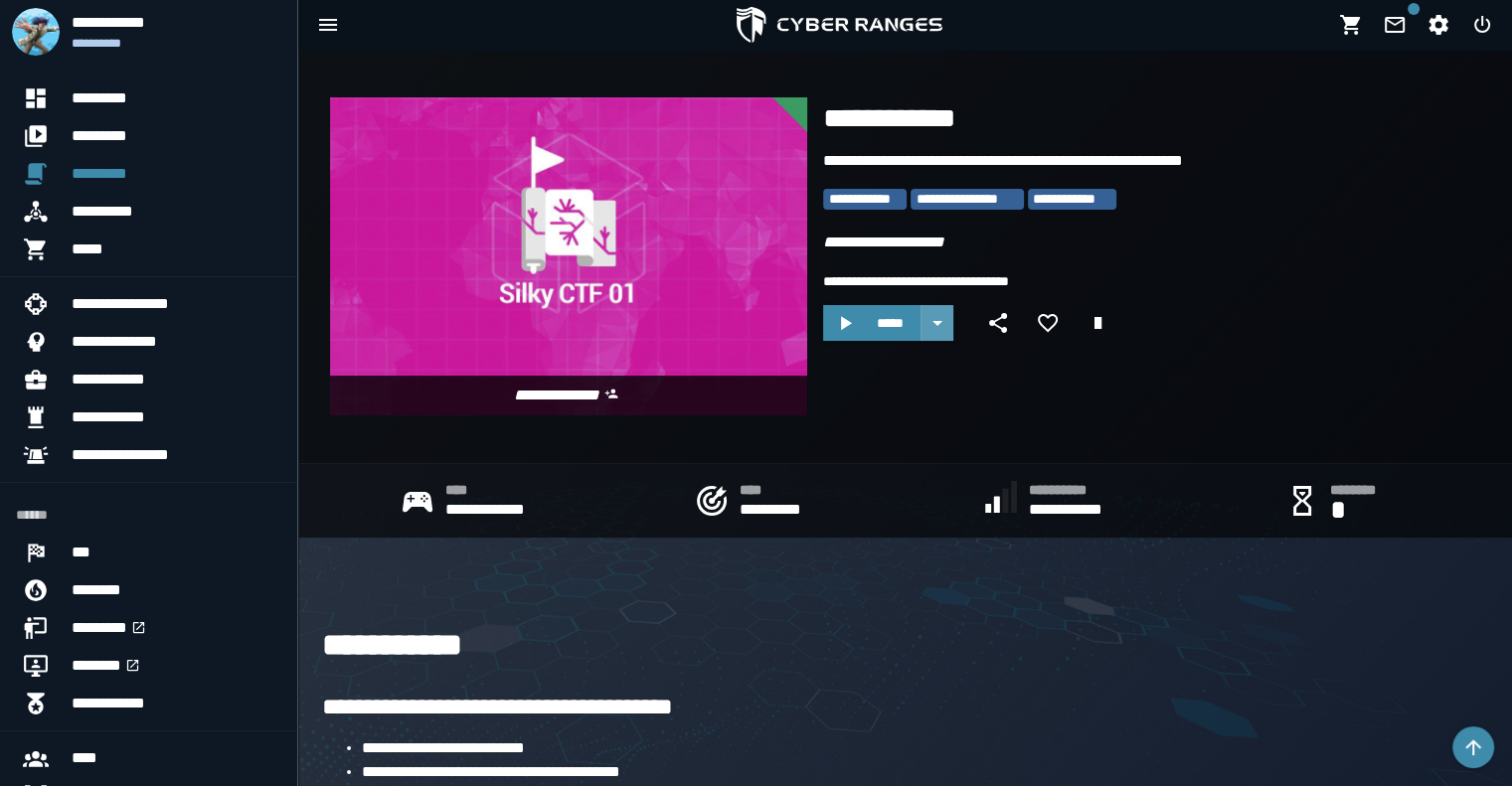 click 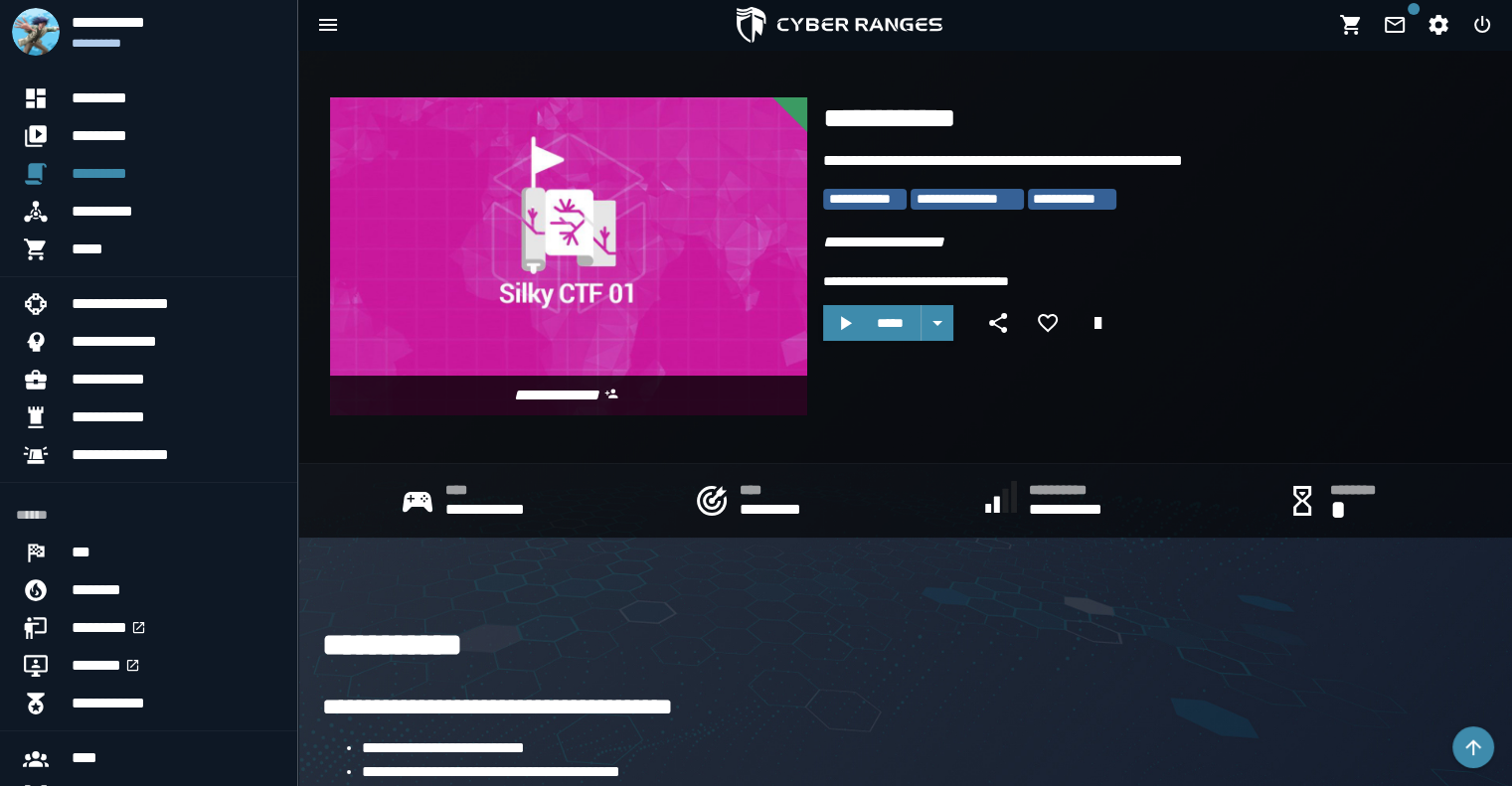 click on "**********" at bounding box center (1027, 248) 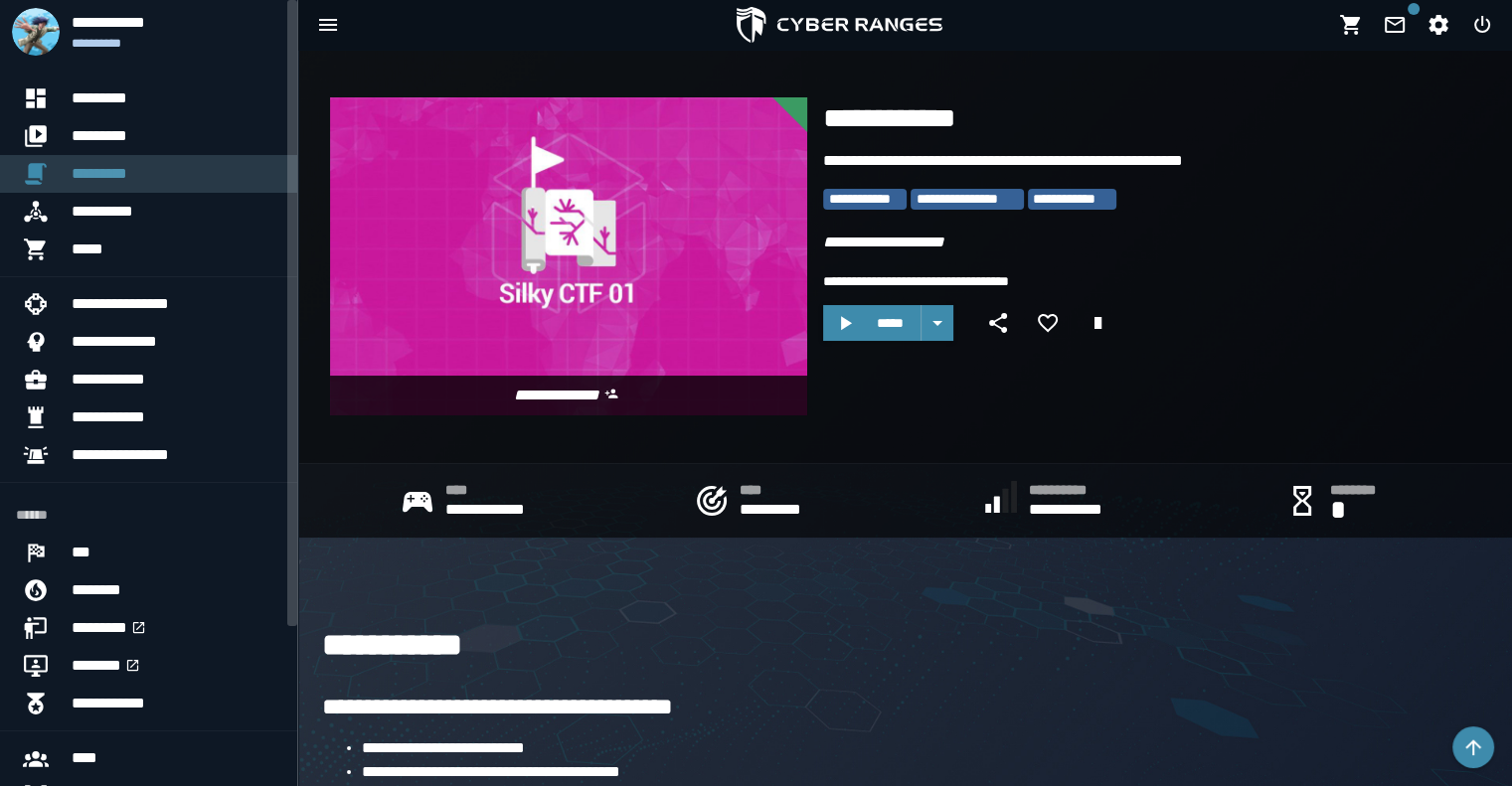 click on "*********" at bounding box center (176, 174) 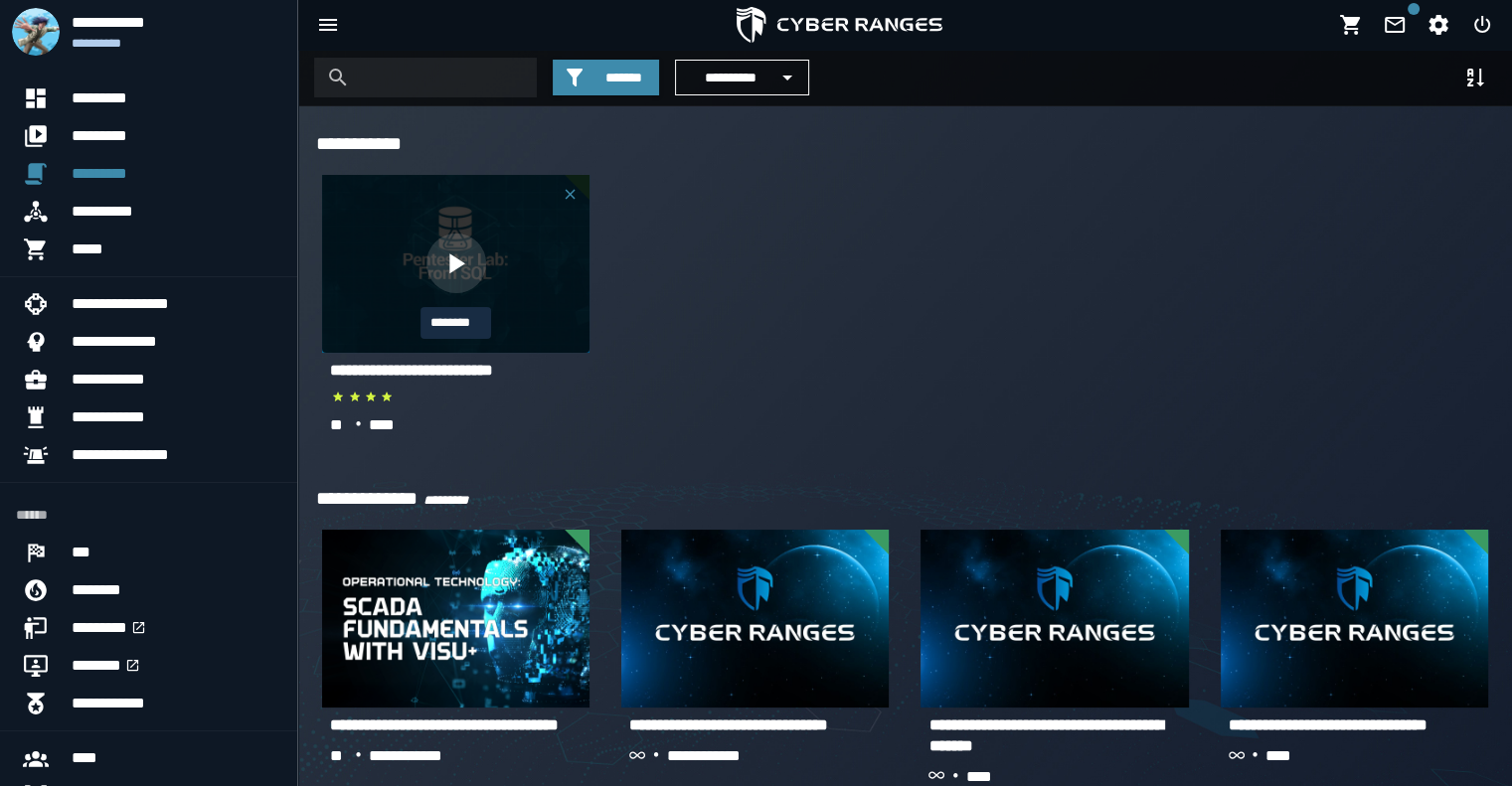 click 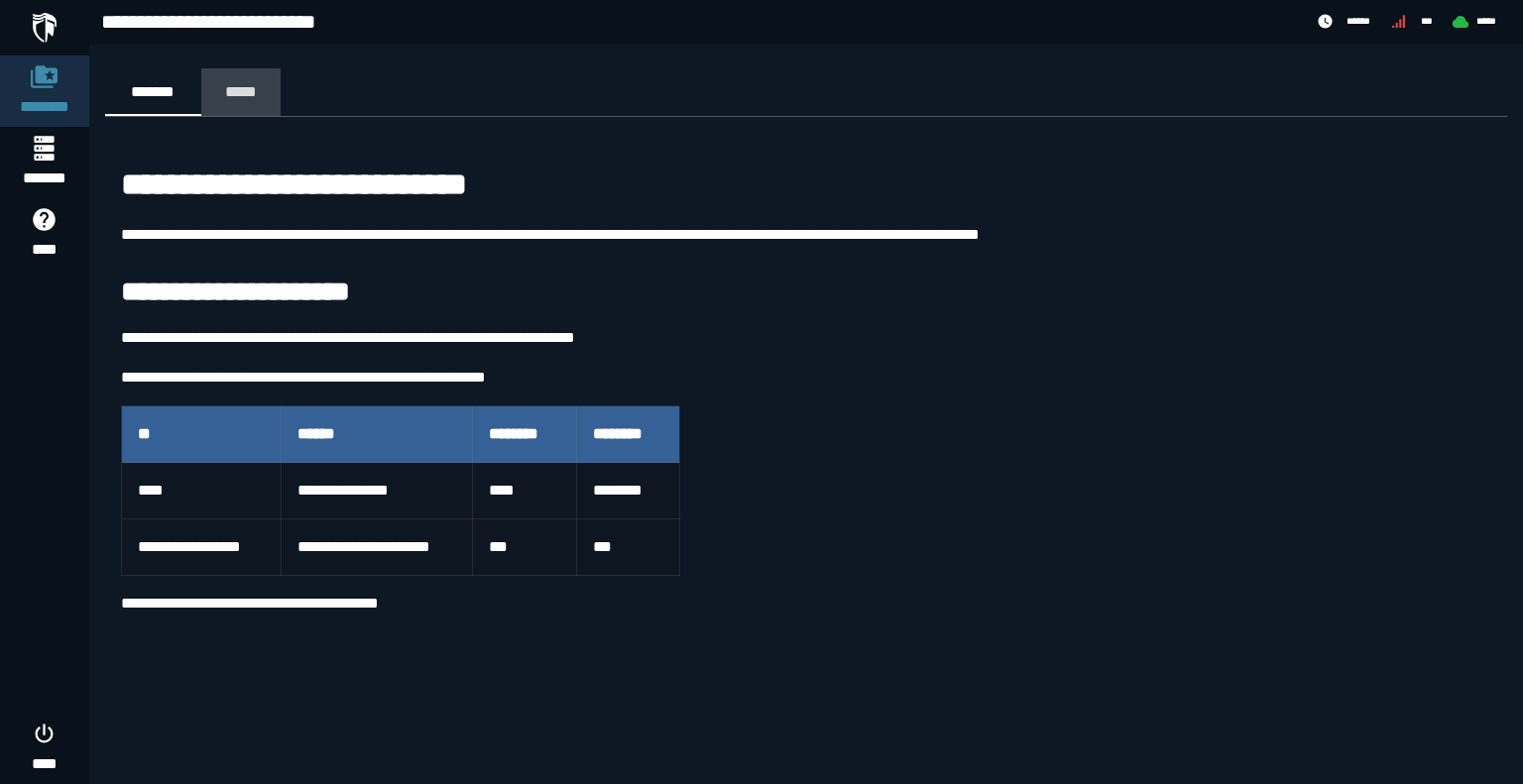 click on "*****" at bounding box center [241, 91] 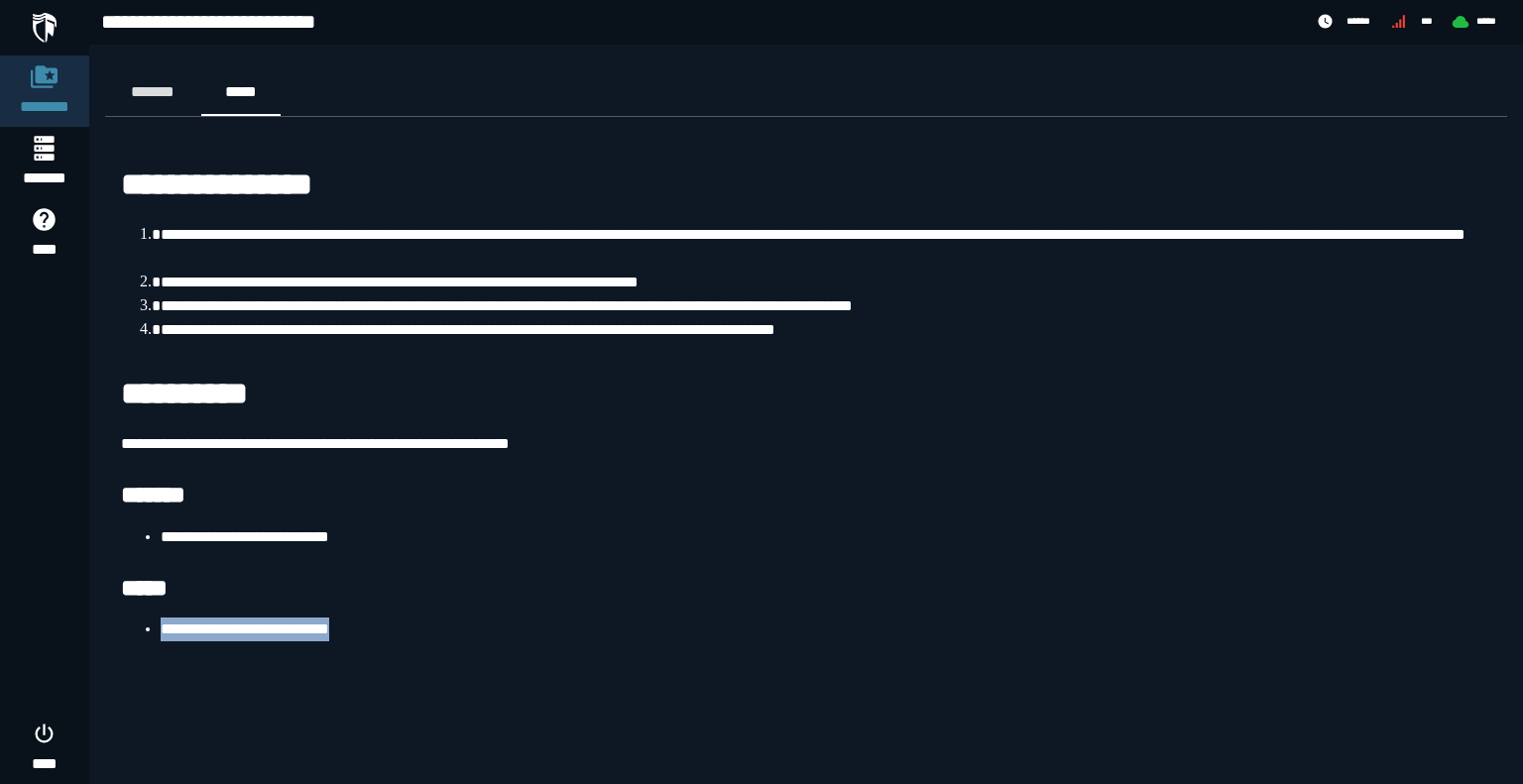 drag, startPoint x: 427, startPoint y: 632, endPoint x: 157, endPoint y: 621, distance: 270.22398 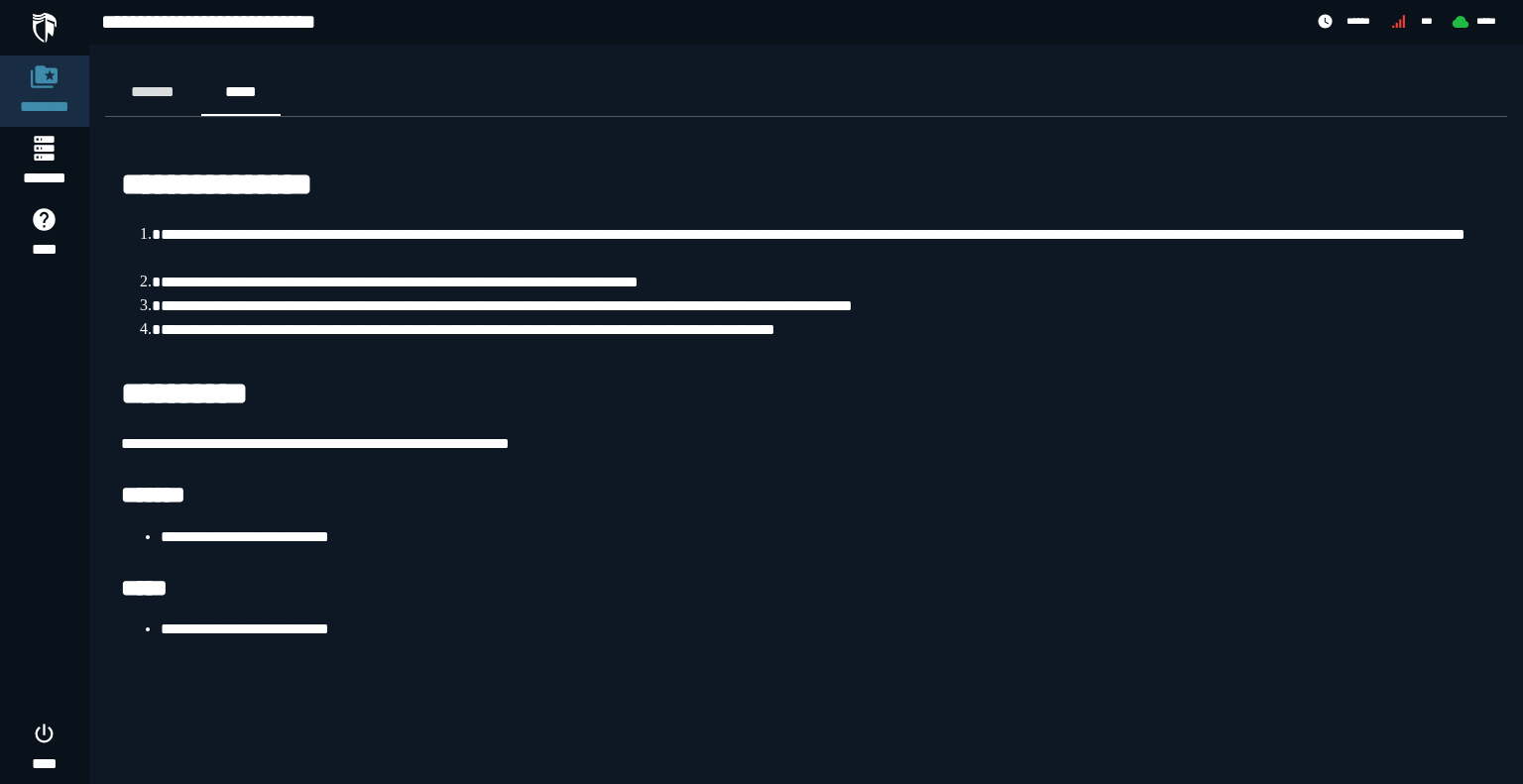 click on "**********" at bounding box center (826, 330) 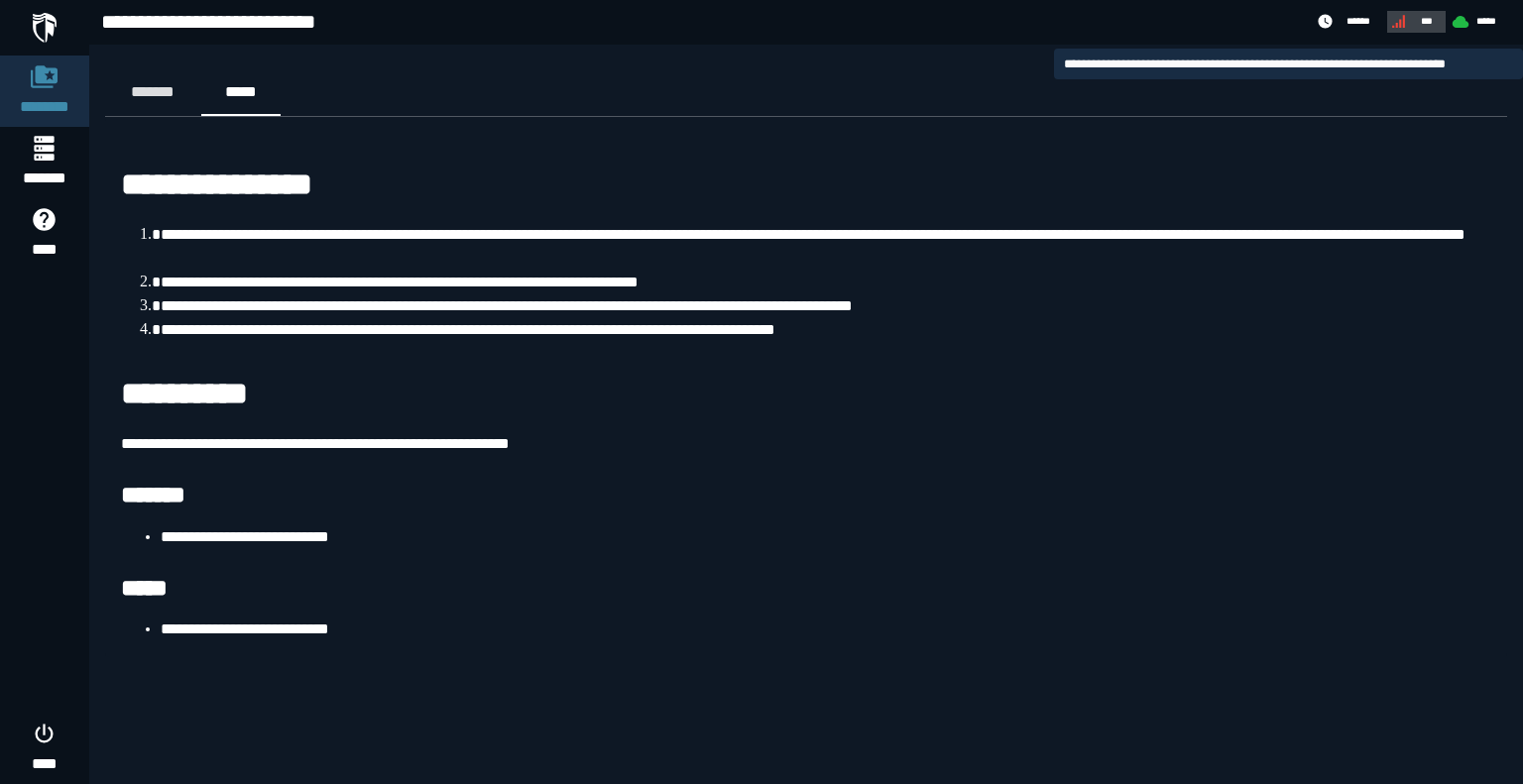 click on "***" at bounding box center [1414, 21] 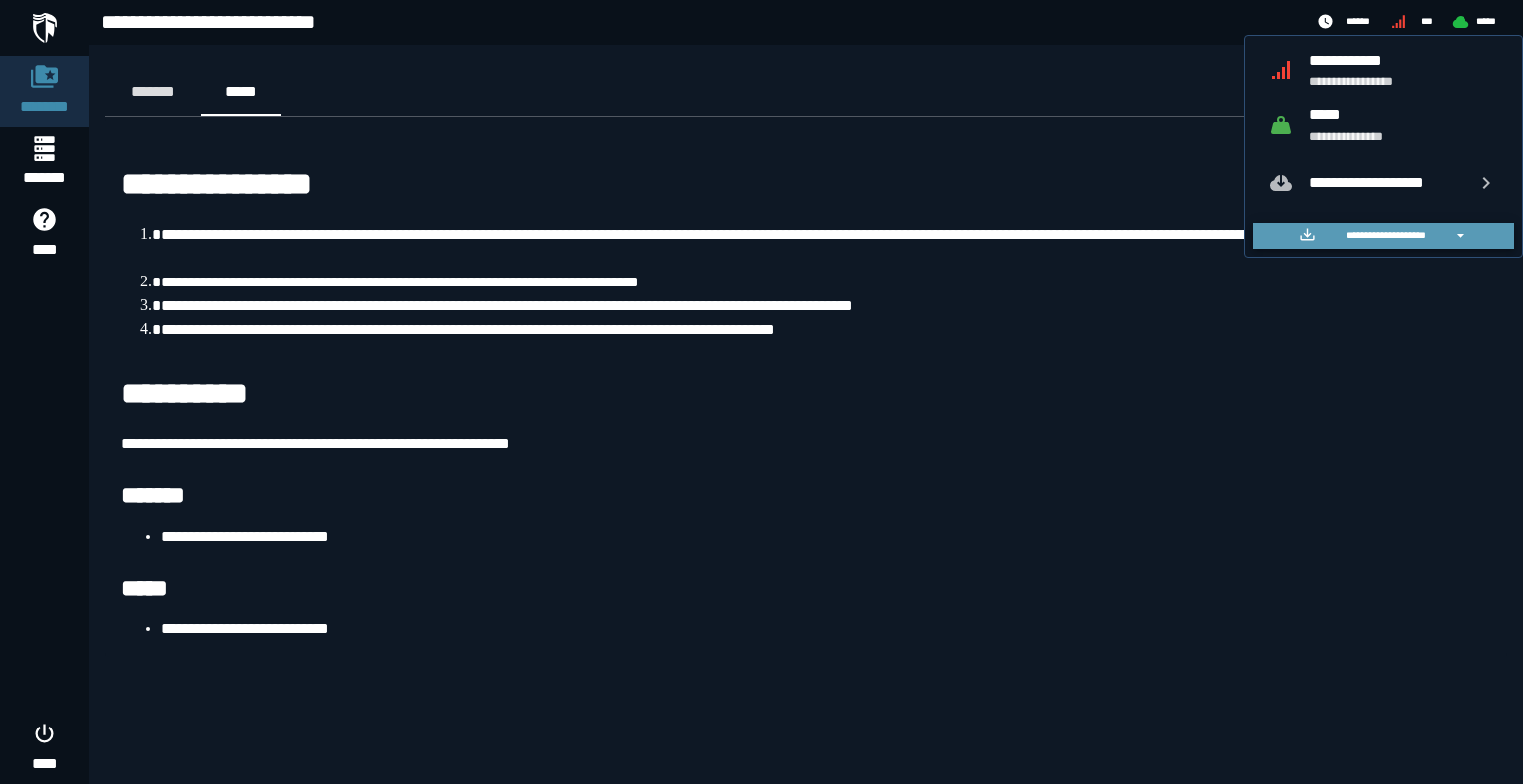 click on "**********" at bounding box center (1385, 235) 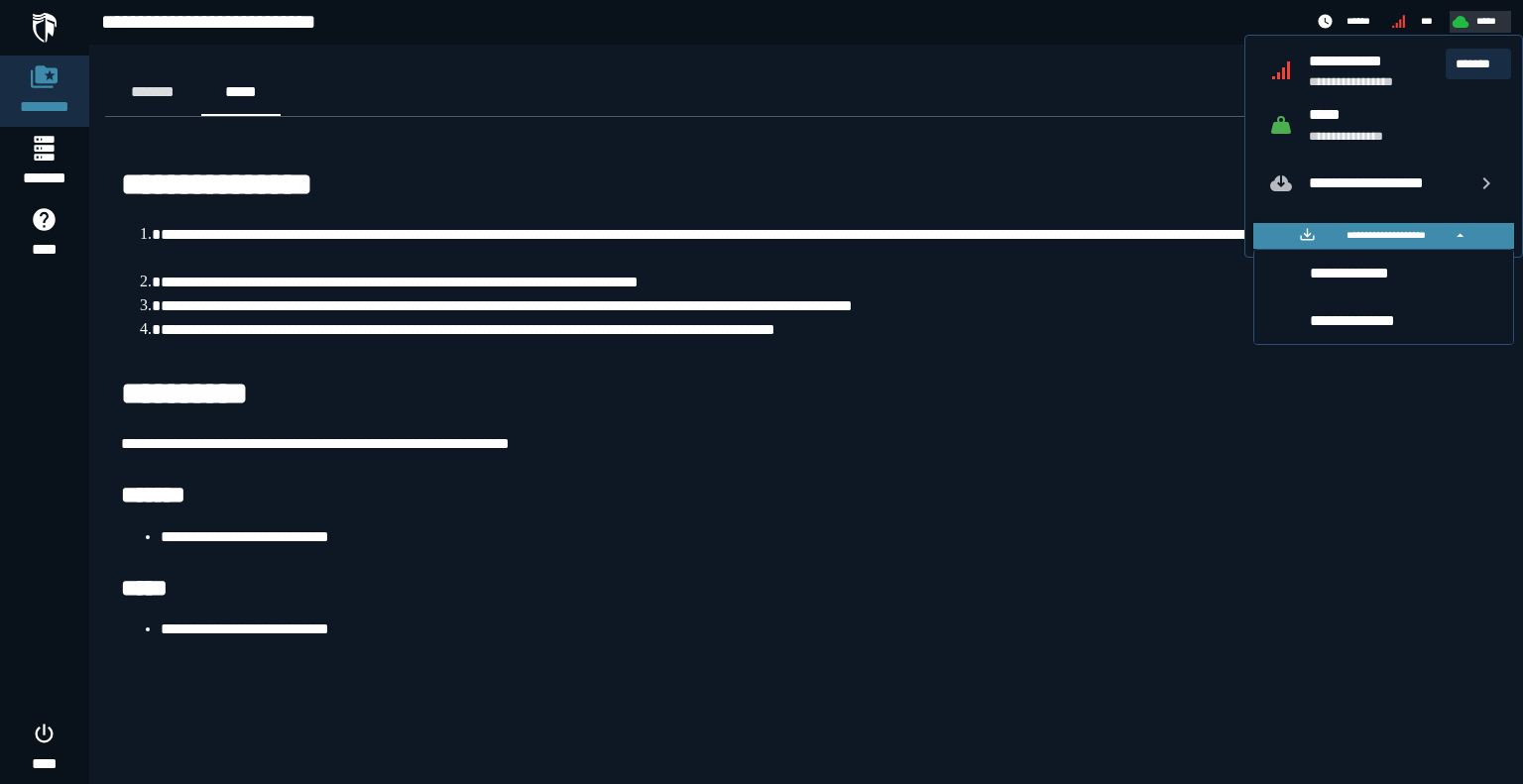 click on "*****" at bounding box center (1487, 21) 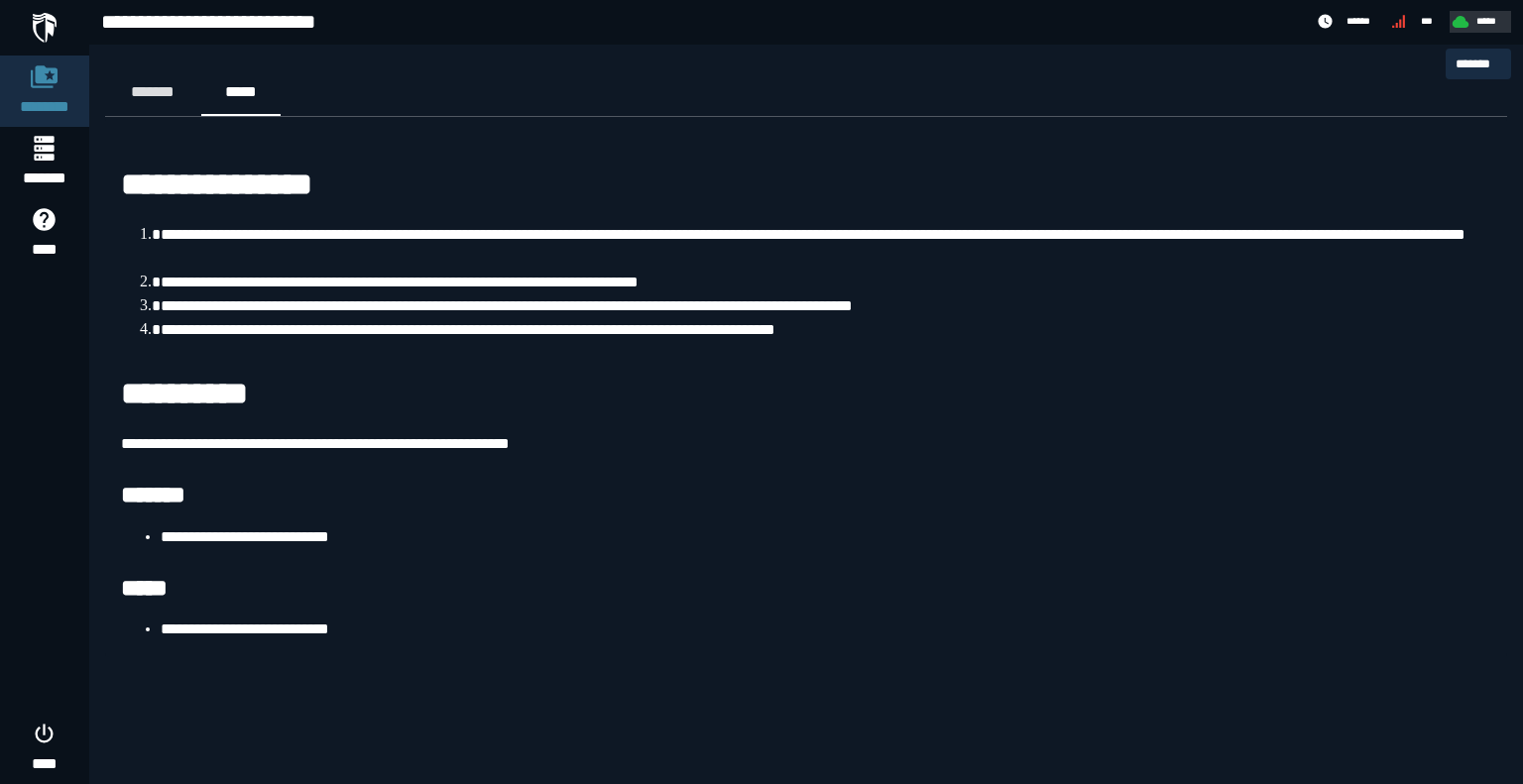 click on "*****" at bounding box center (1477, 21) 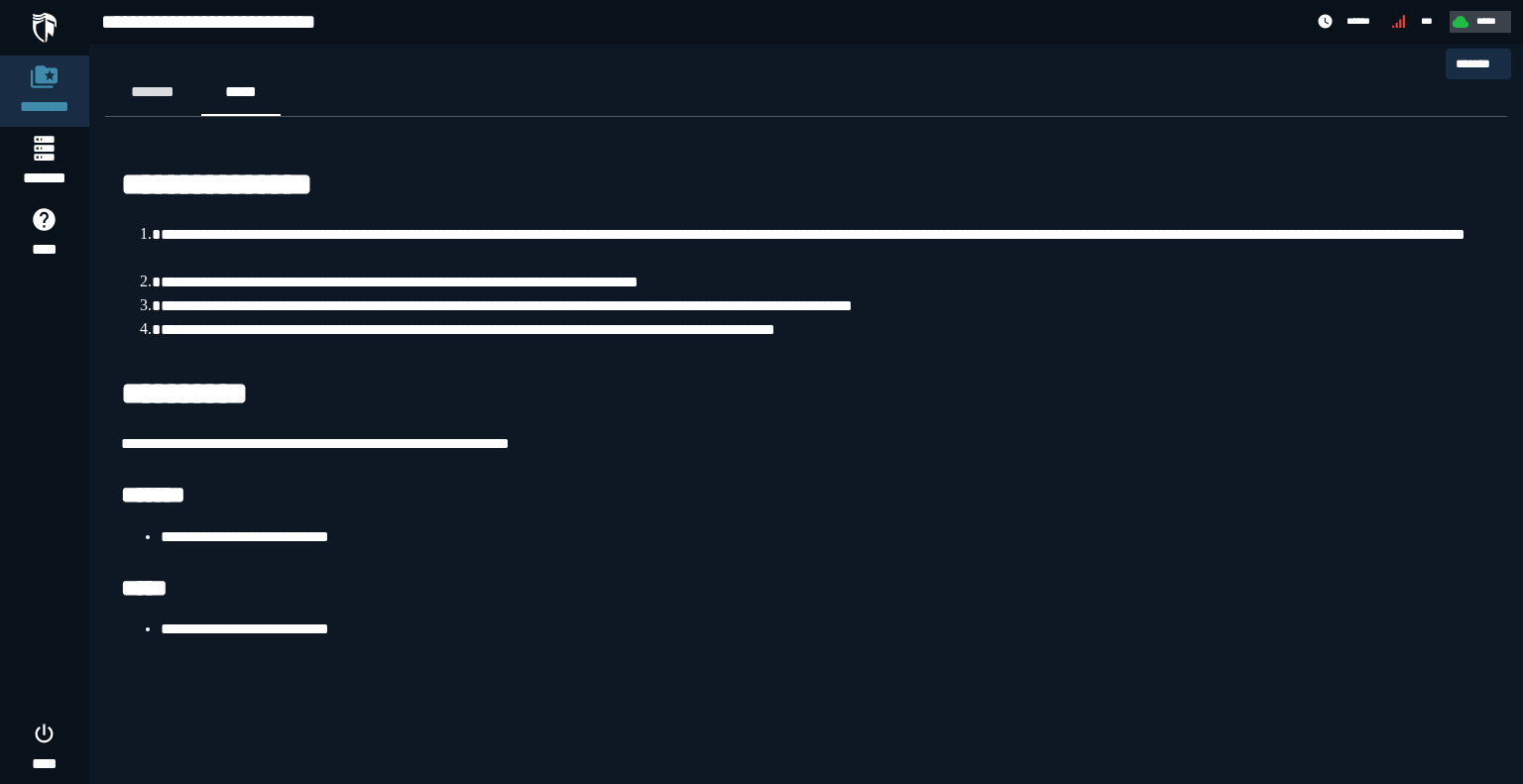 click on "*****" at bounding box center (1477, 21) 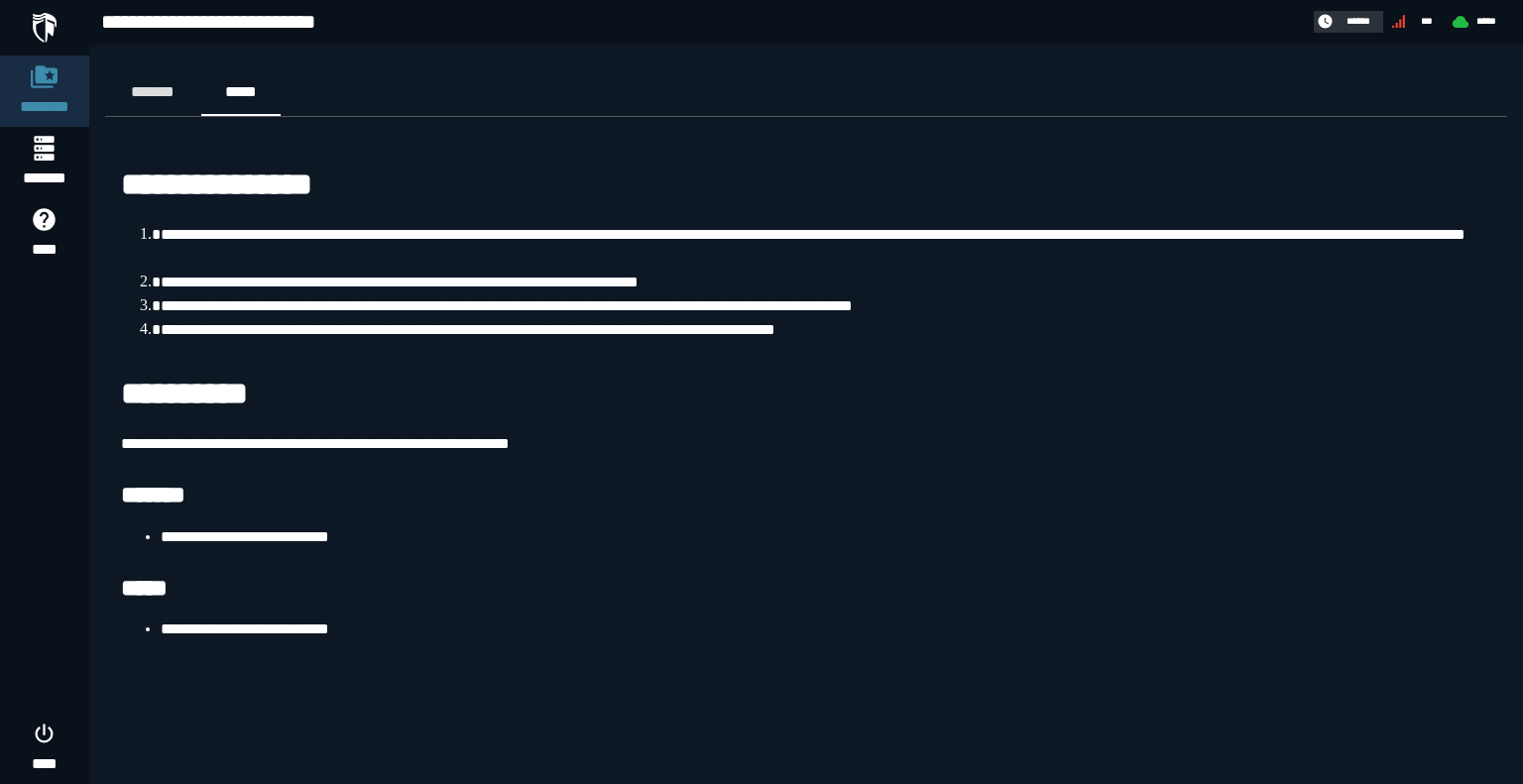 click on "******" at bounding box center [1357, 21] 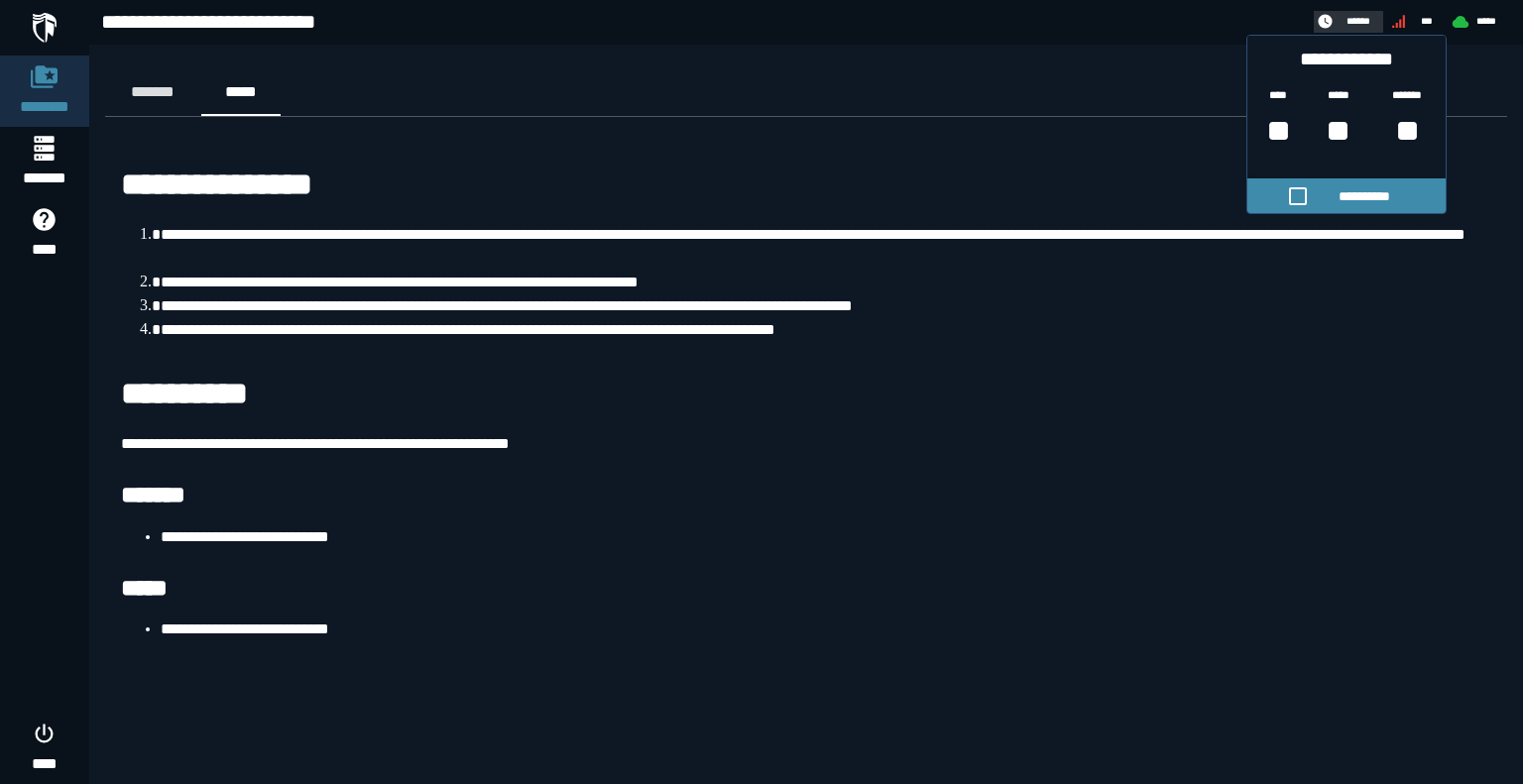 click on "******" at bounding box center (1357, 21) 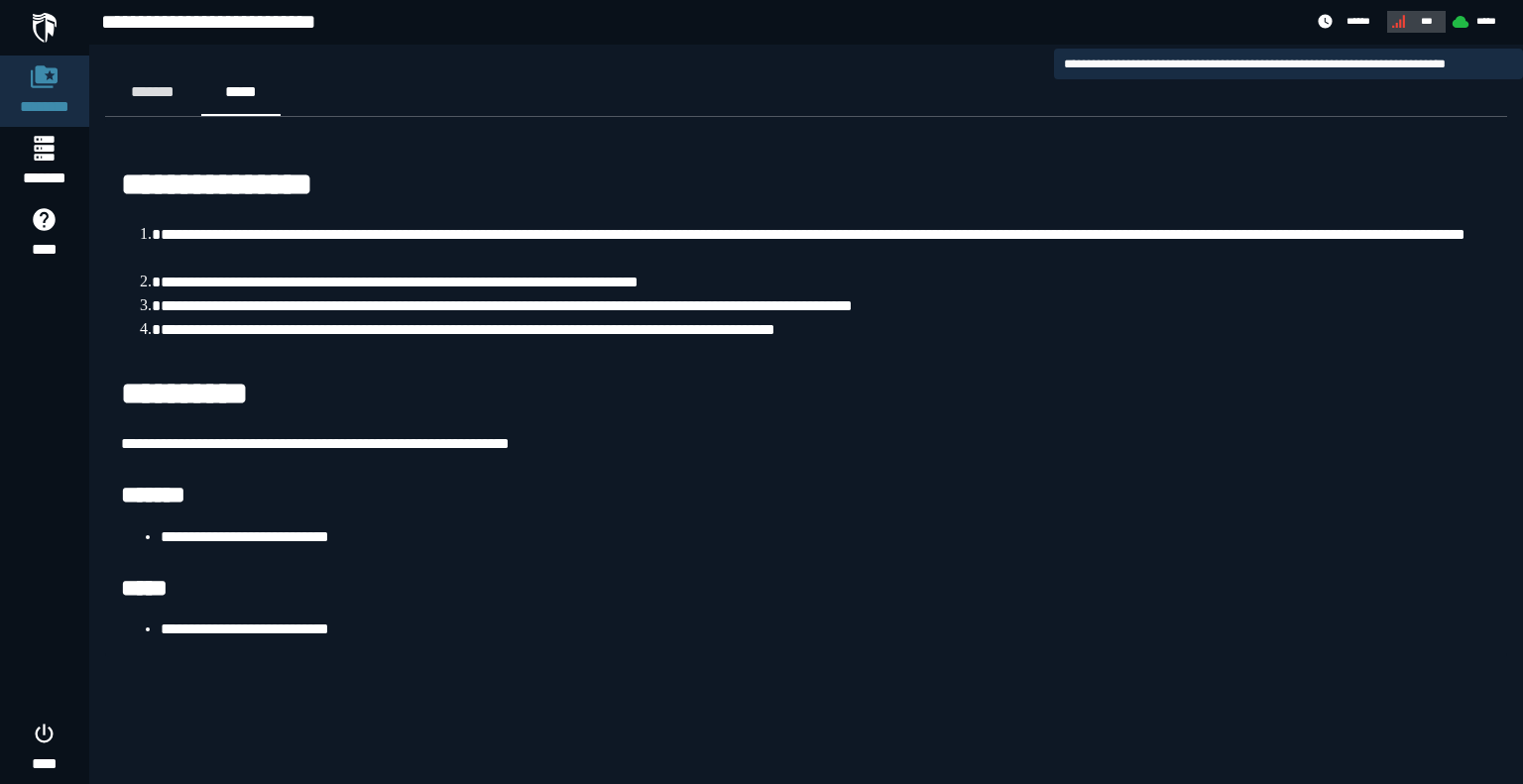 click on "***" at bounding box center (1414, 21) 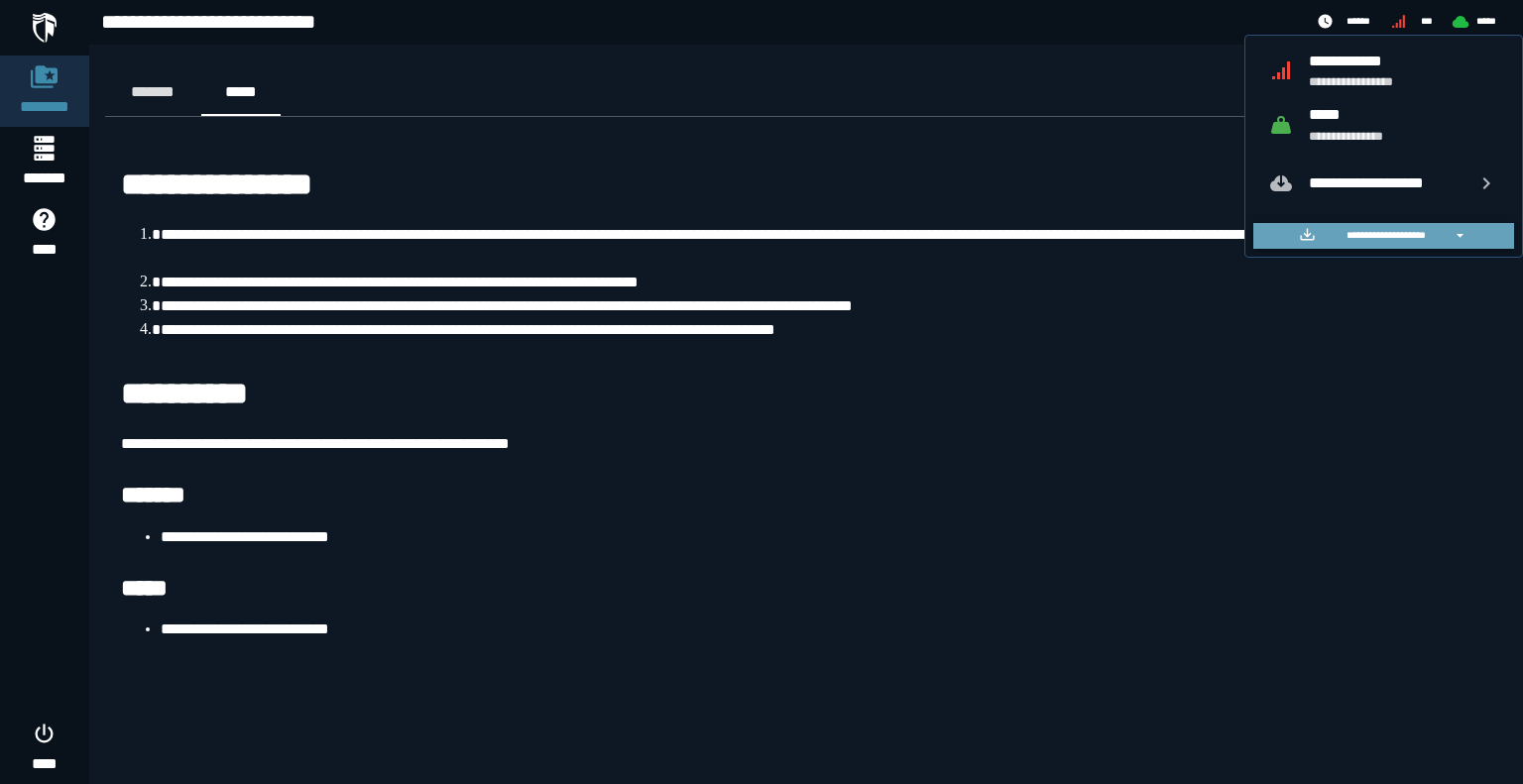 click on "**********" at bounding box center [1385, 235] 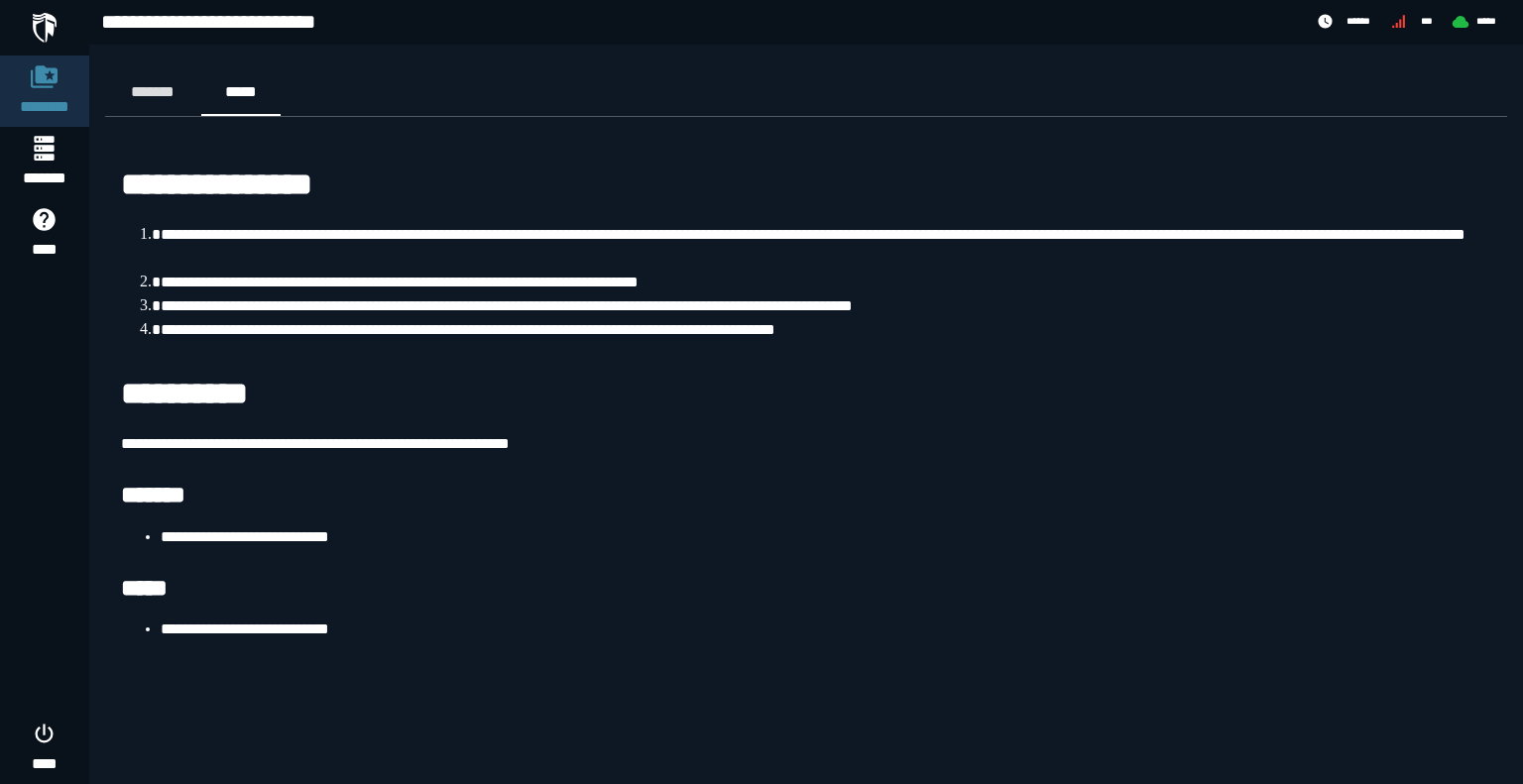 click on "**********" at bounding box center (826, 247) 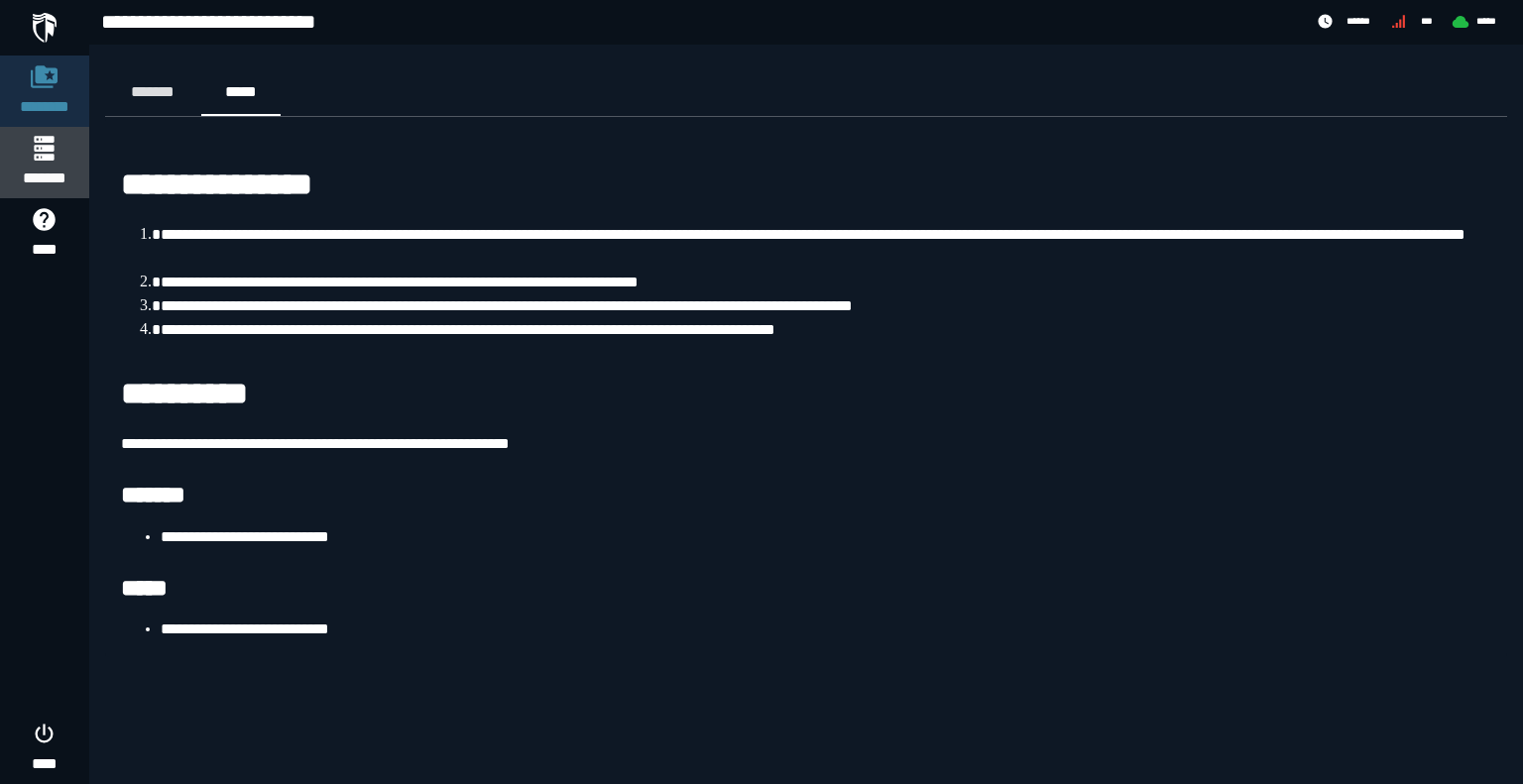 click on "*******" at bounding box center [44, 178] 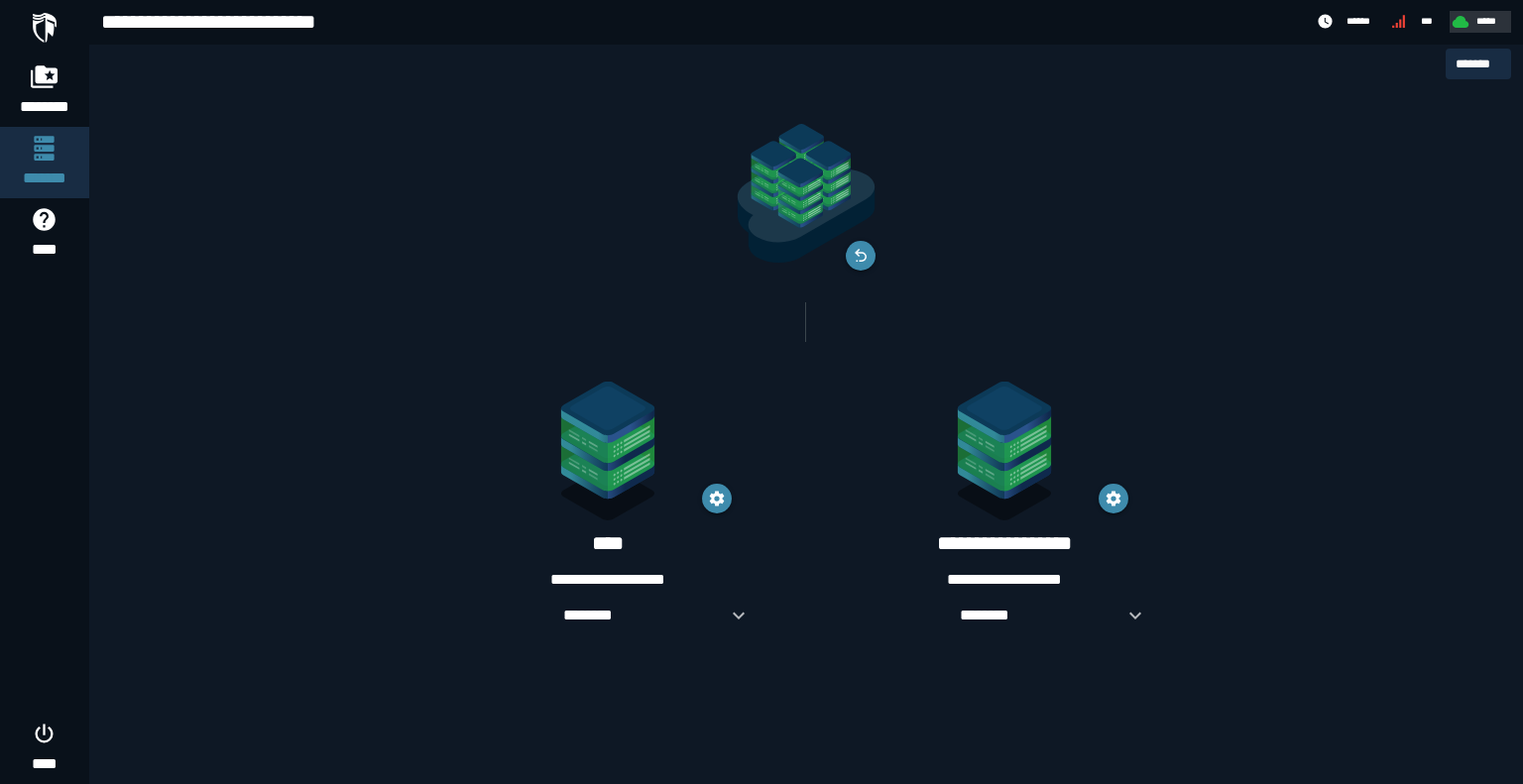 click on "*****" at bounding box center (1477, 21) 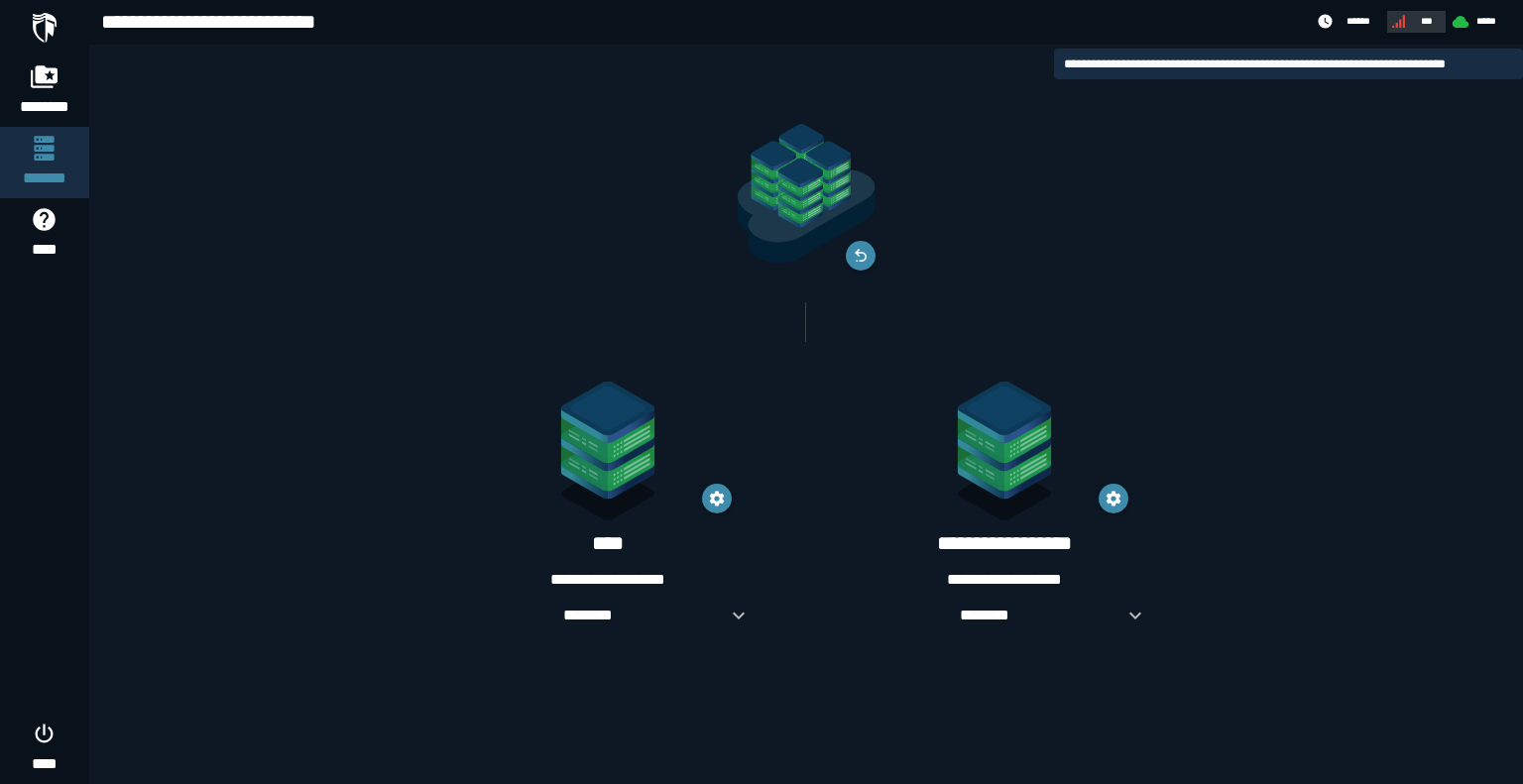 click 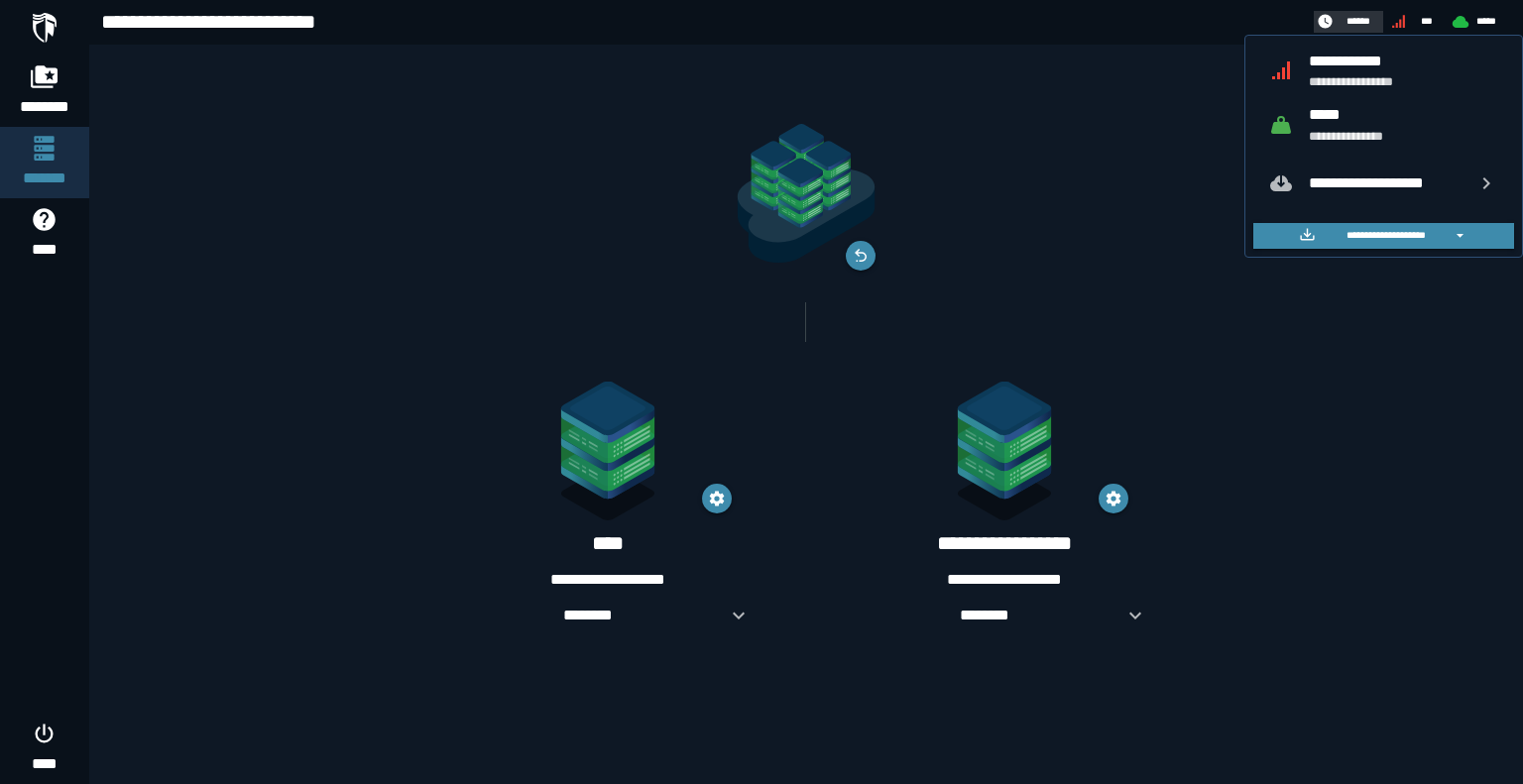 click 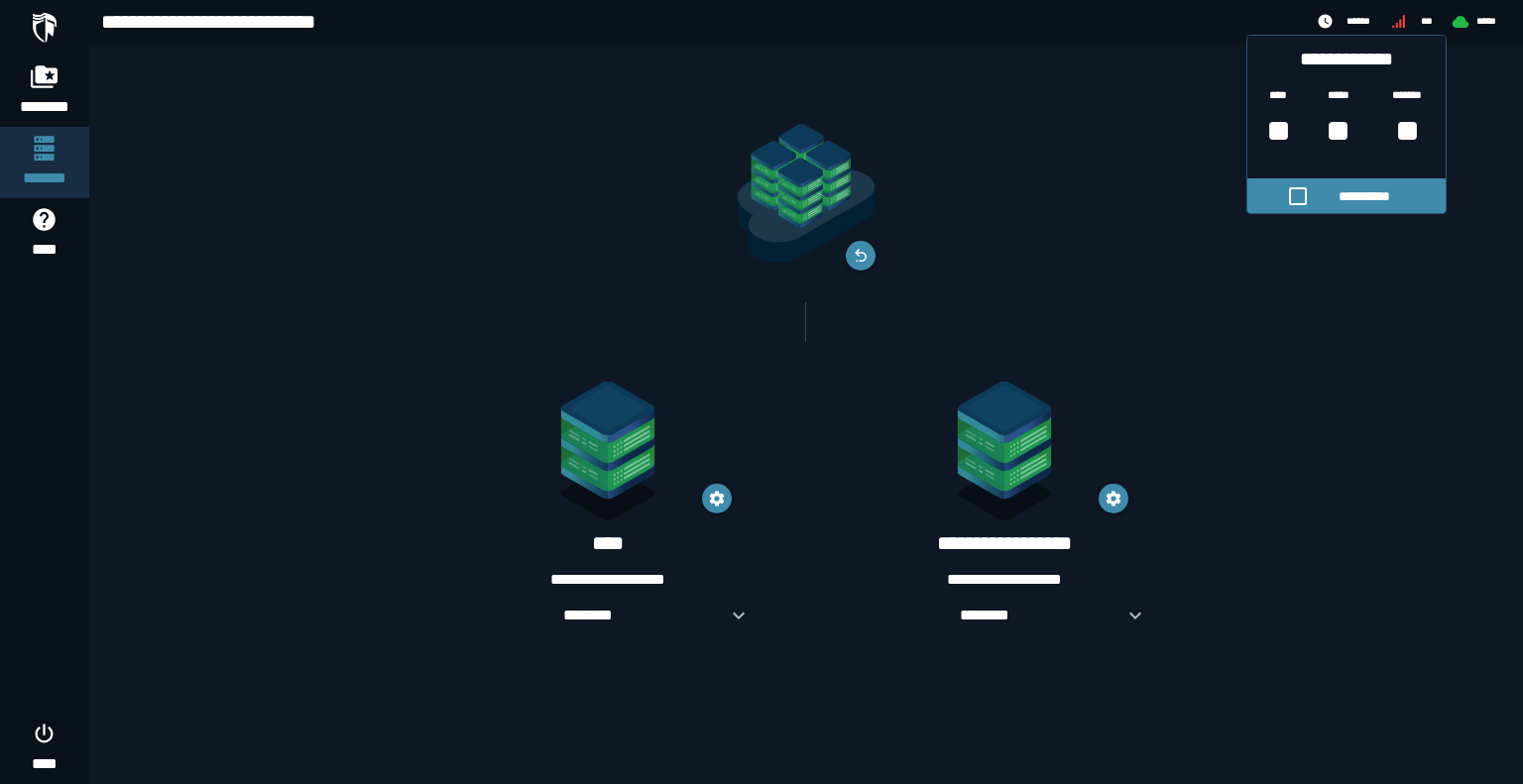drag, startPoint x: 1114, startPoint y: 112, endPoint x: 1084, endPoint y: 111, distance: 30.016662 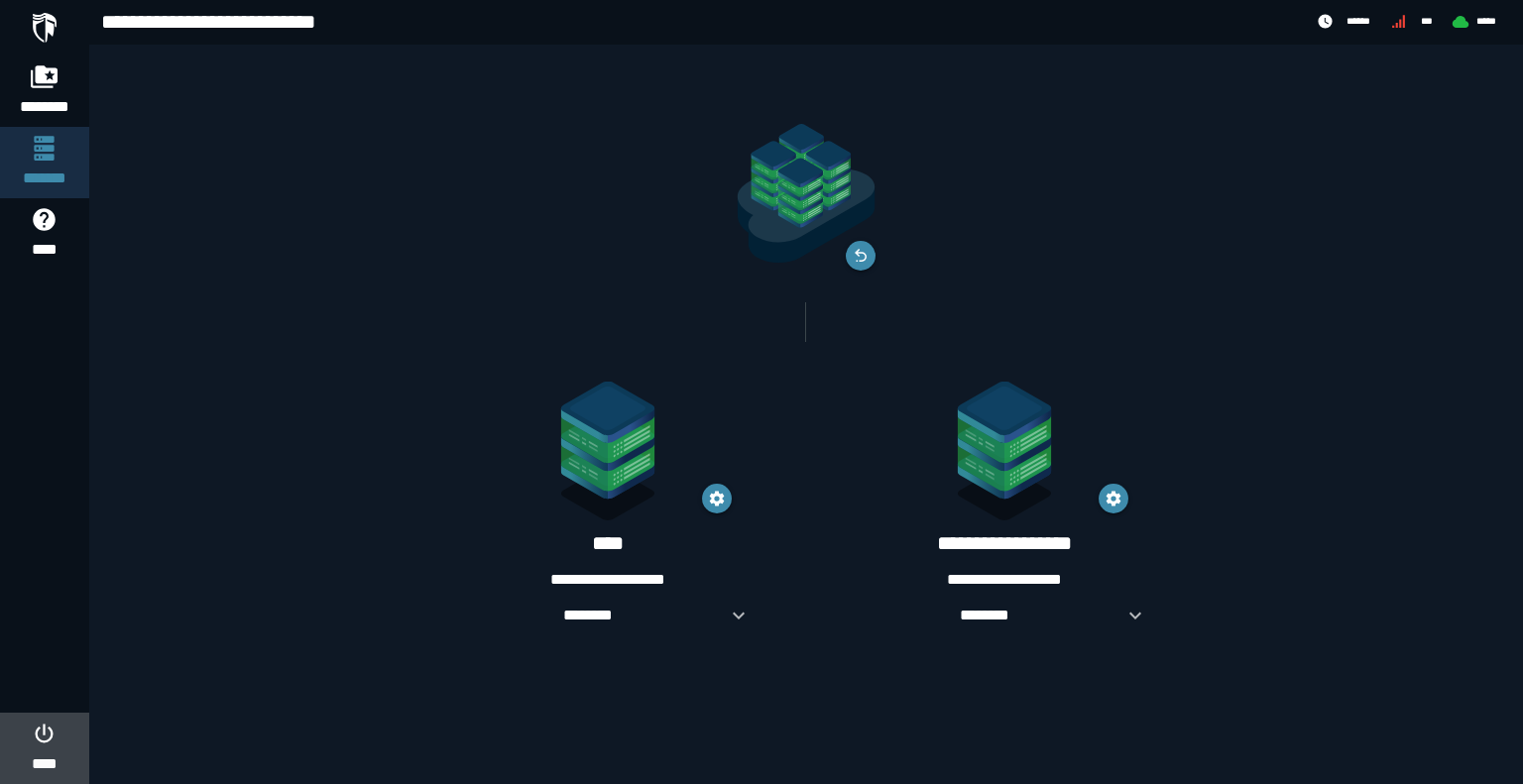 click 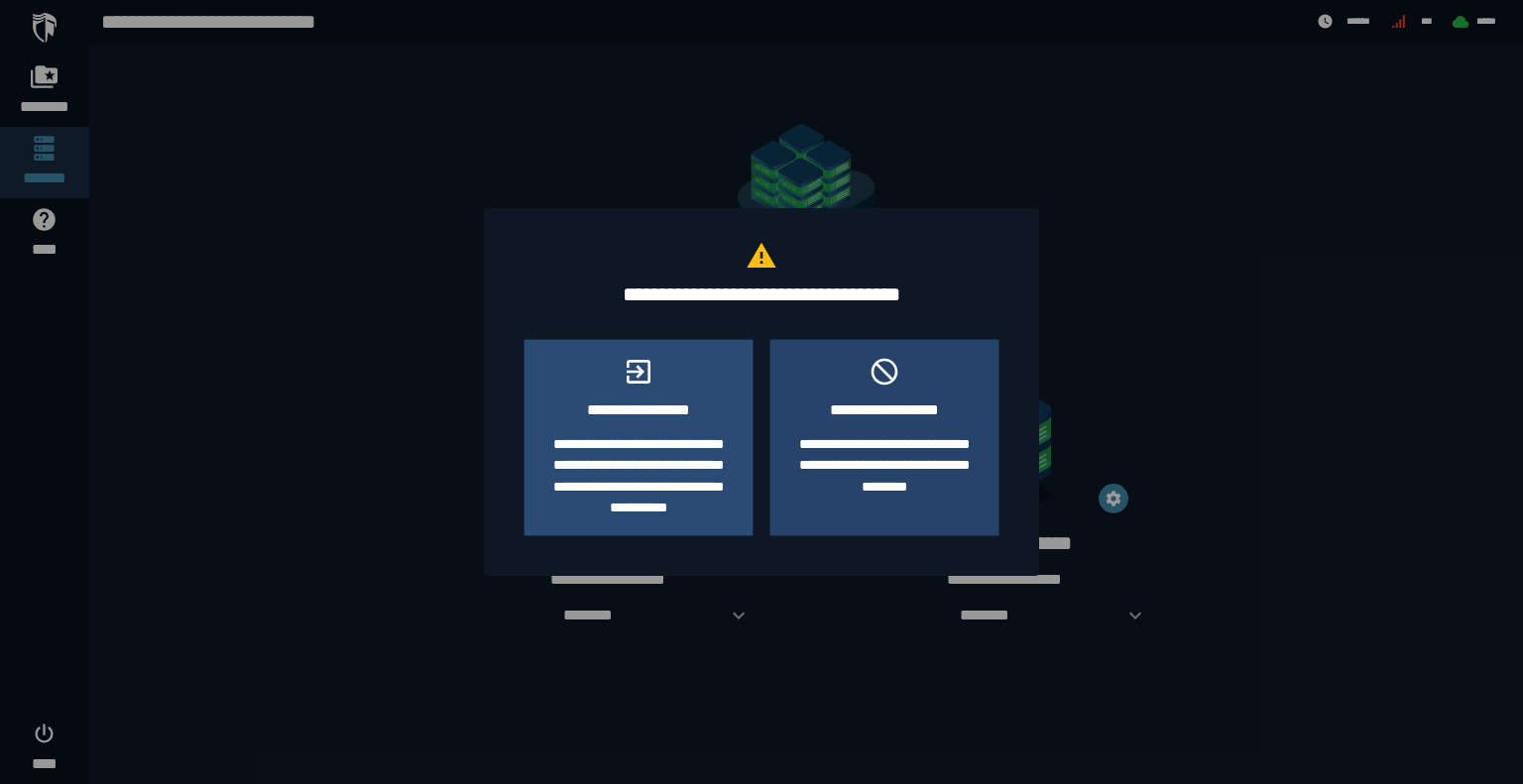 drag, startPoint x: 623, startPoint y: 407, endPoint x: 558, endPoint y: 277, distance: 145.34442 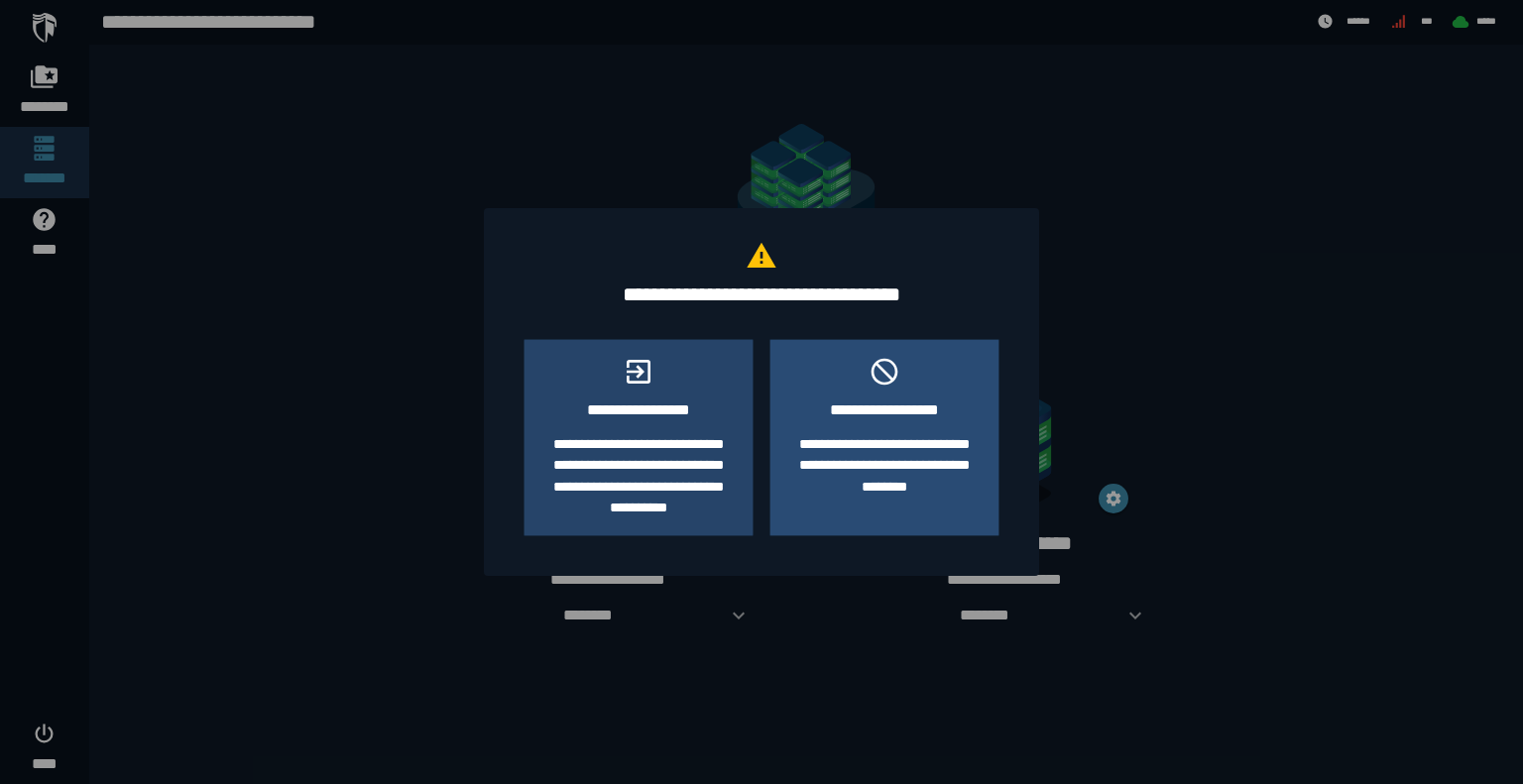 click on "**********" 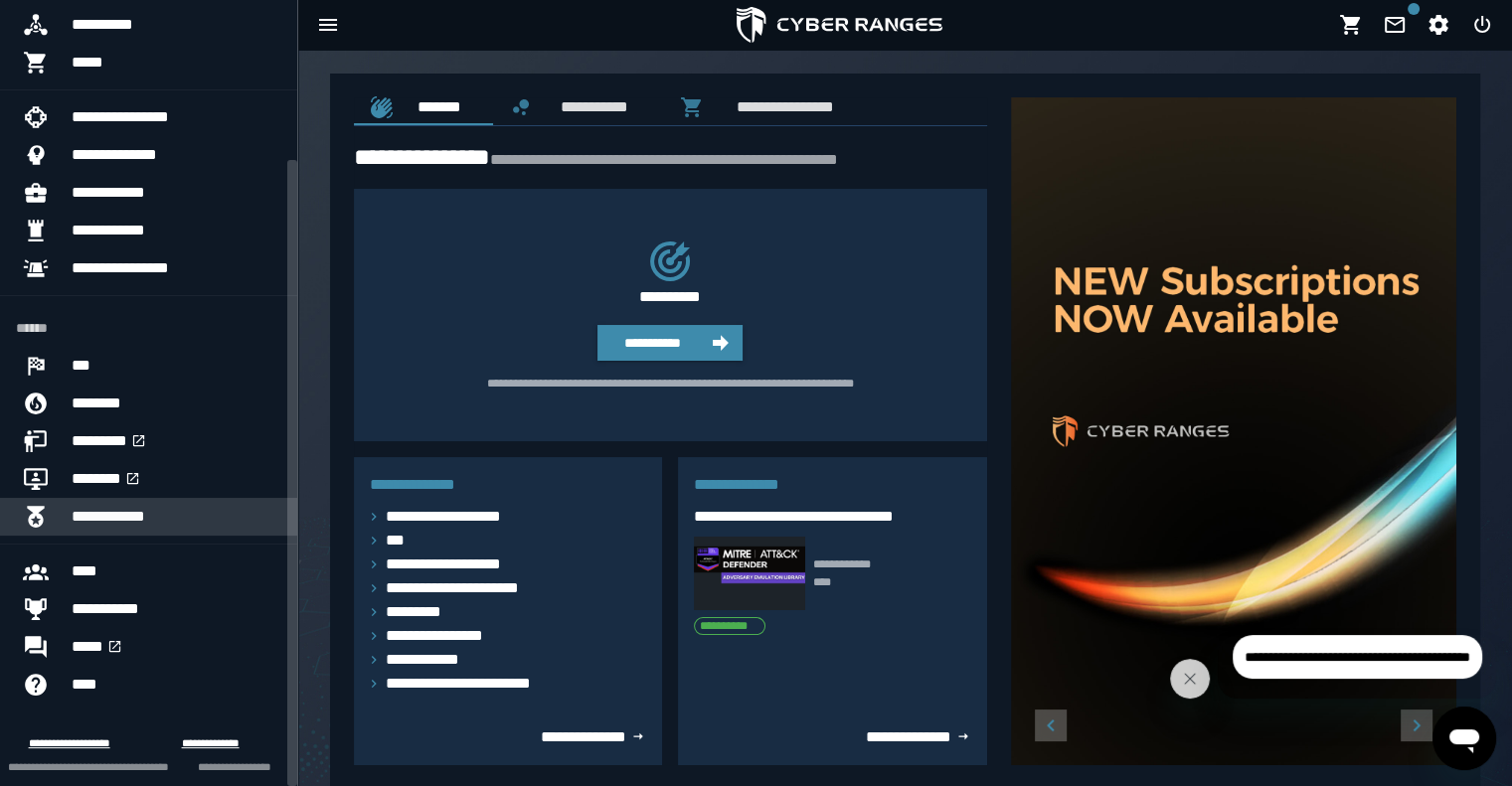scroll, scrollTop: 201, scrollLeft: 0, axis: vertical 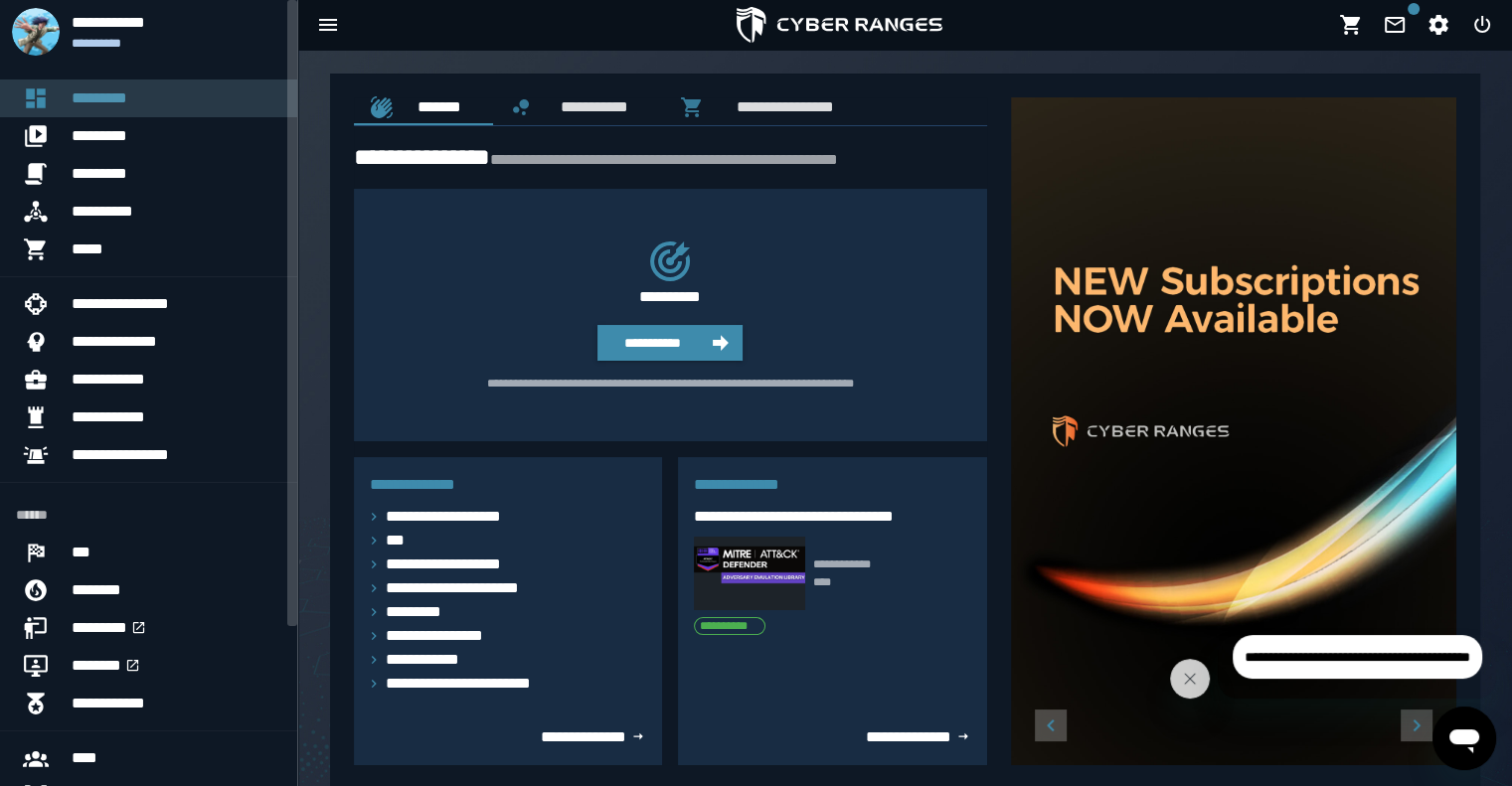 click on "*********" at bounding box center [176, 98] 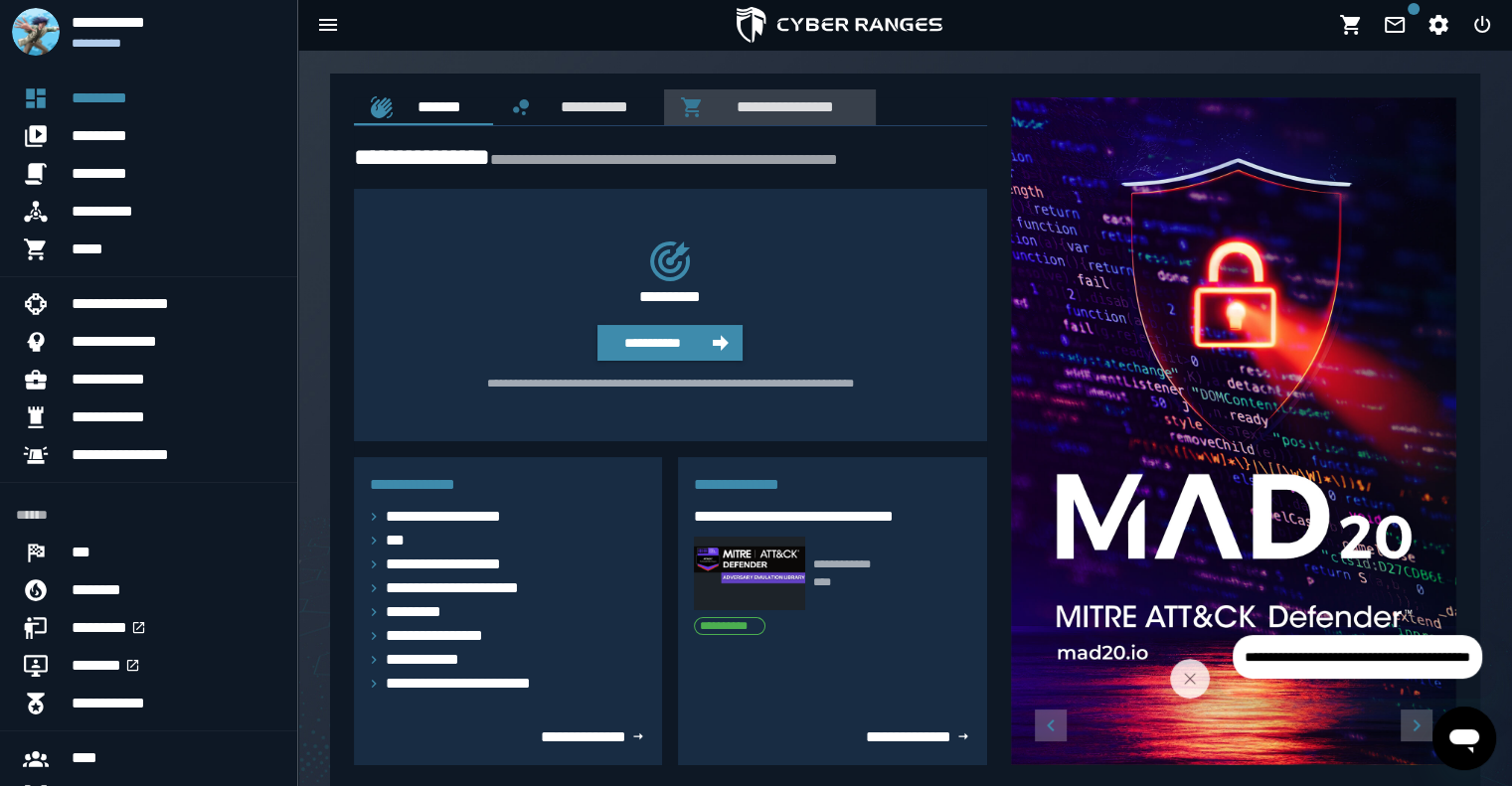 click on "**********" at bounding box center [781, 106] 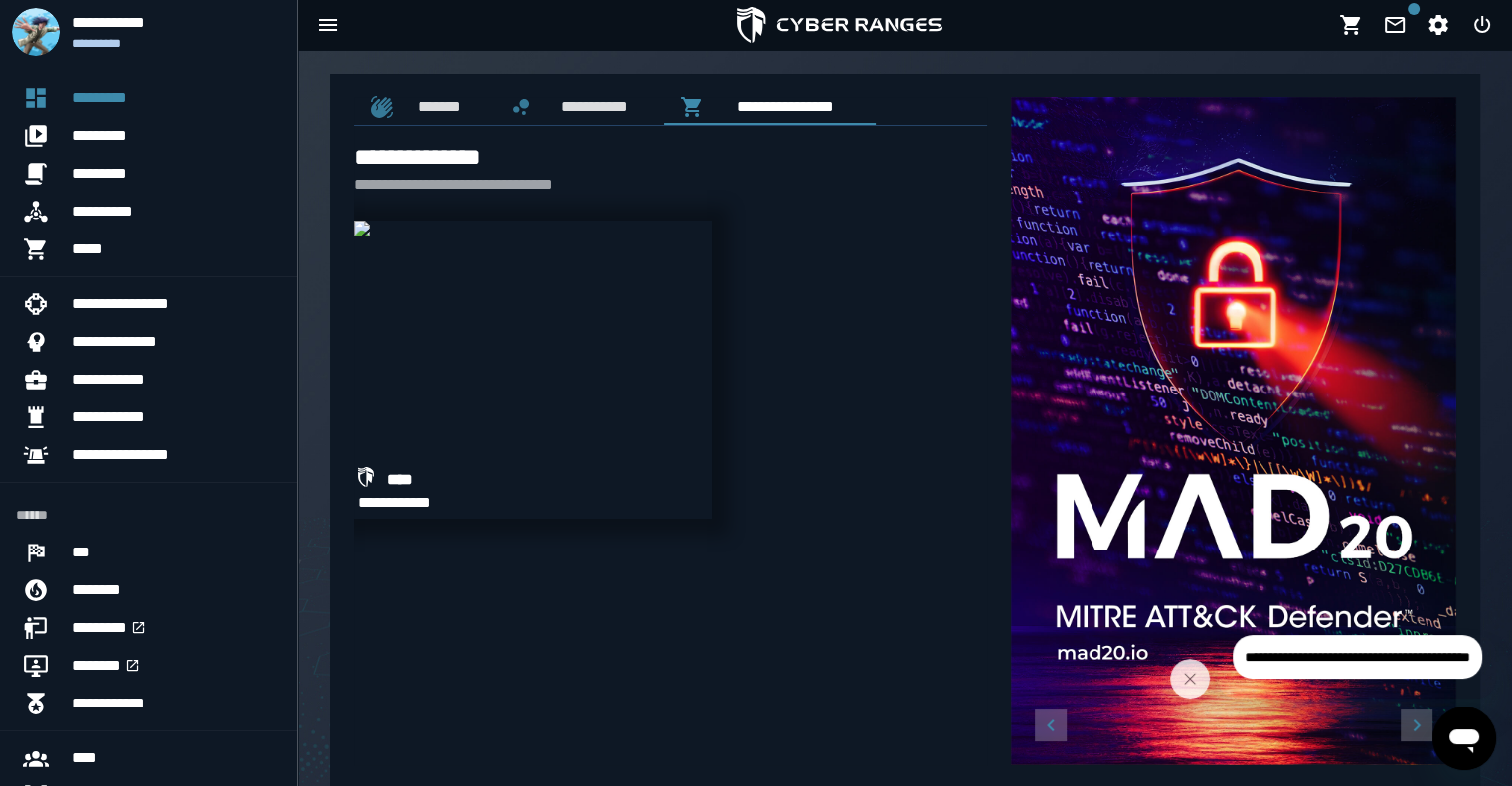 click at bounding box center (362, 229) 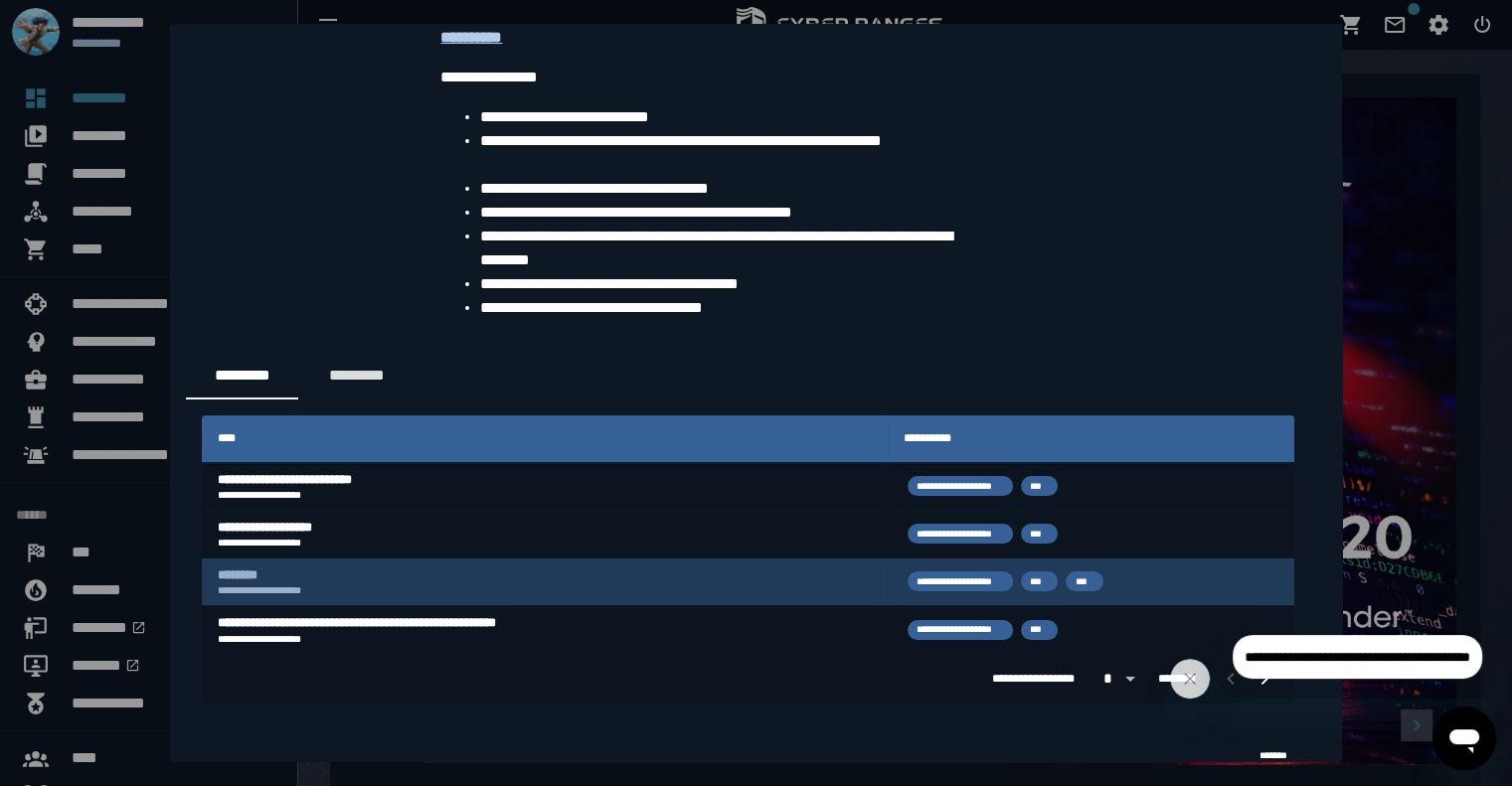 scroll, scrollTop: 141, scrollLeft: 0, axis: vertical 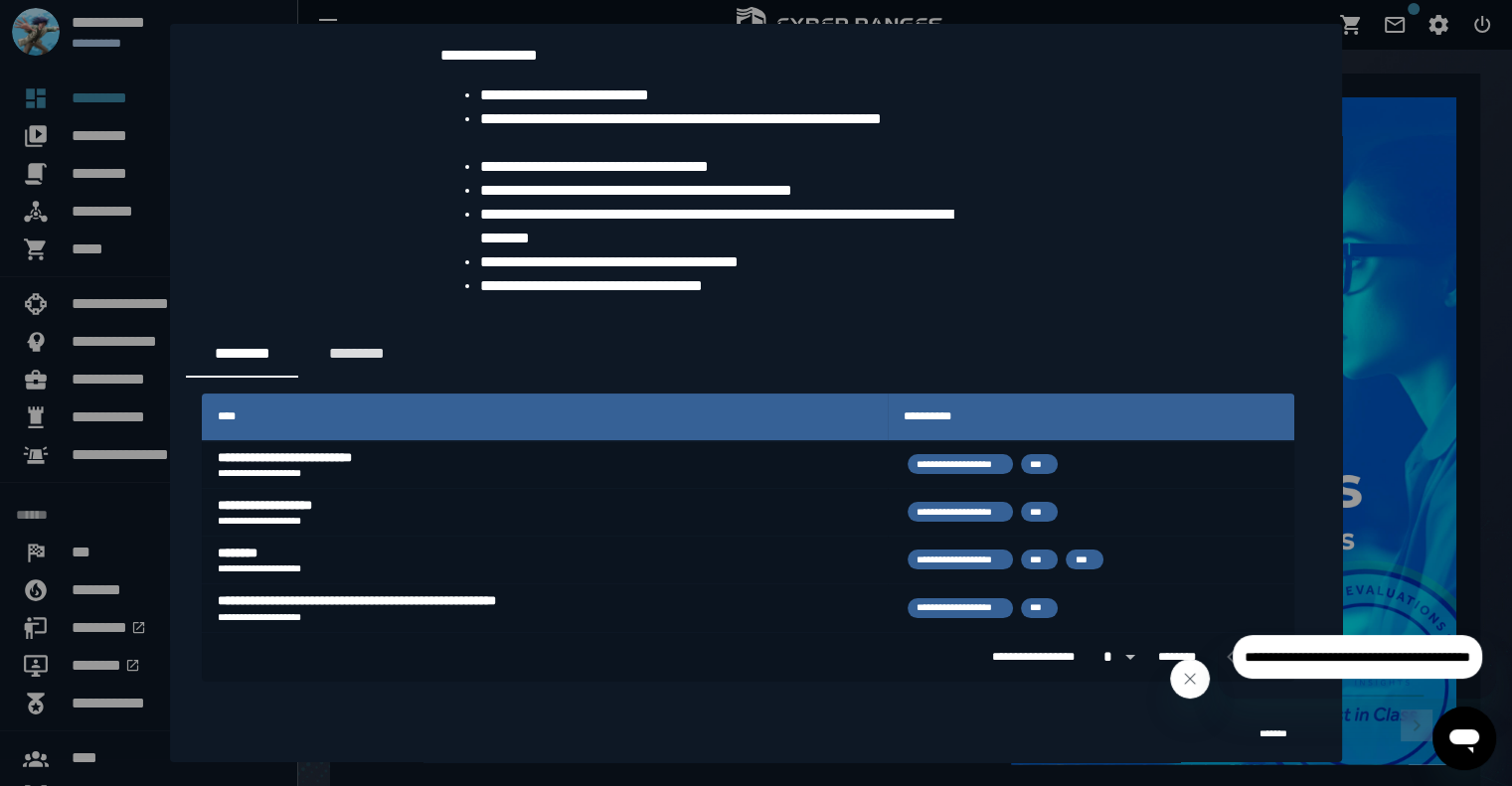 click 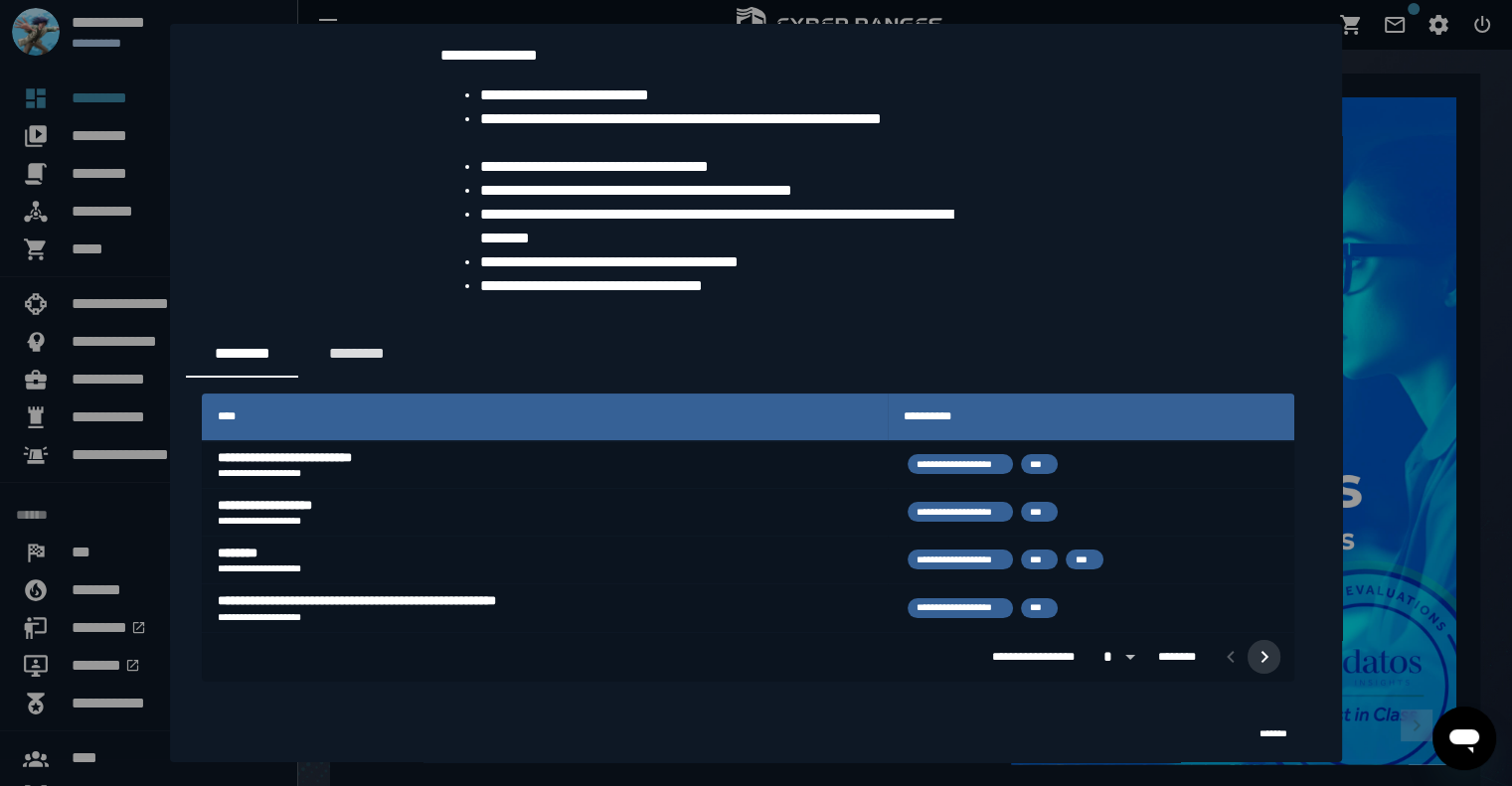 click 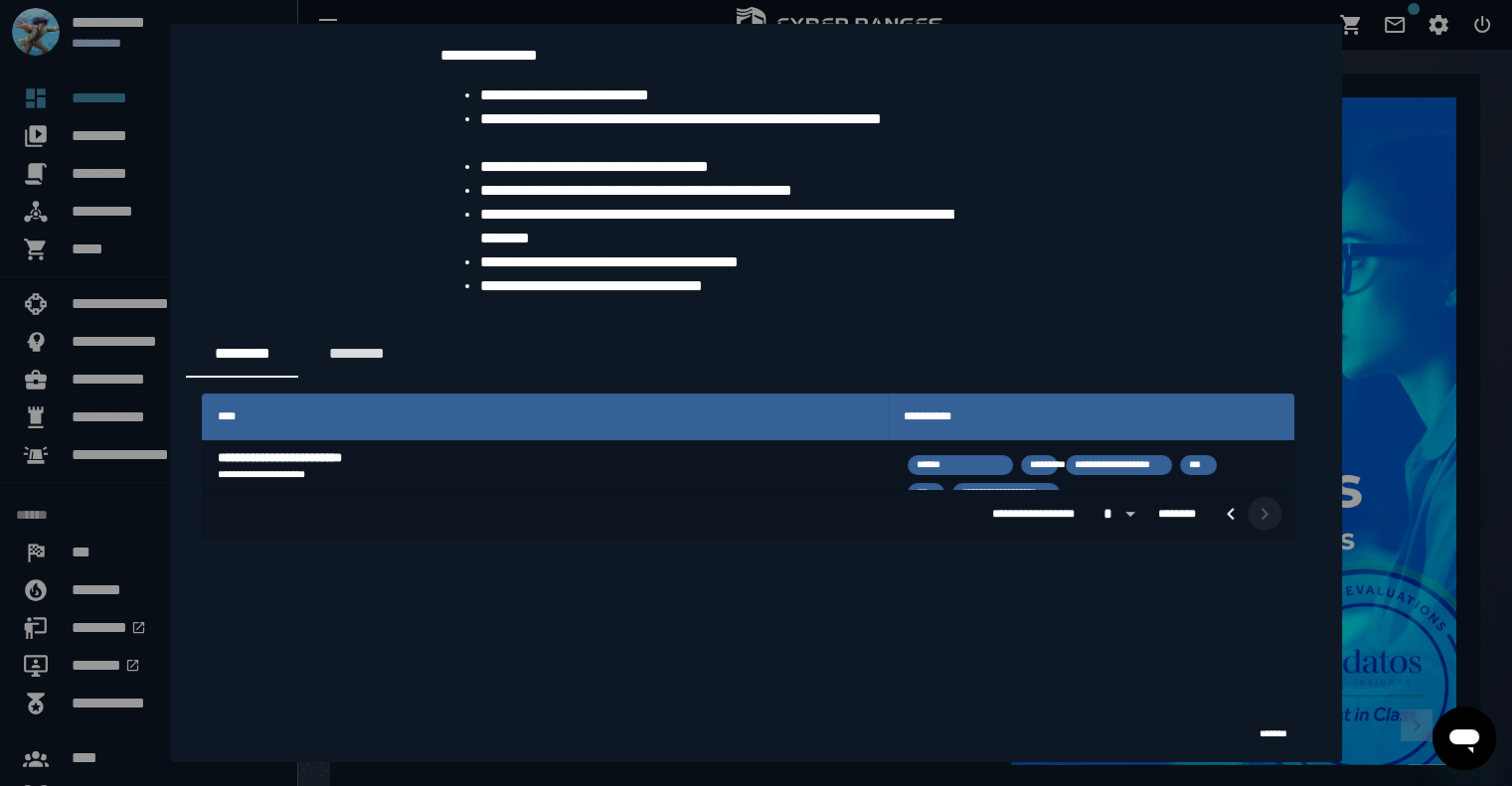 scroll, scrollTop: 20, scrollLeft: 0, axis: vertical 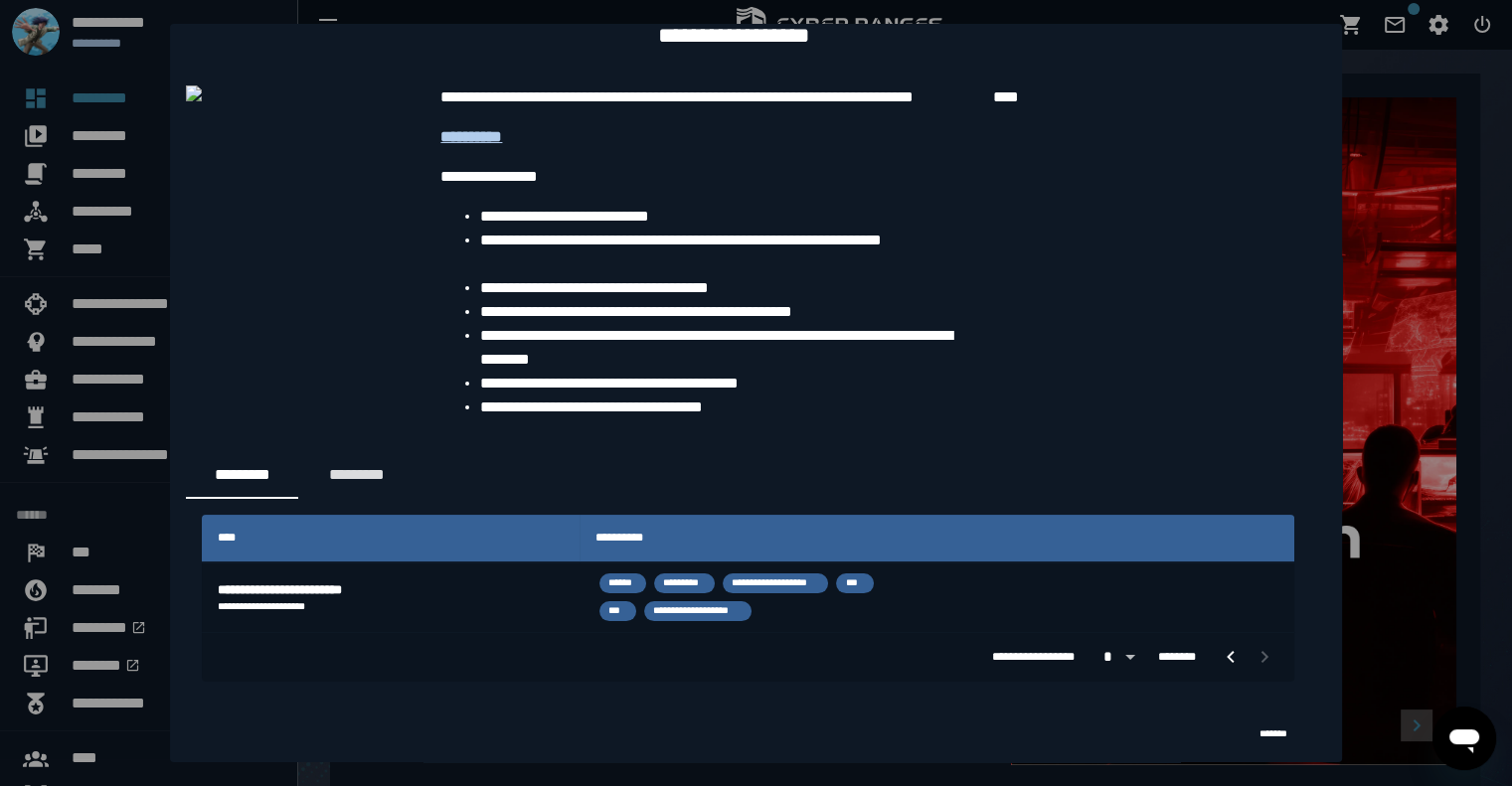 click on "**********" at bounding box center [708, 252] 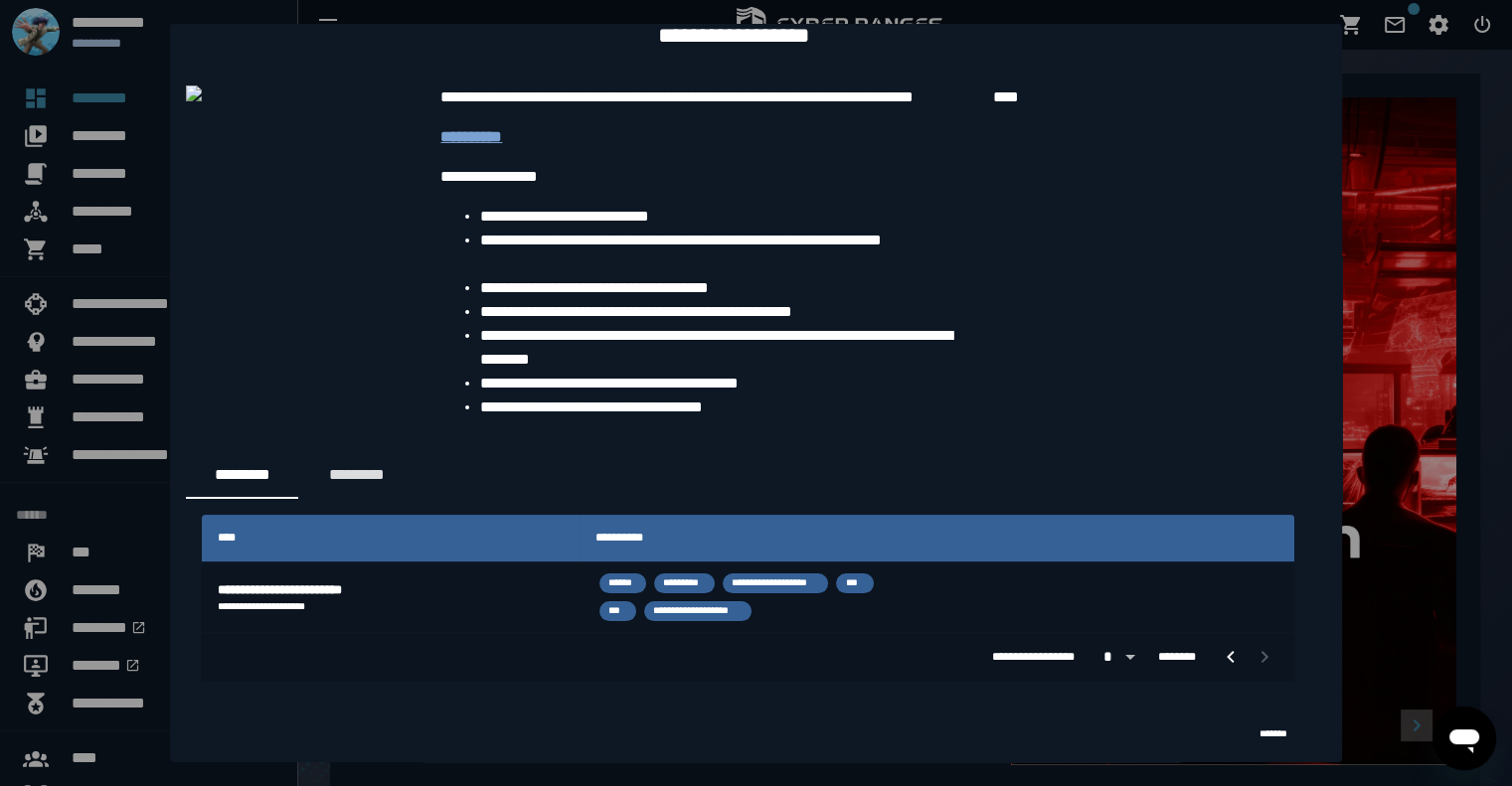 click on "**********" at bounding box center [471, 136] 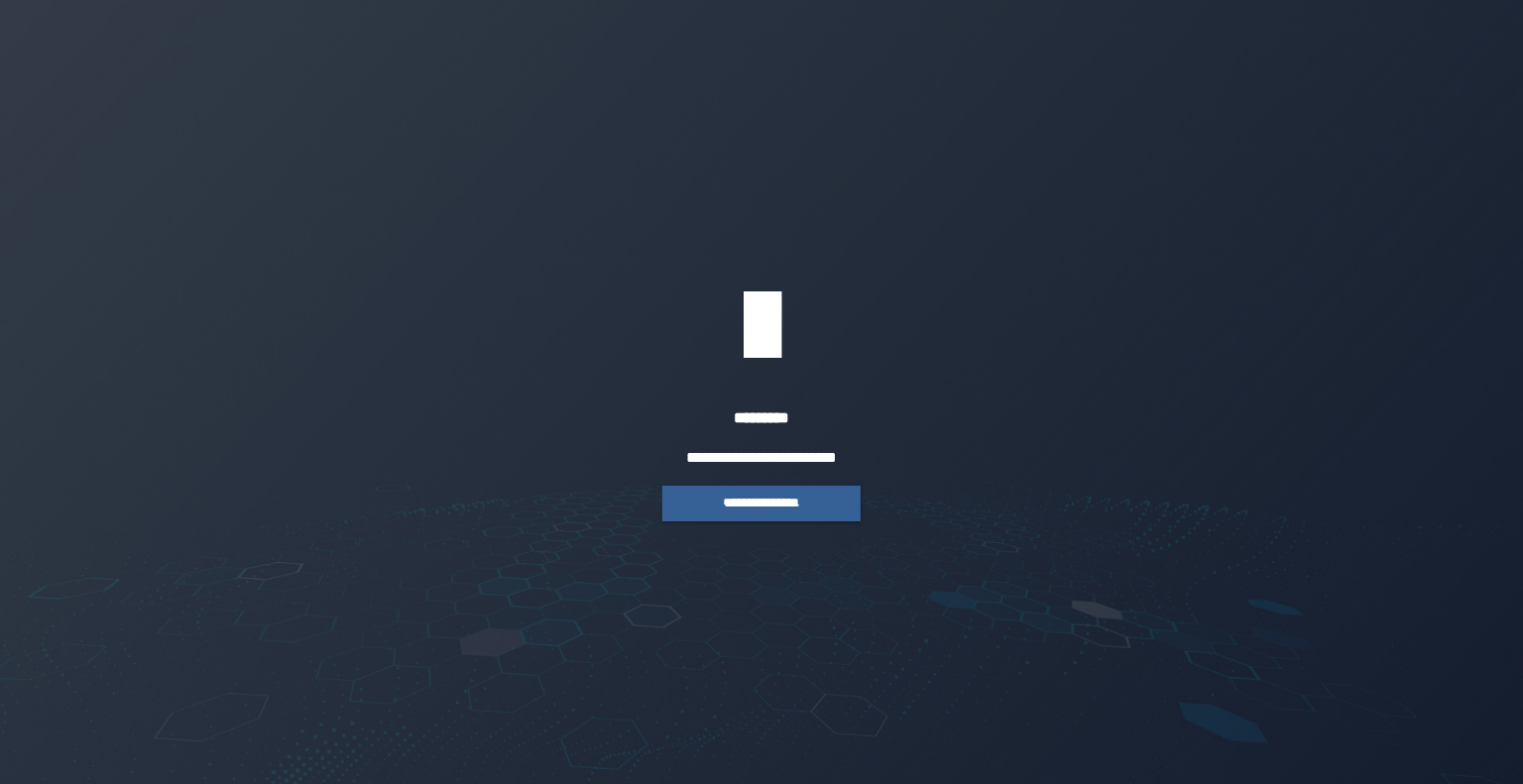scroll, scrollTop: 0, scrollLeft: 0, axis: both 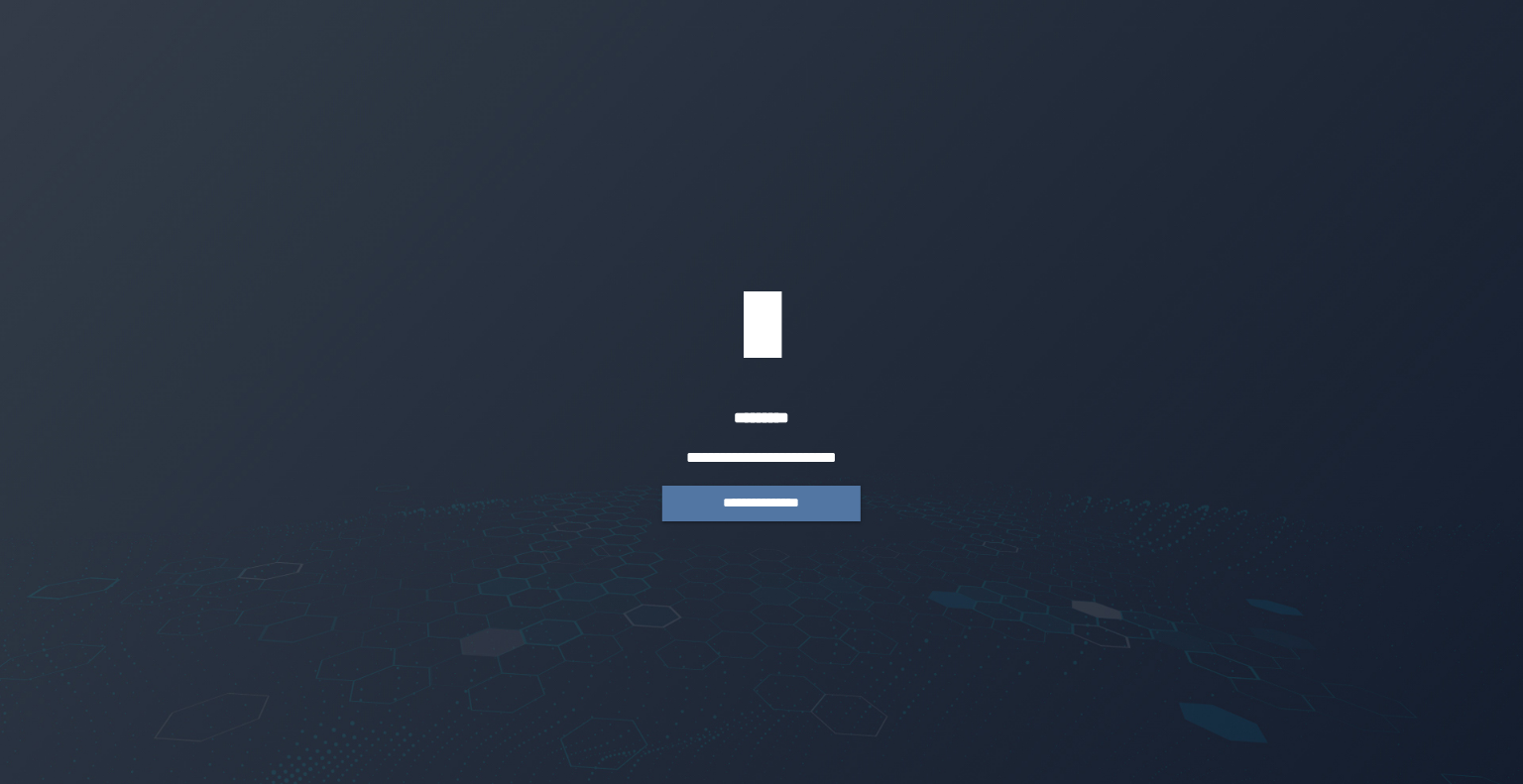 click on "**********" at bounding box center [762, 504] 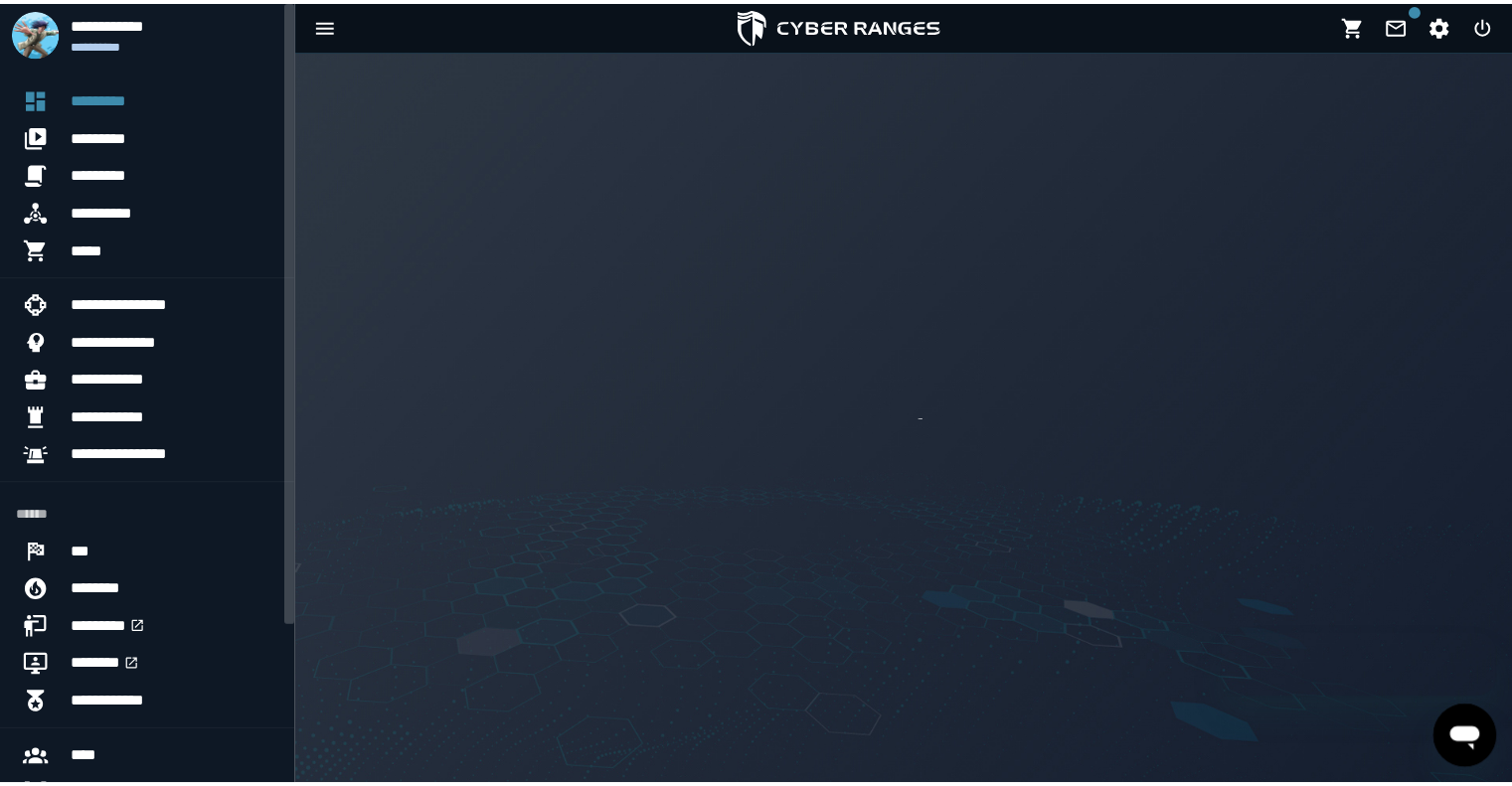 scroll, scrollTop: 0, scrollLeft: 0, axis: both 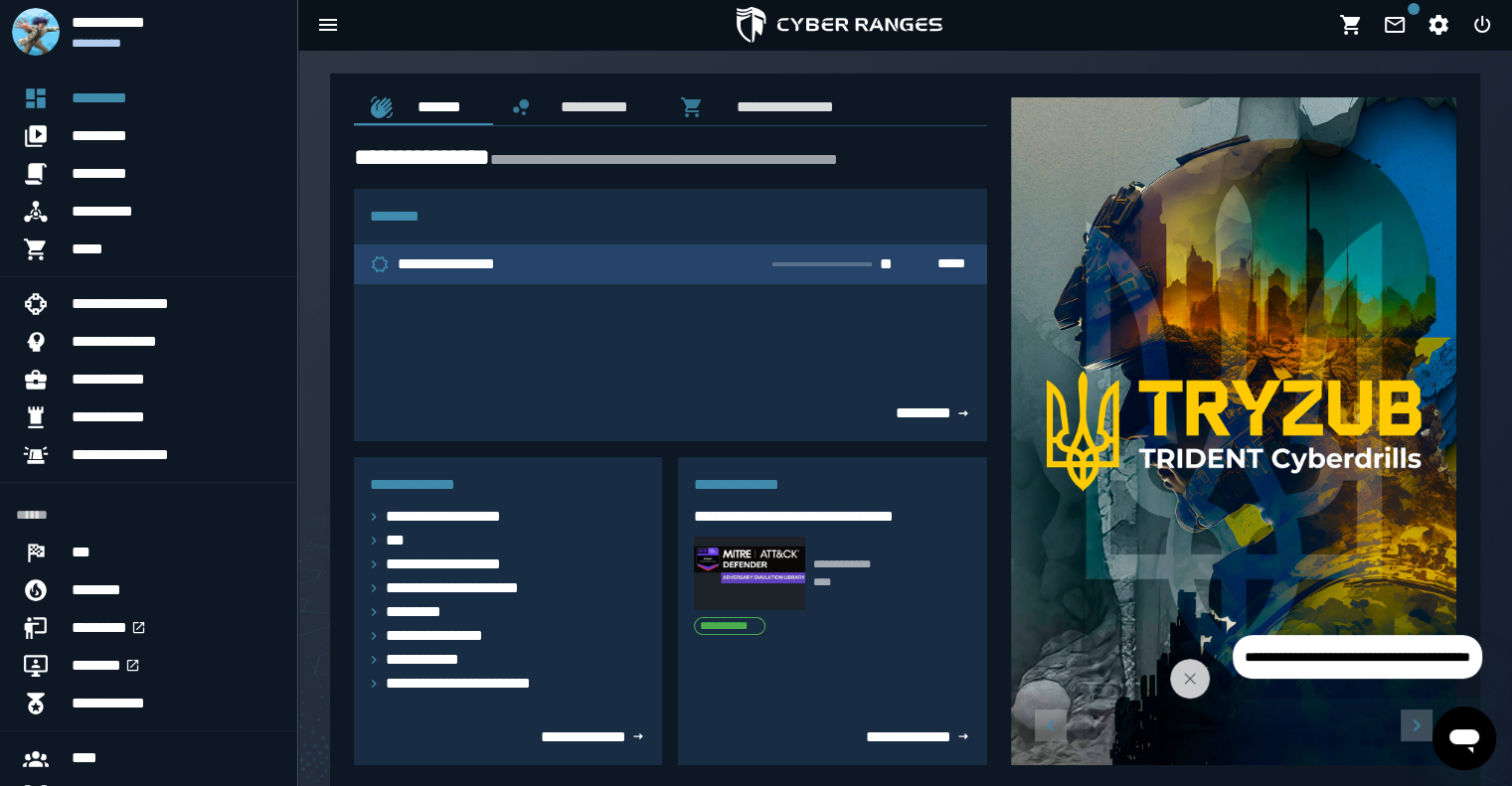 click on "**********" at bounding box center (453, 264) 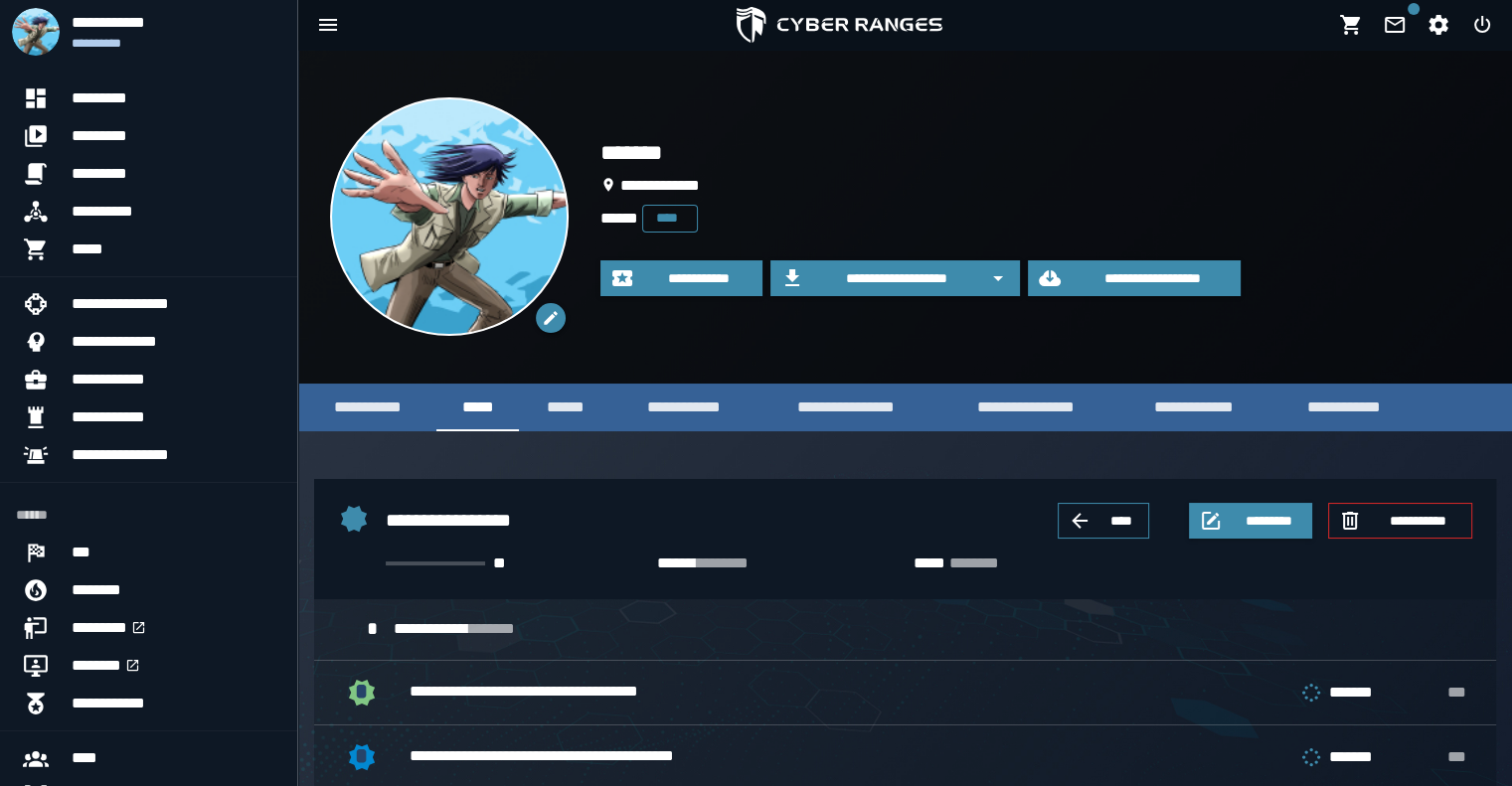 click on "*********" at bounding box center (721, 562) 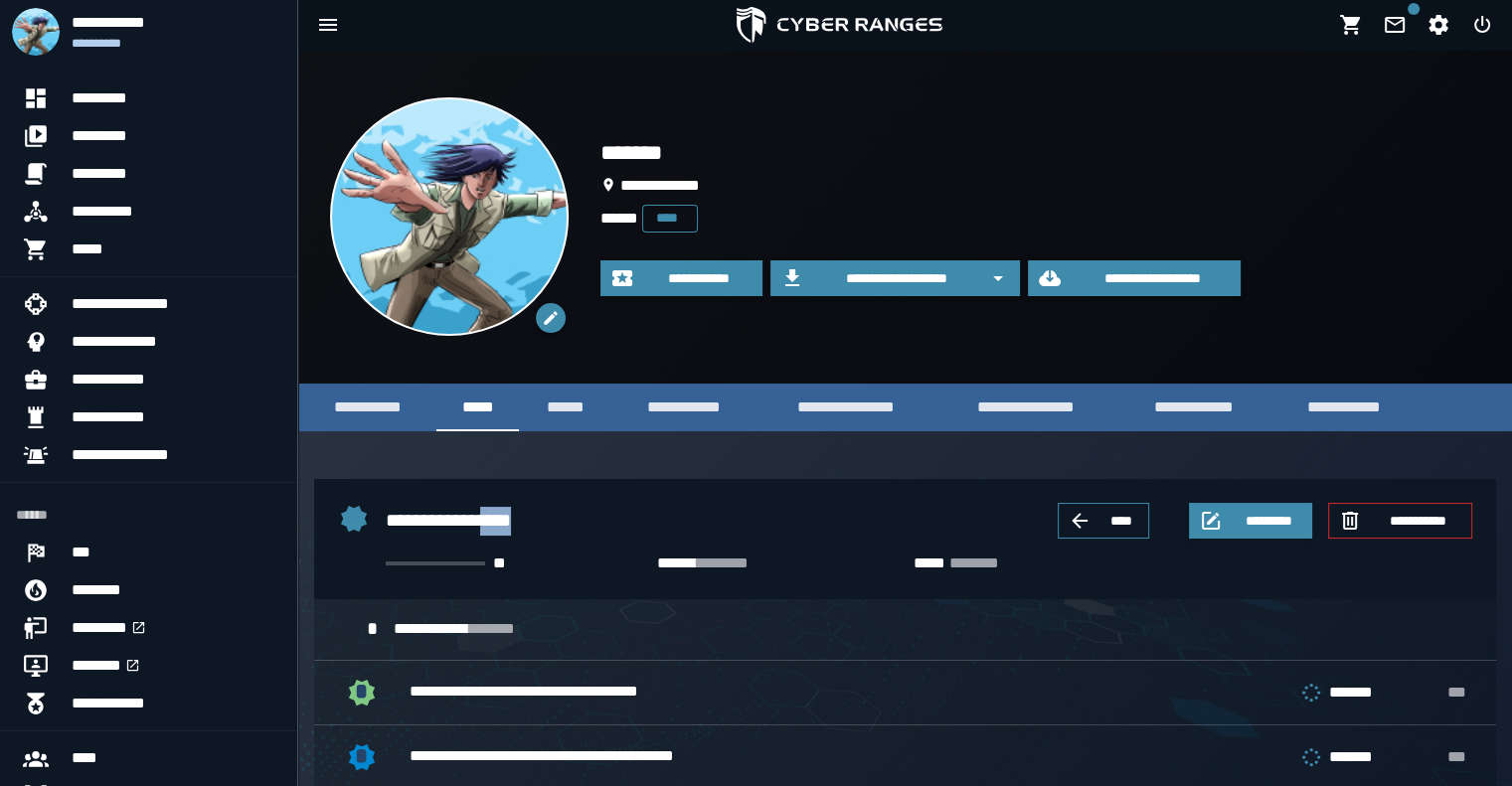 click on "**********" at bounding box center (702, 519) 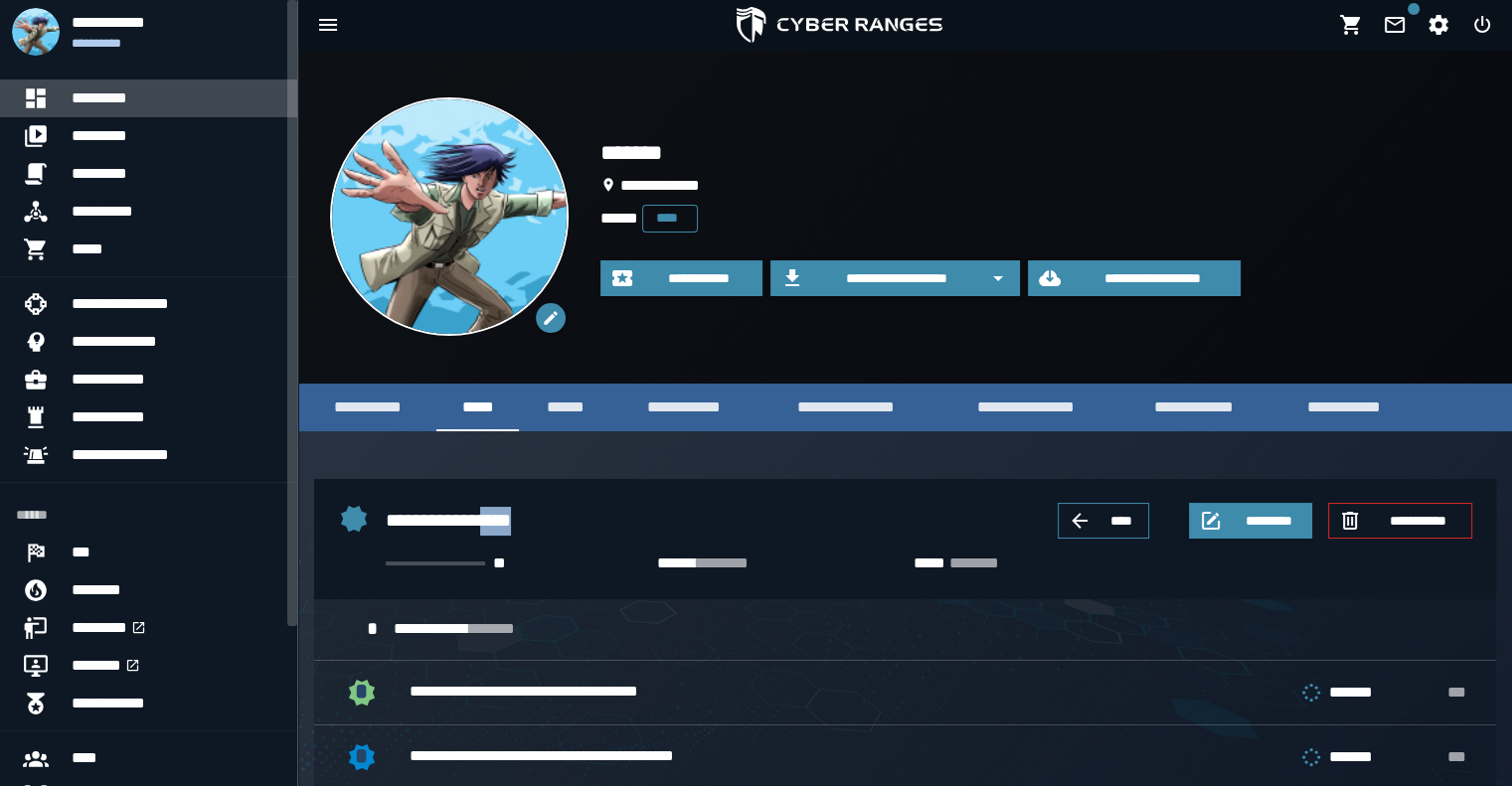 click on "*********" at bounding box center [176, 98] 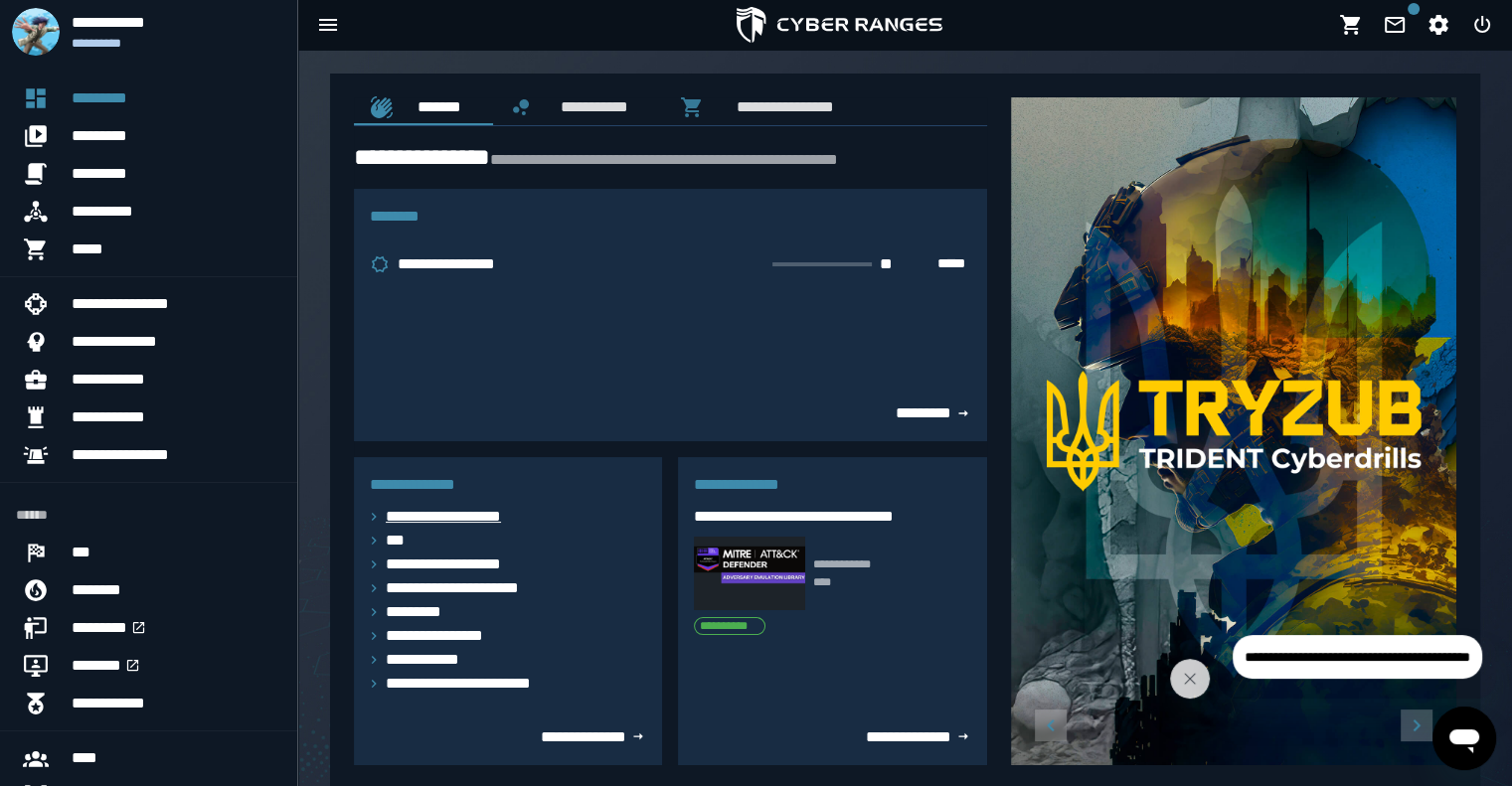 click on "**********" at bounding box center [455, 517] 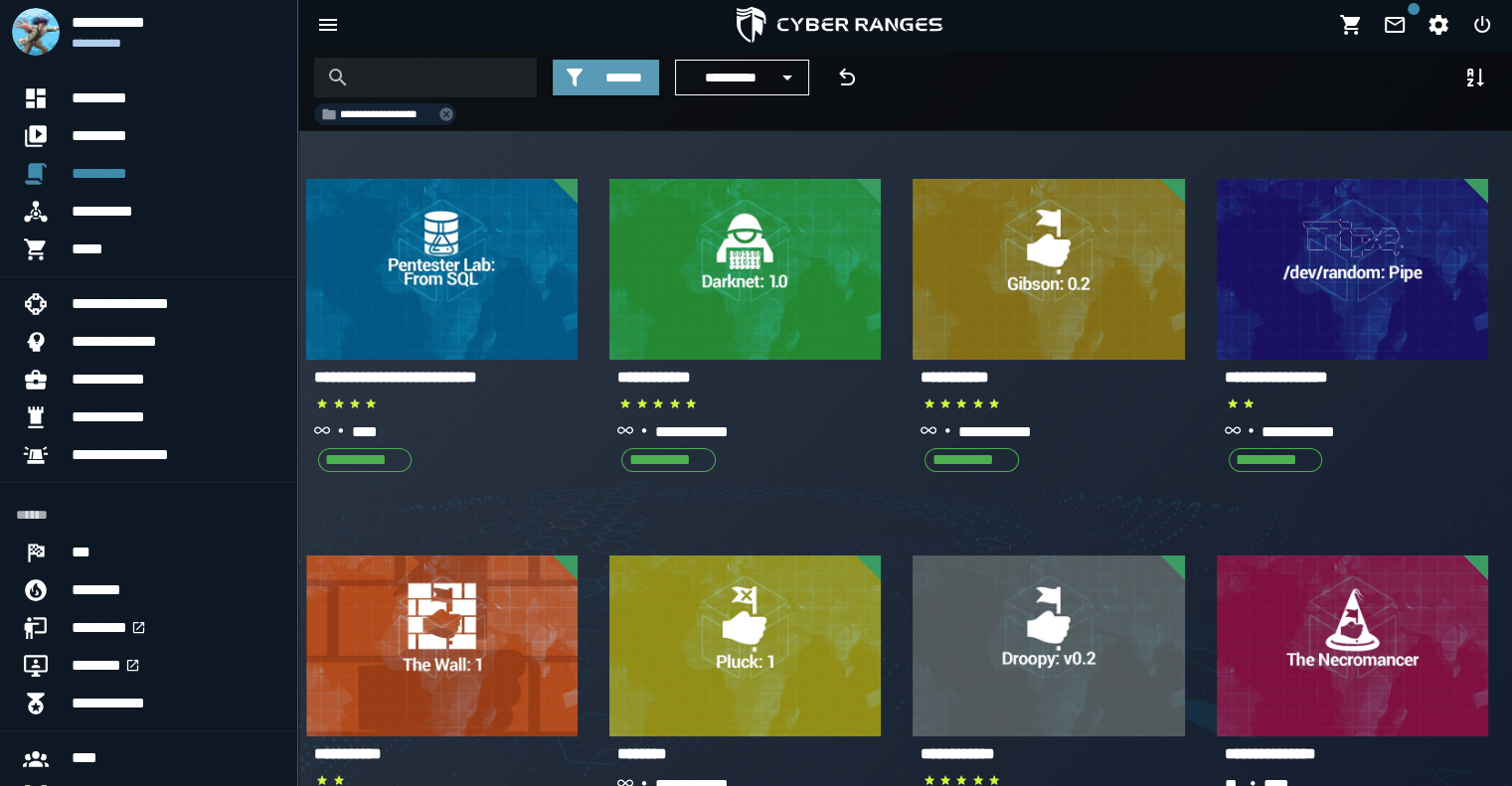 click on "*******" at bounding box center (623, 78) 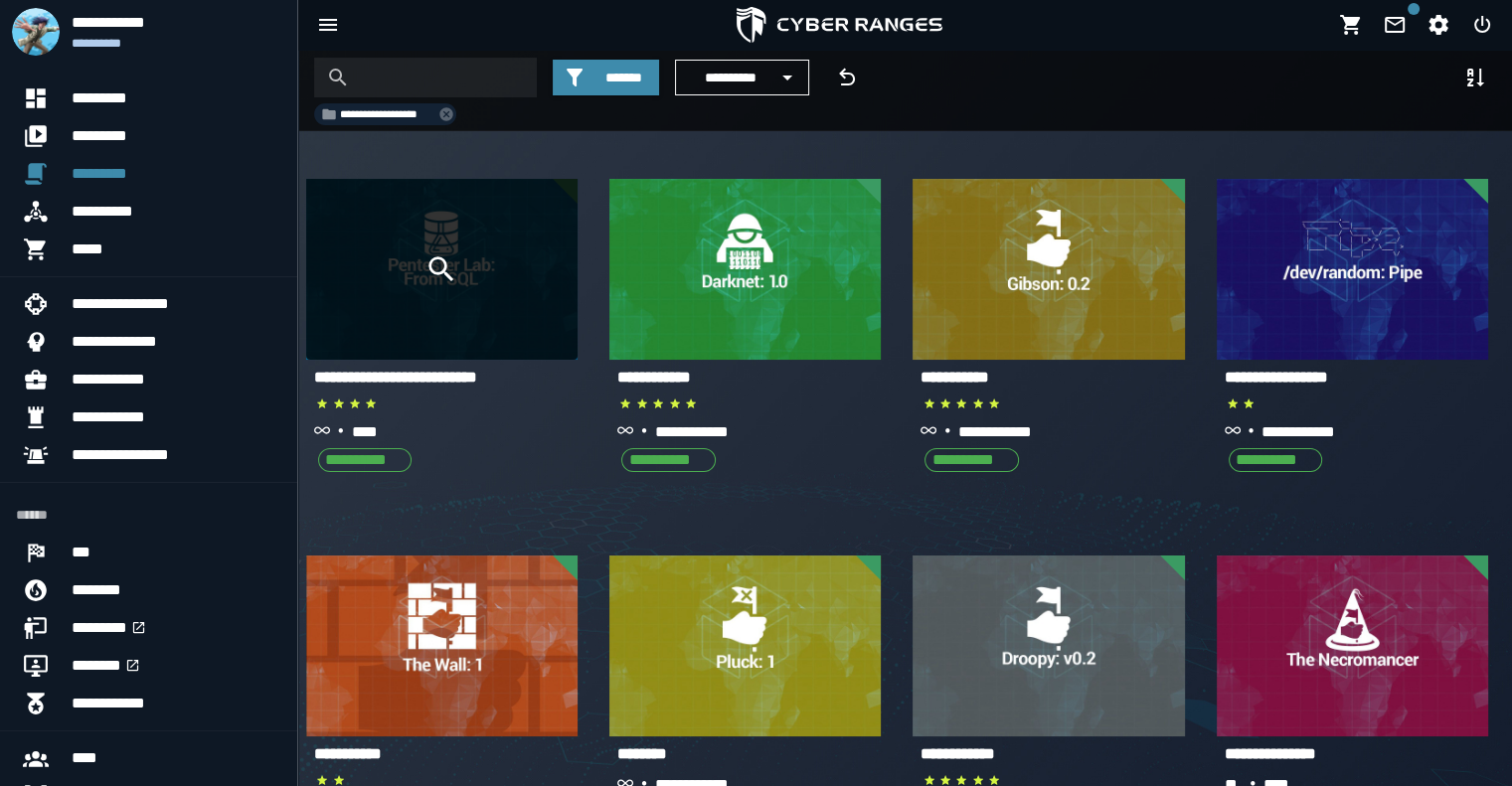 click 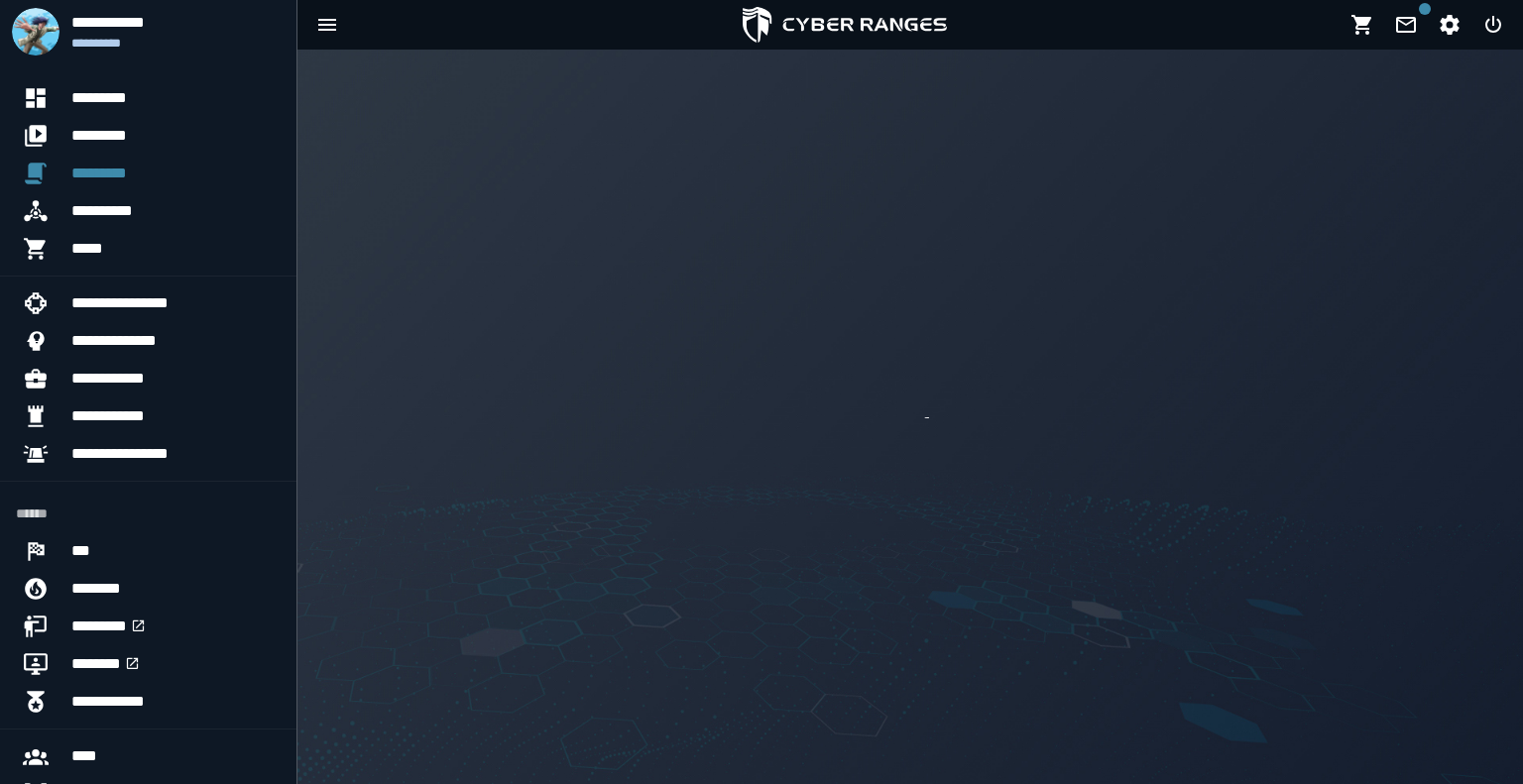 click at bounding box center (910, 416) 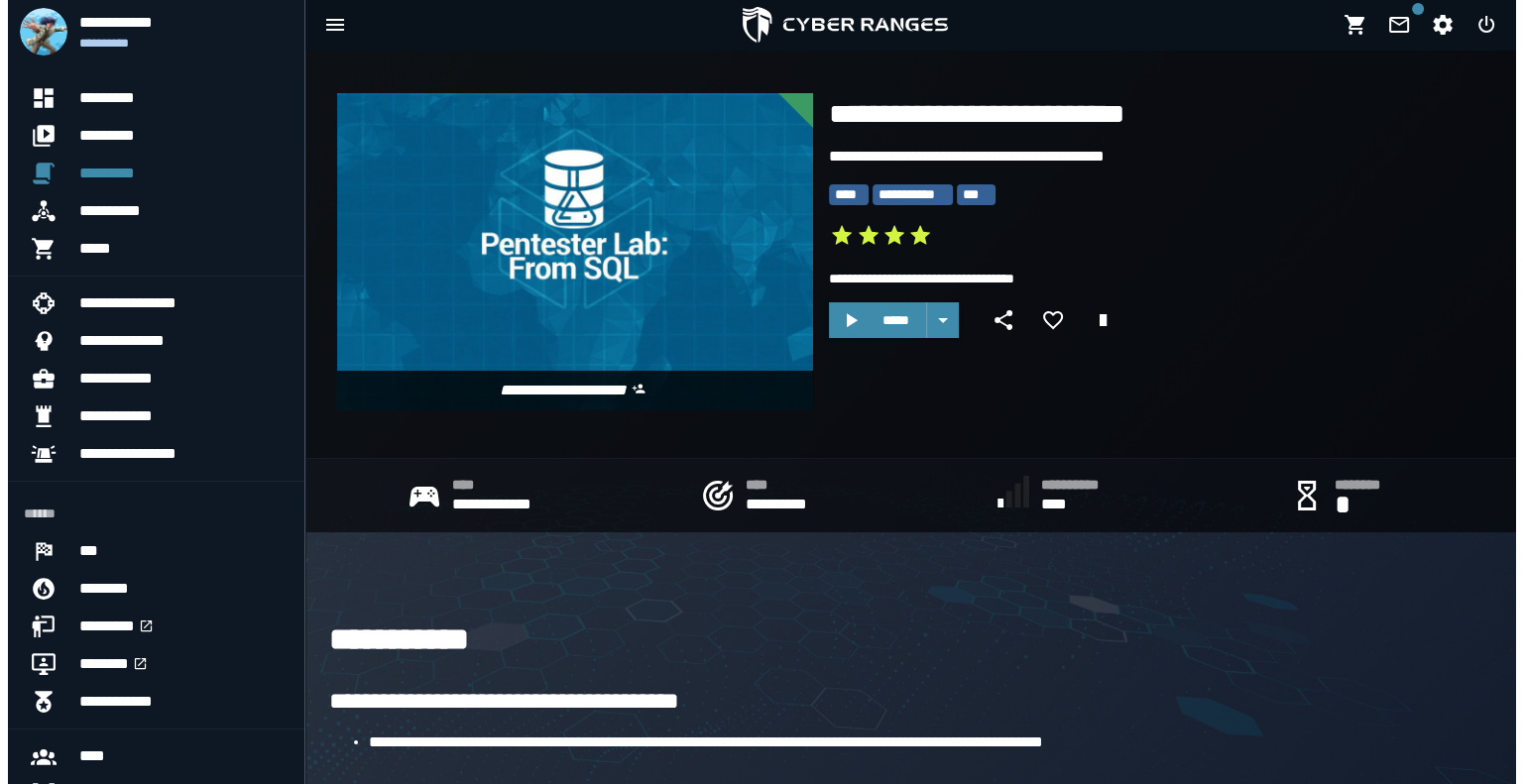 scroll, scrollTop: 0, scrollLeft: 0, axis: both 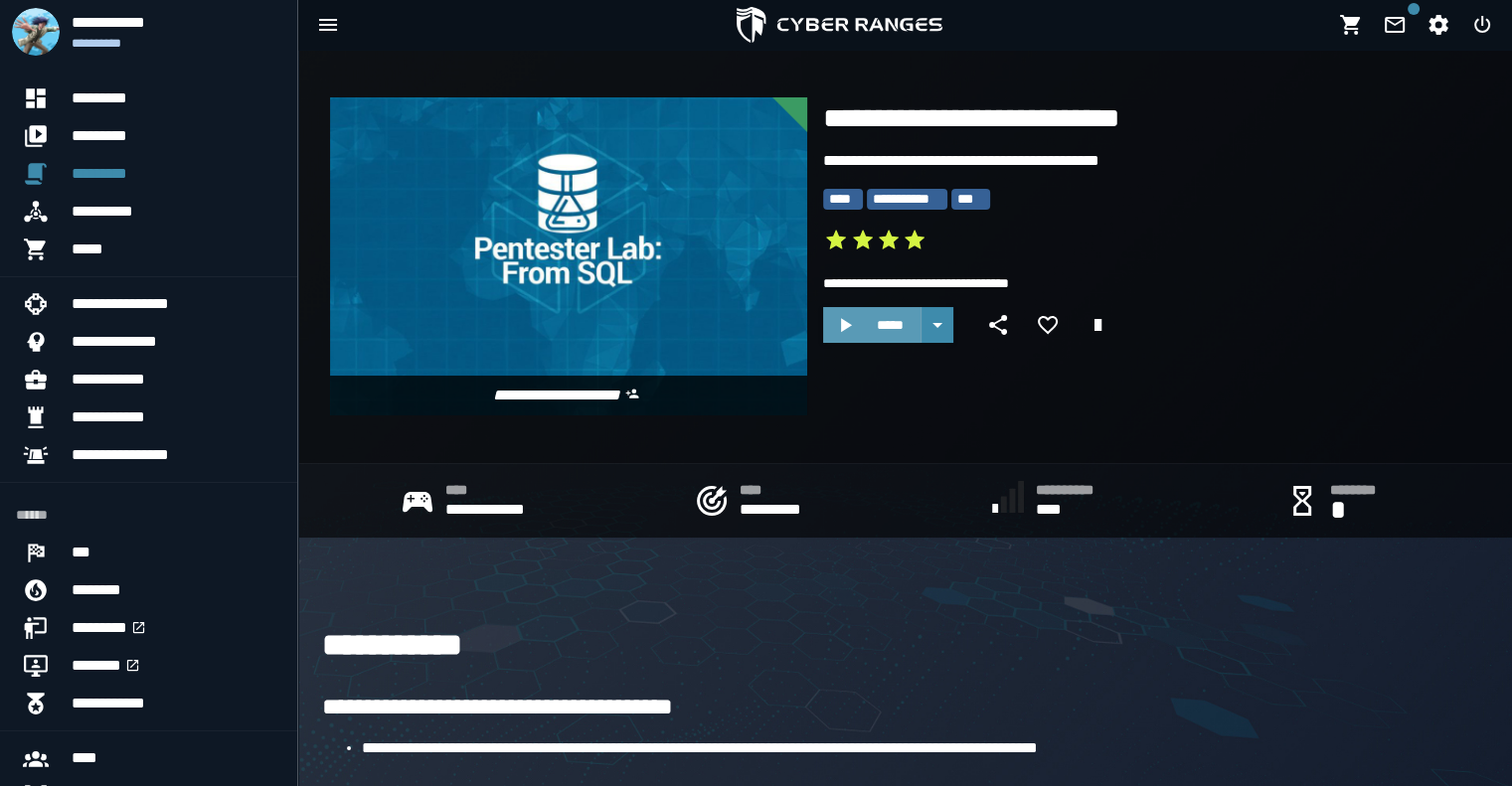 click on "*****" at bounding box center (872, 325) 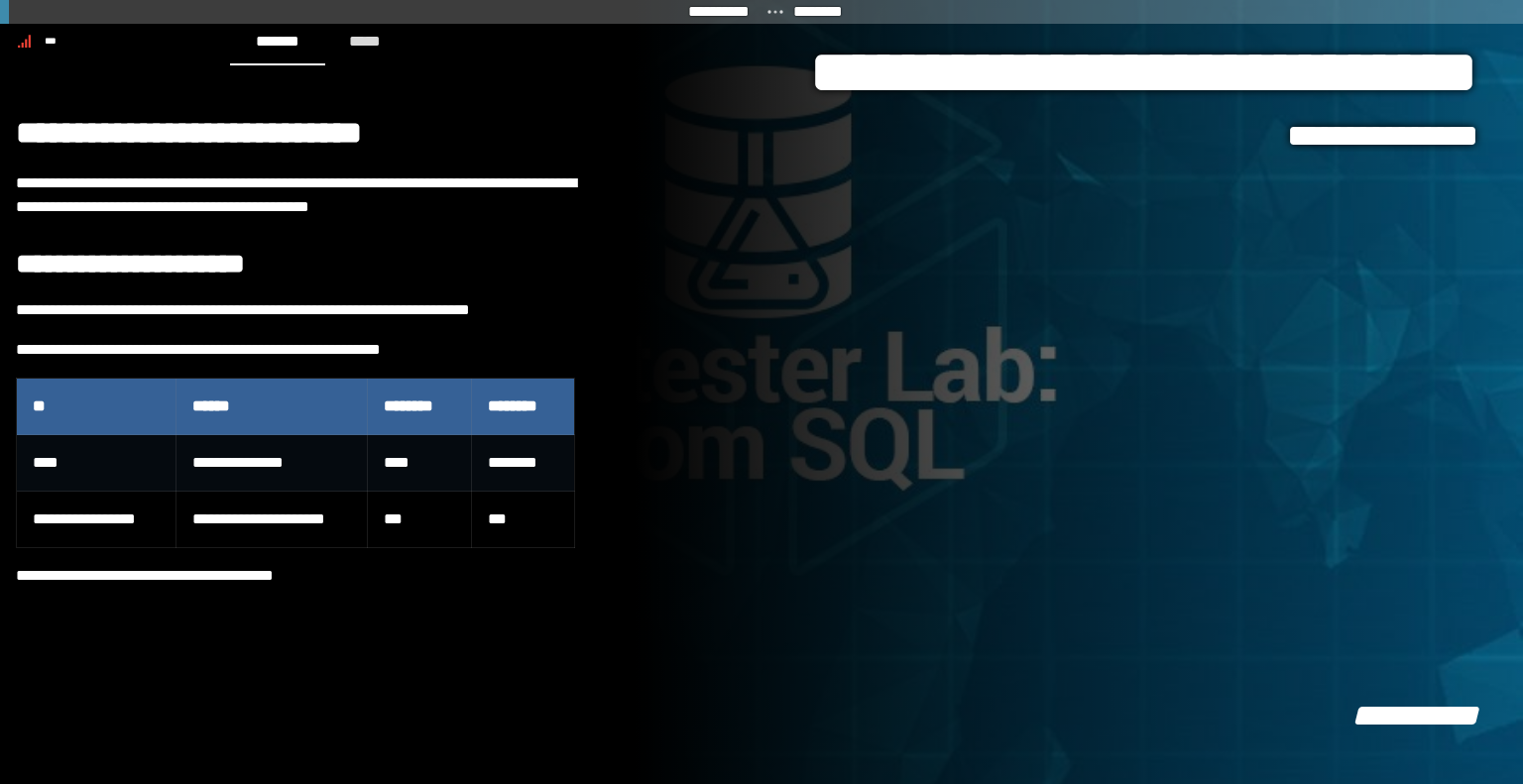 click on "****" at bounding box center (96, 463) 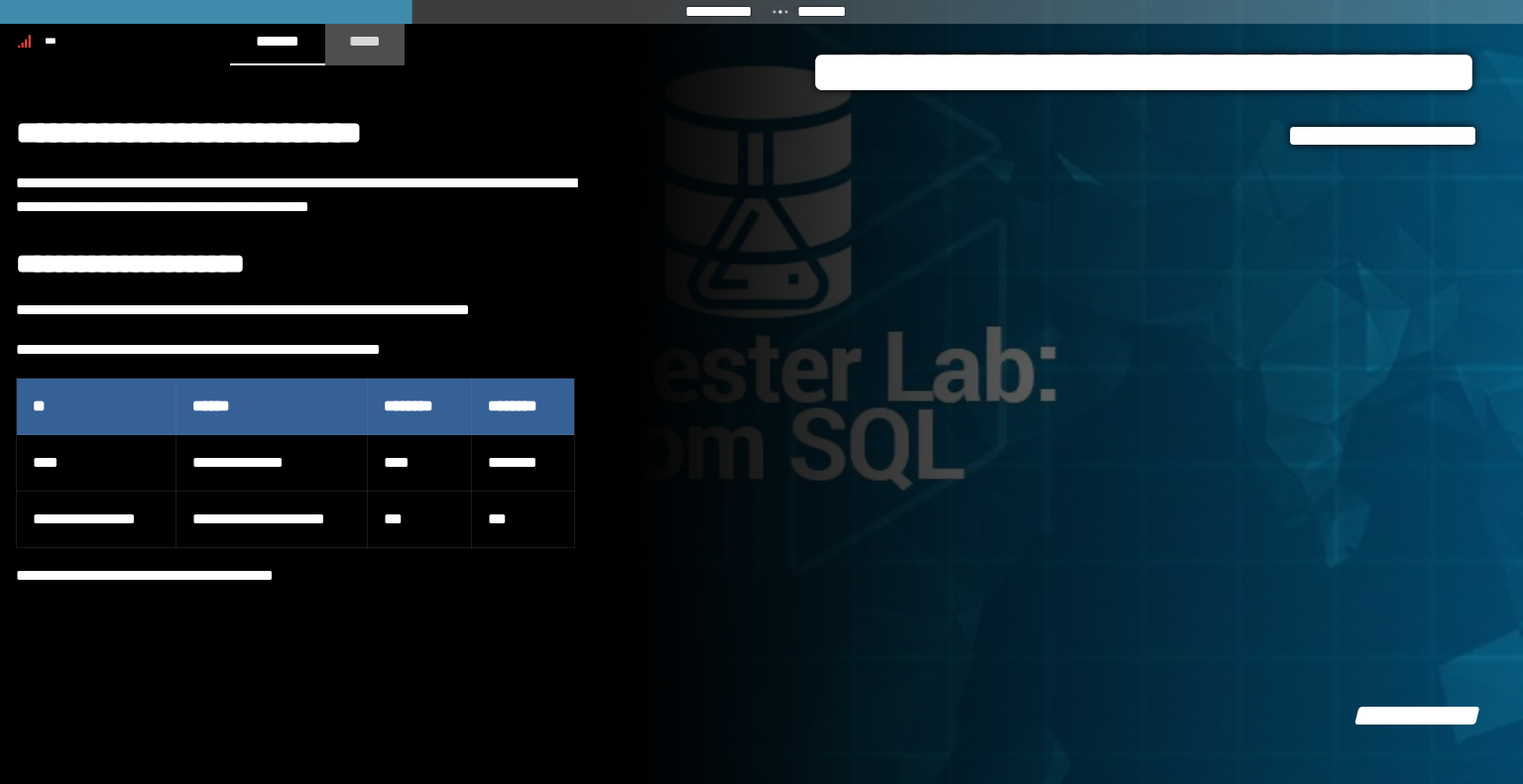 click on "*****" at bounding box center (365, 41) 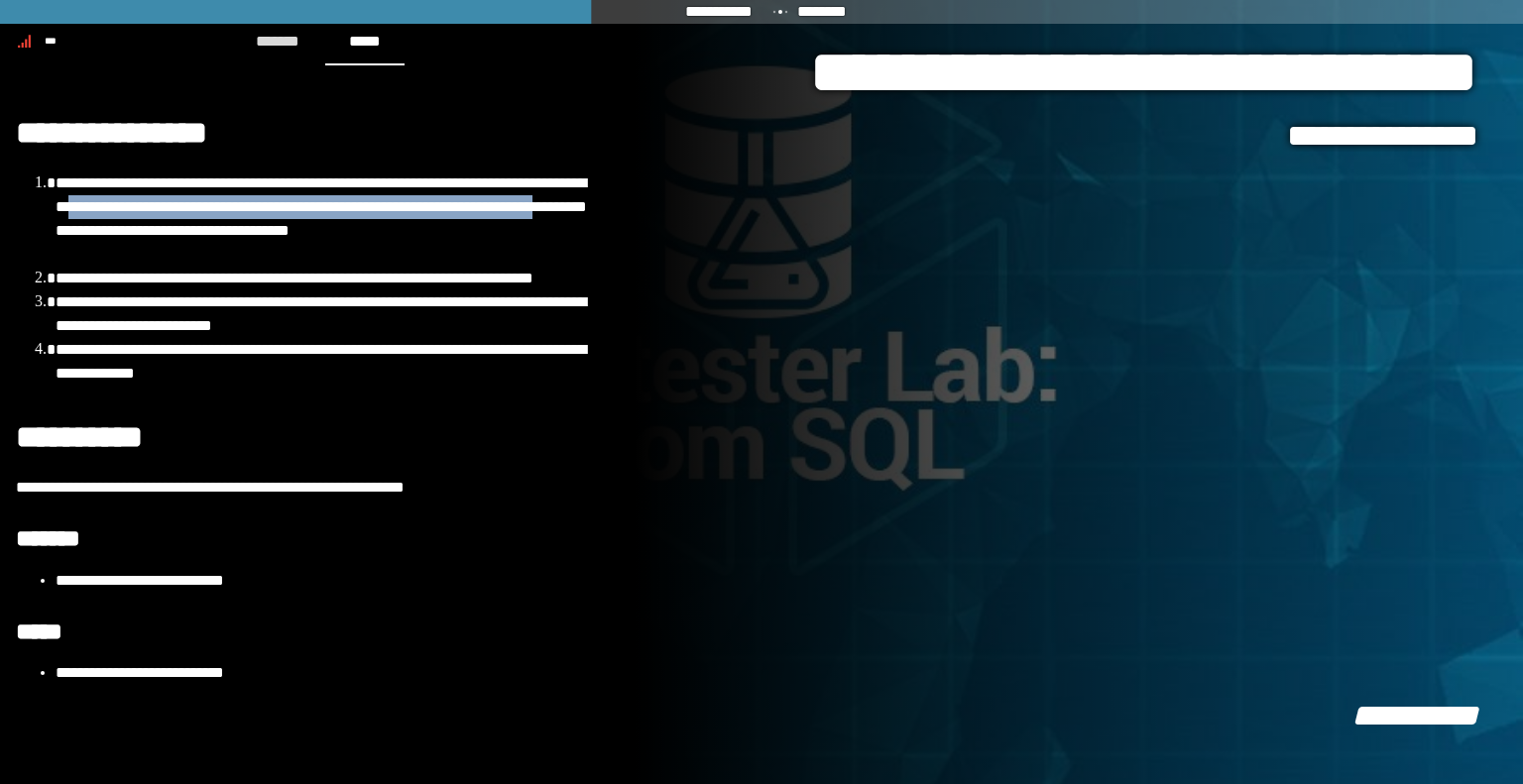 drag, startPoint x: 374, startPoint y: 55, endPoint x: 266, endPoint y: 215, distance: 193.03886 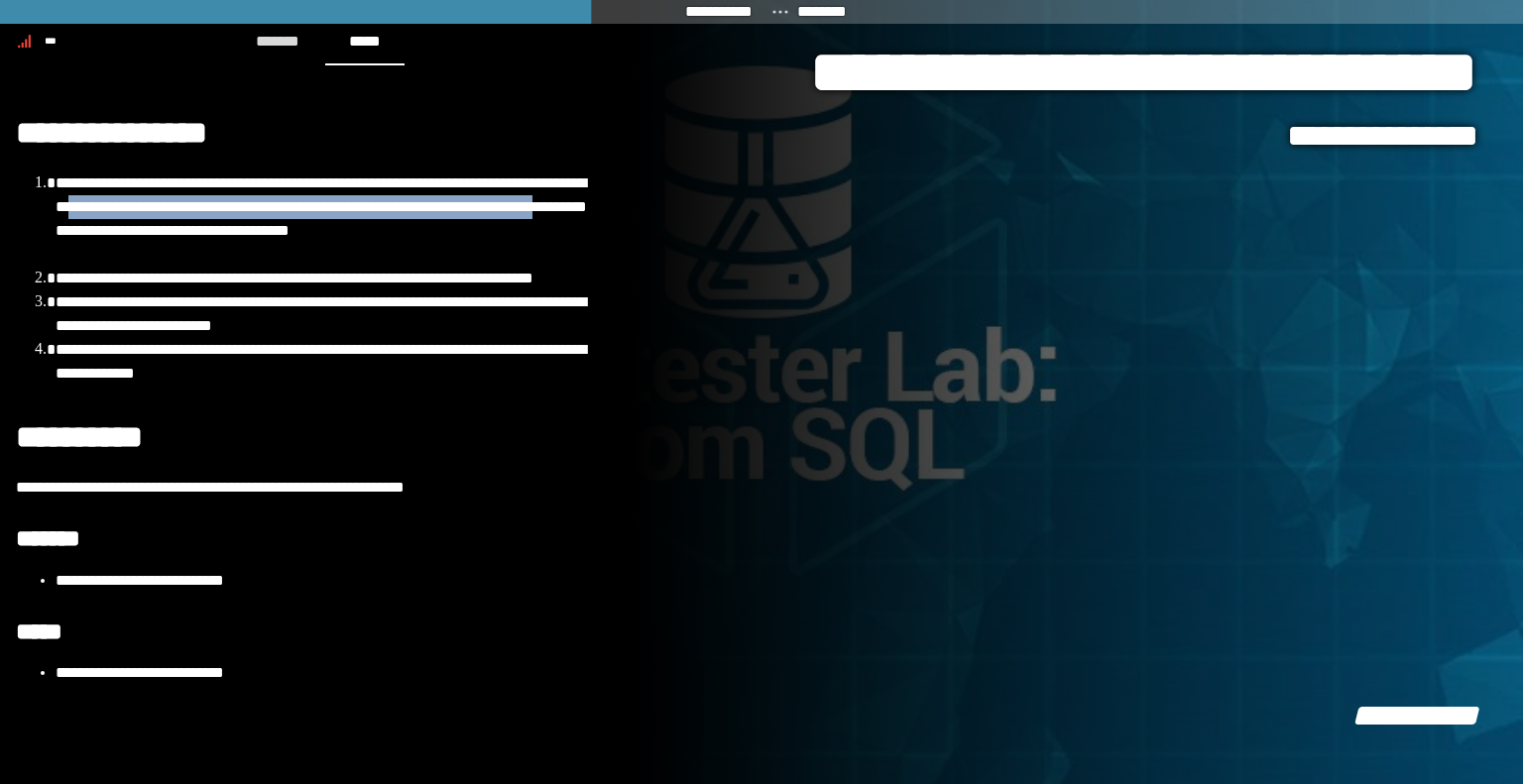 click on "**********" at bounding box center (329, 219) 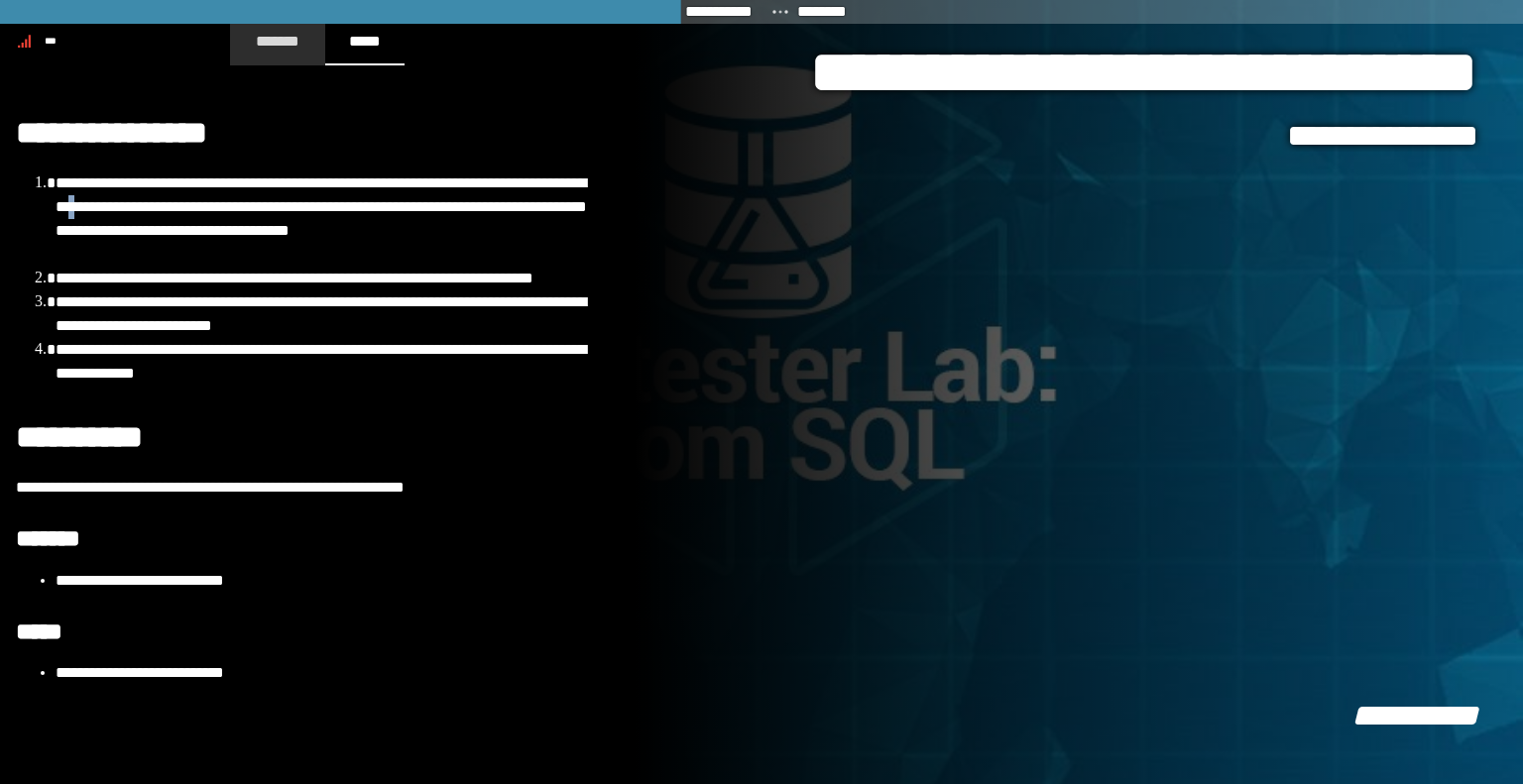 click on "*******" at bounding box center [278, 41] 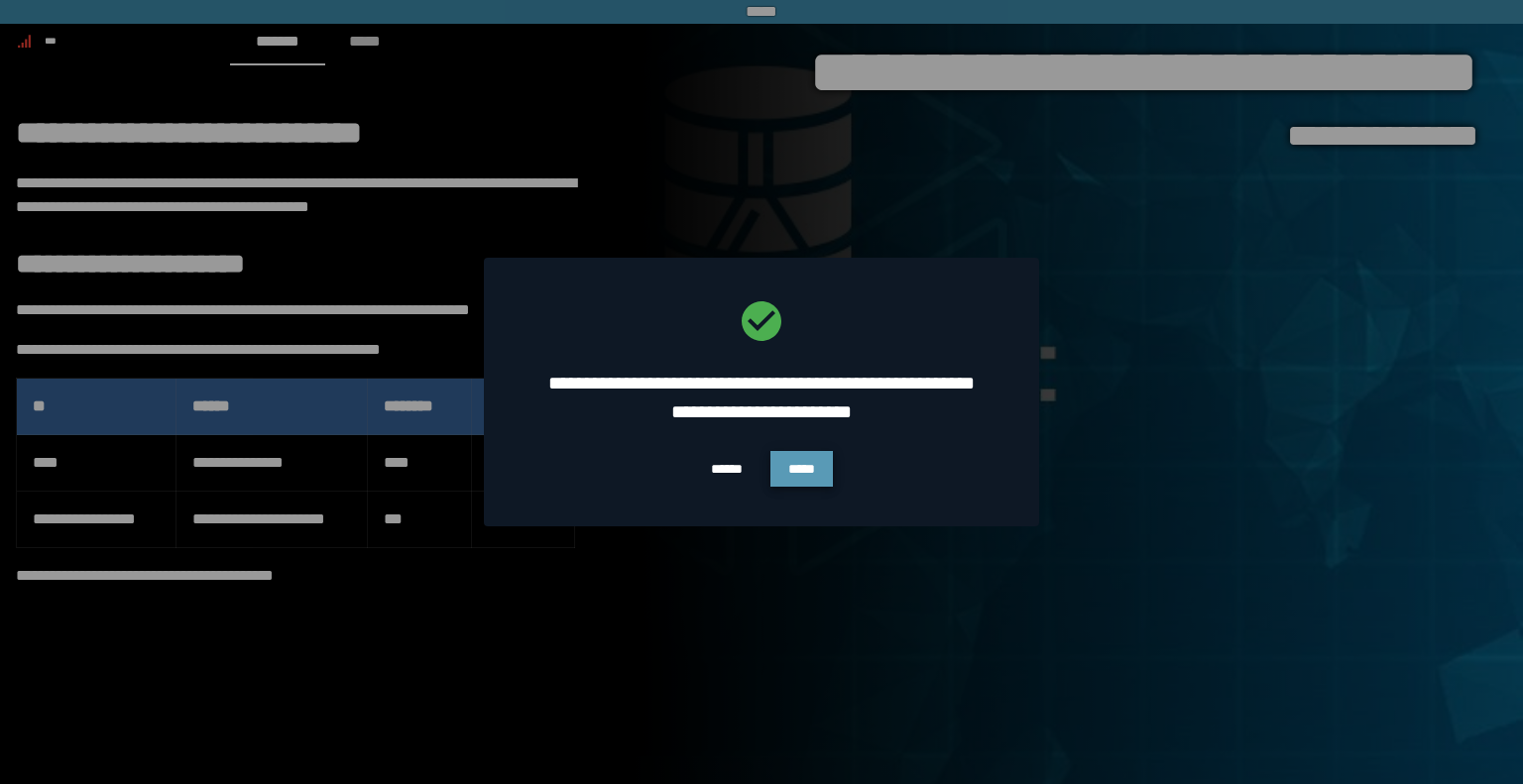 click on "*****" at bounding box center (801, 469) 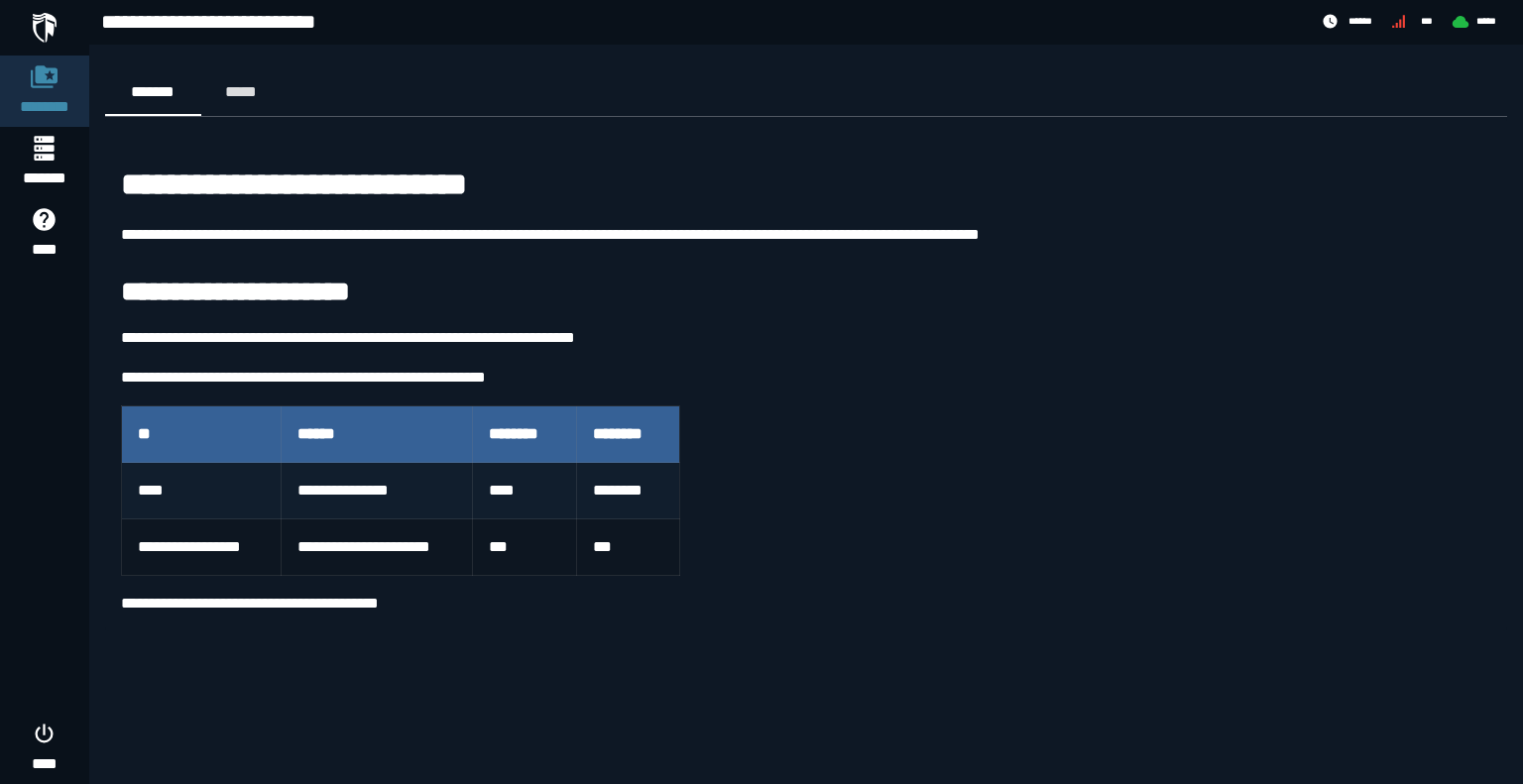click on "****" at bounding box center [524, 491] 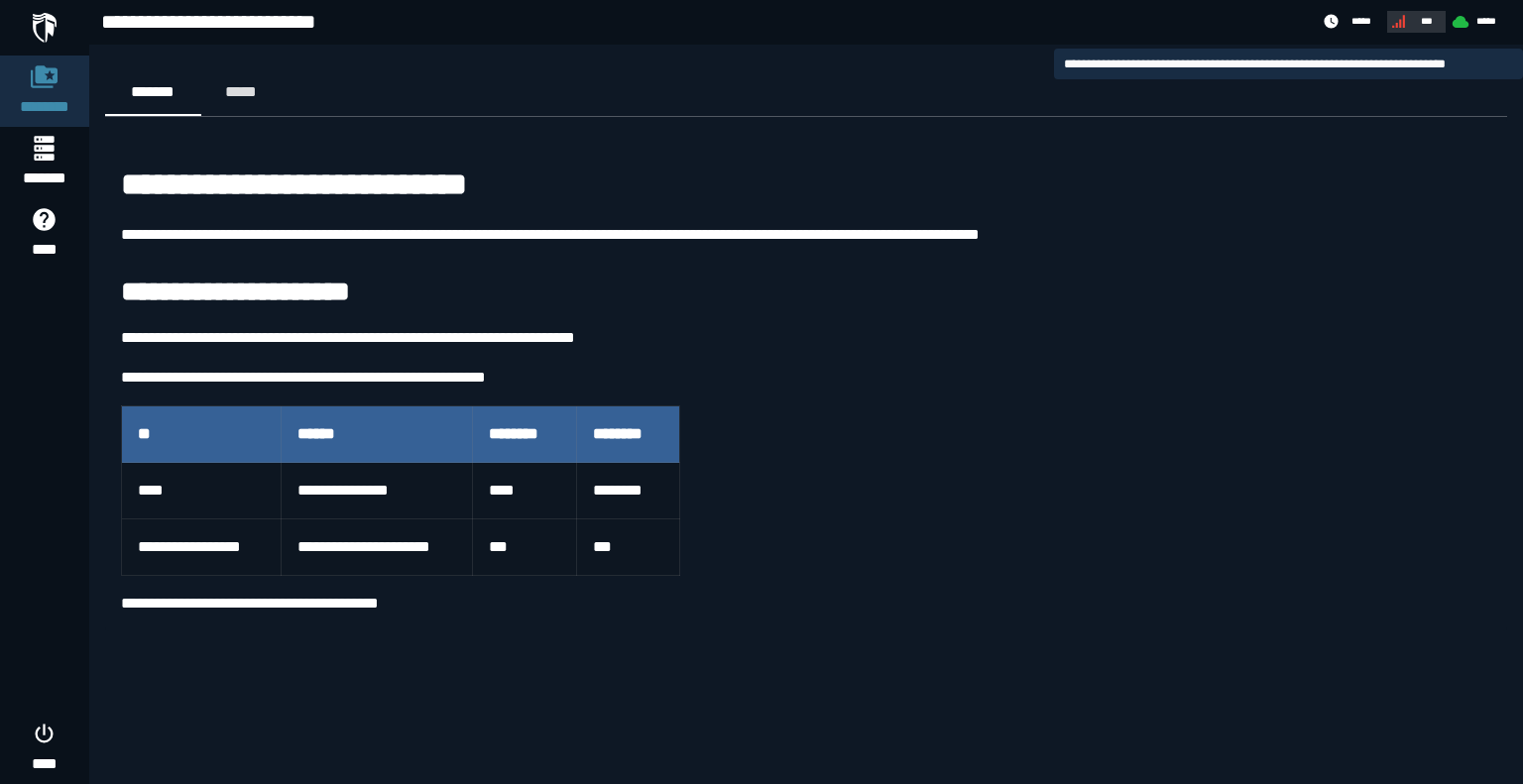 click on "***" at bounding box center [1427, 21] 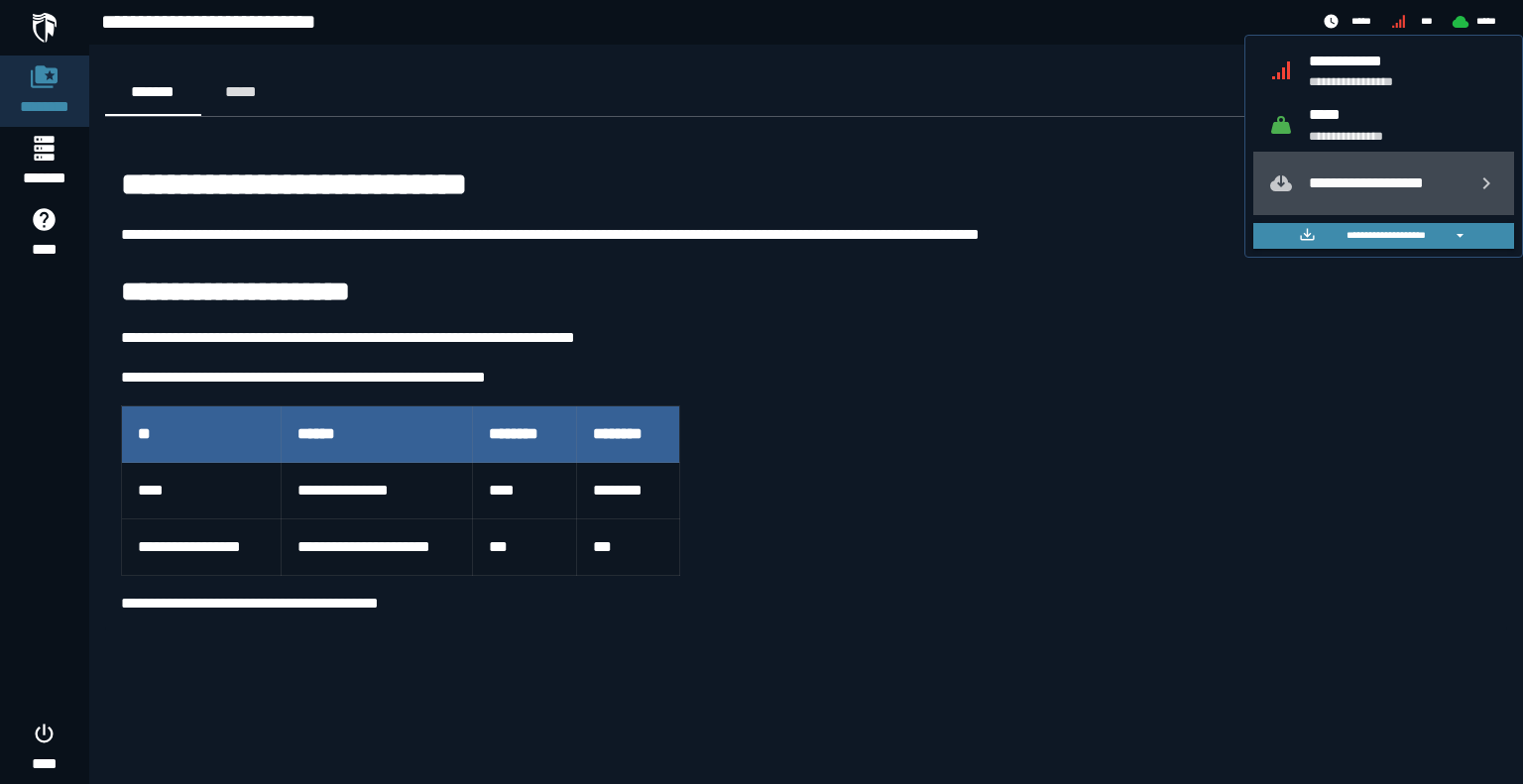 click on "**********" 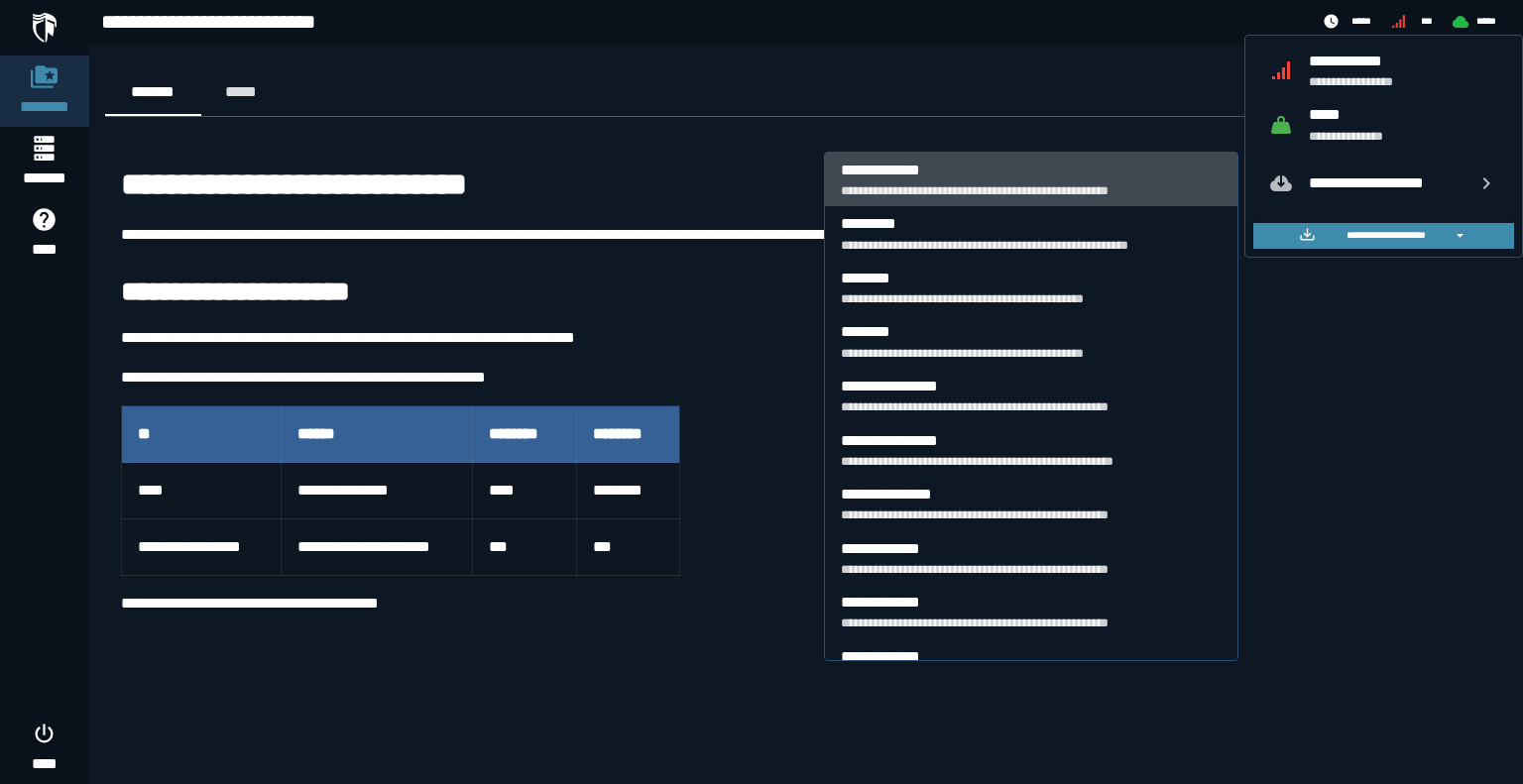 click on "**********" at bounding box center [1031, 190] 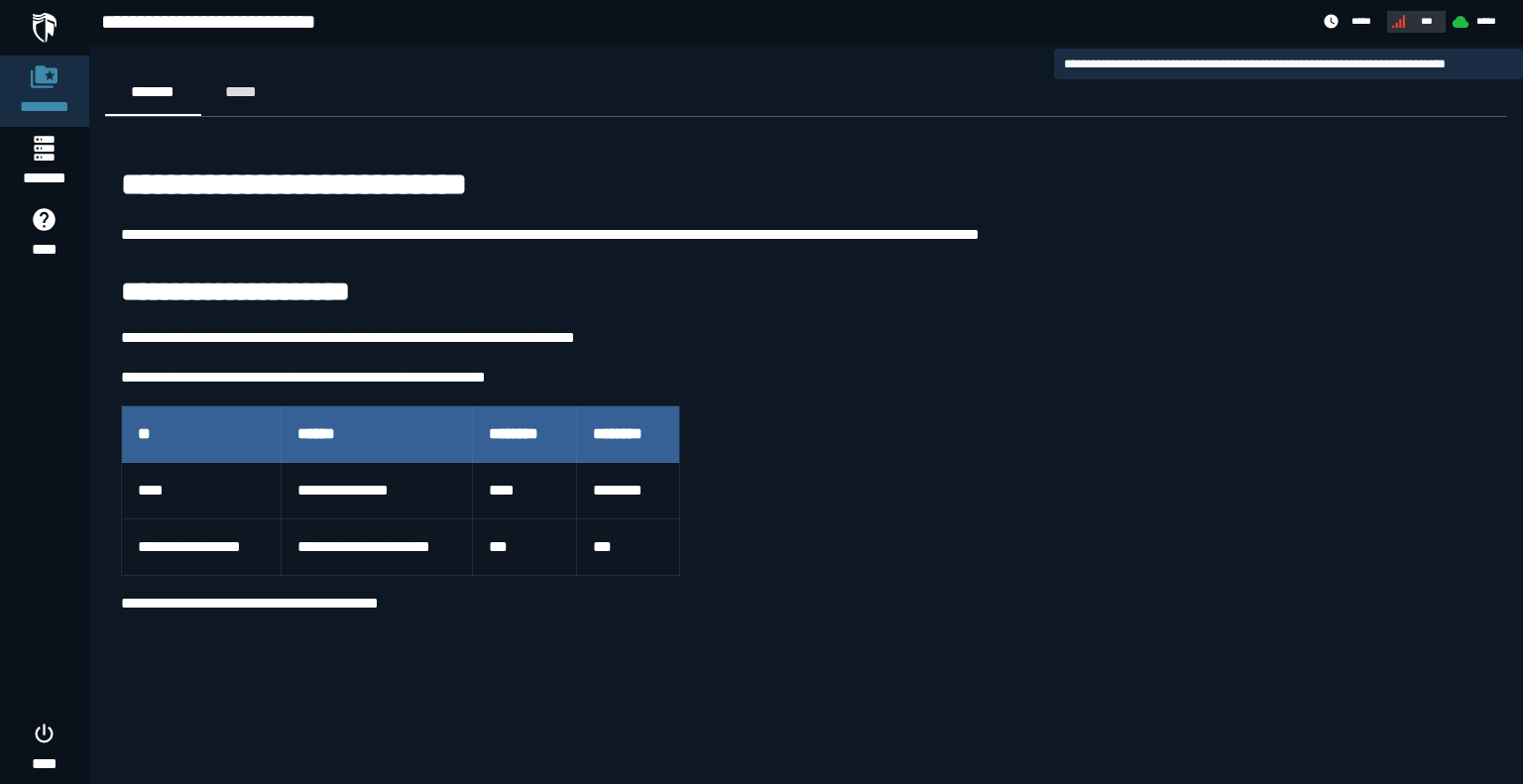 click 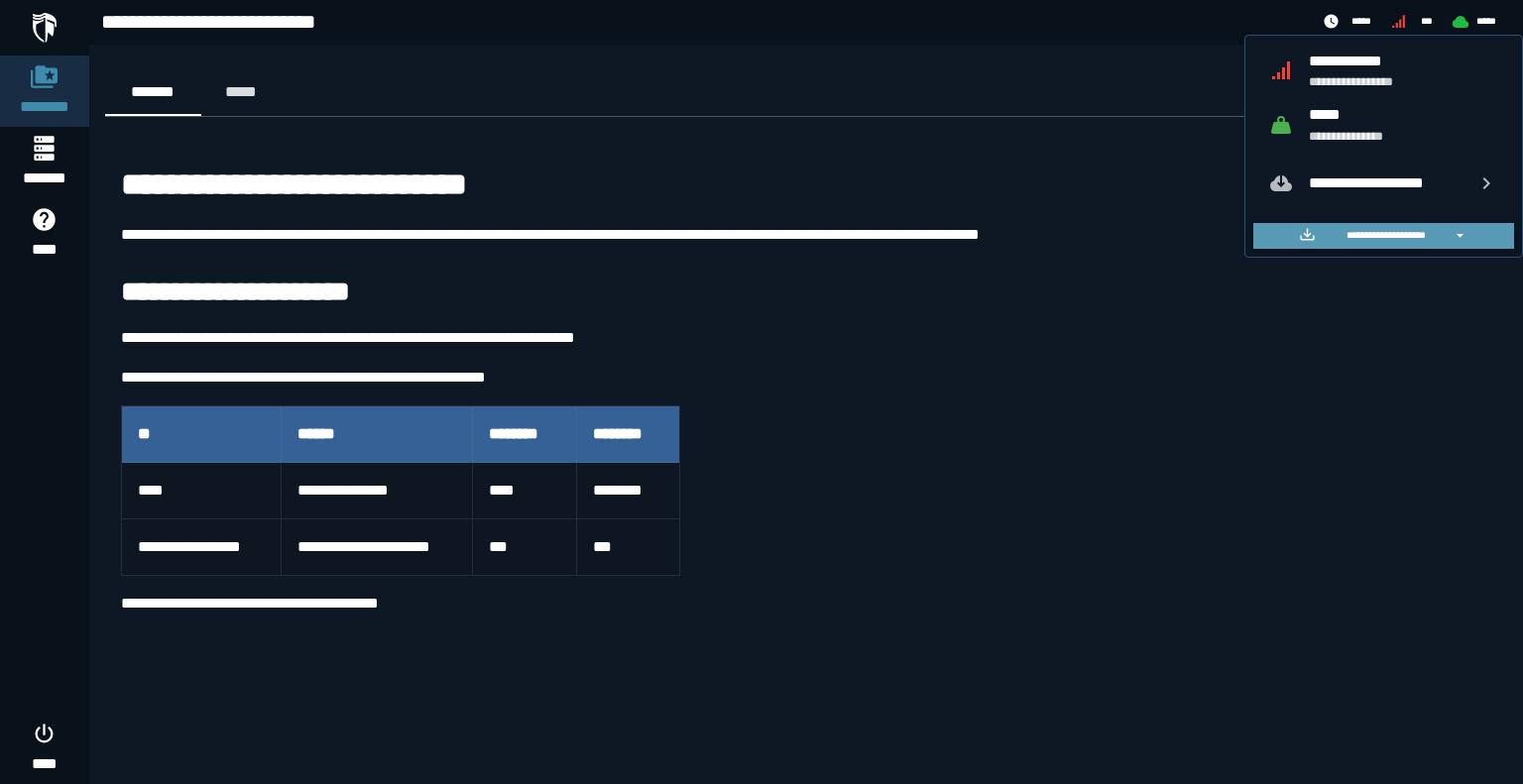 click on "**********" at bounding box center [1385, 235] 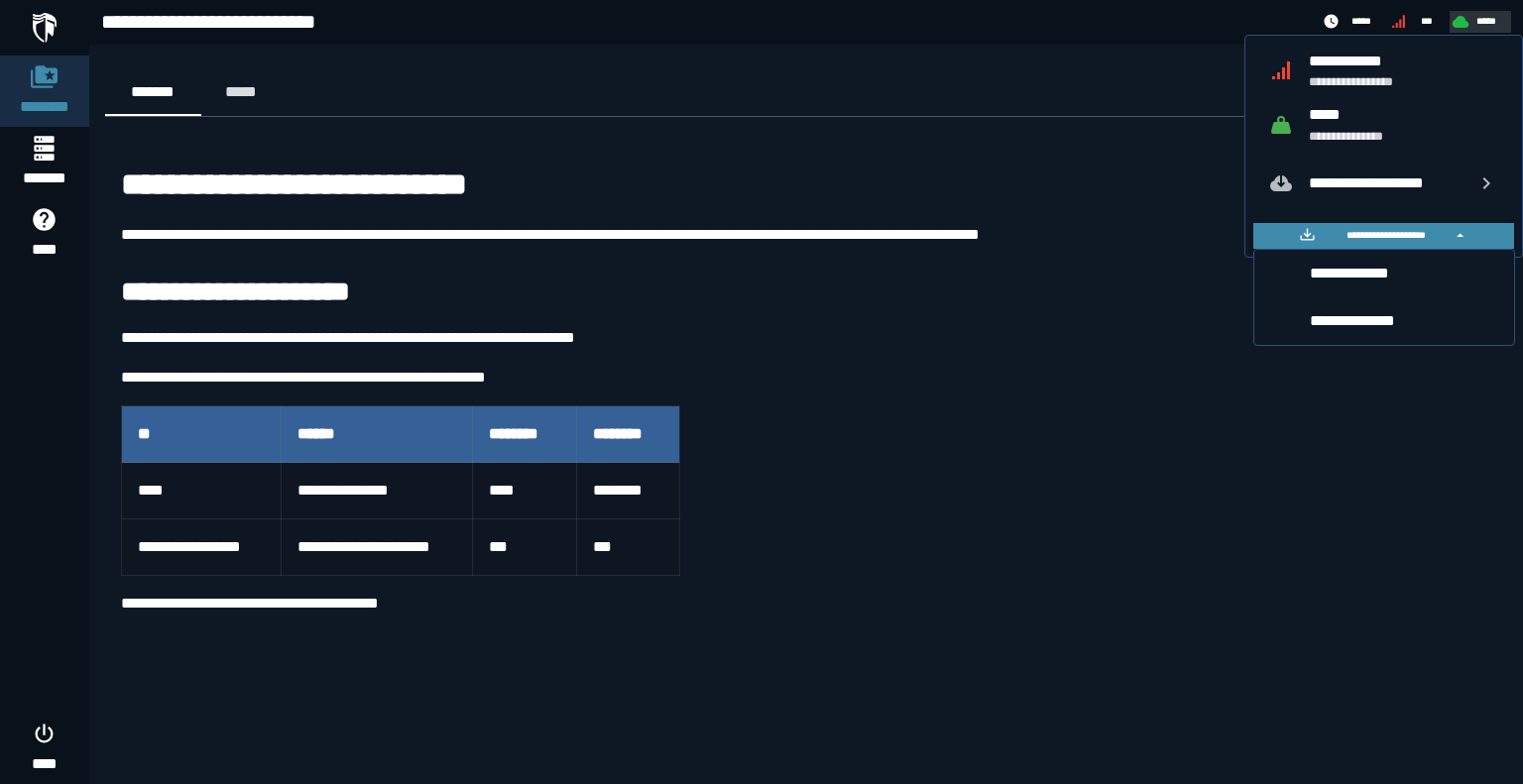 click on "*****" at bounding box center [1487, 21] 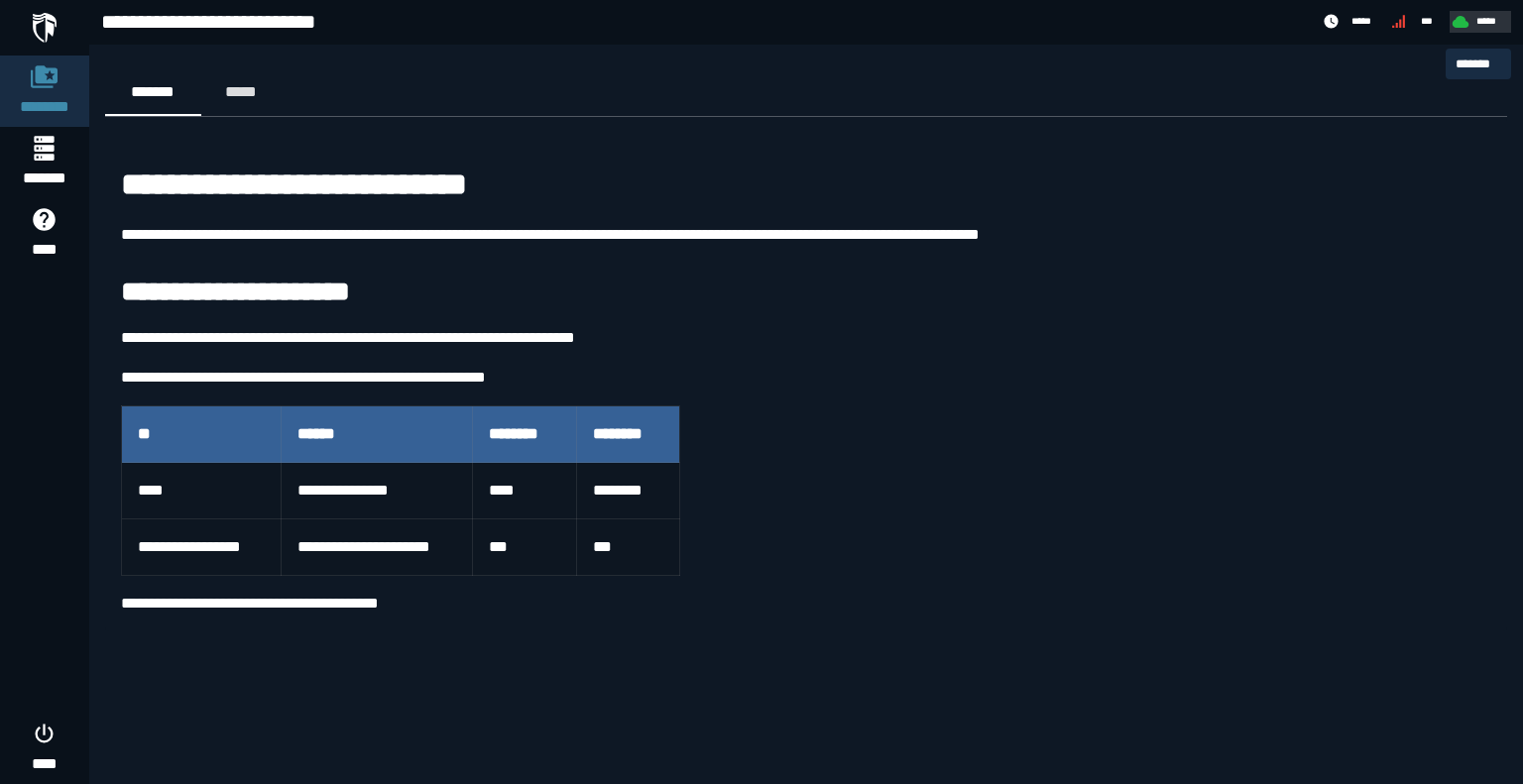 click on "*****" at bounding box center (1487, 21) 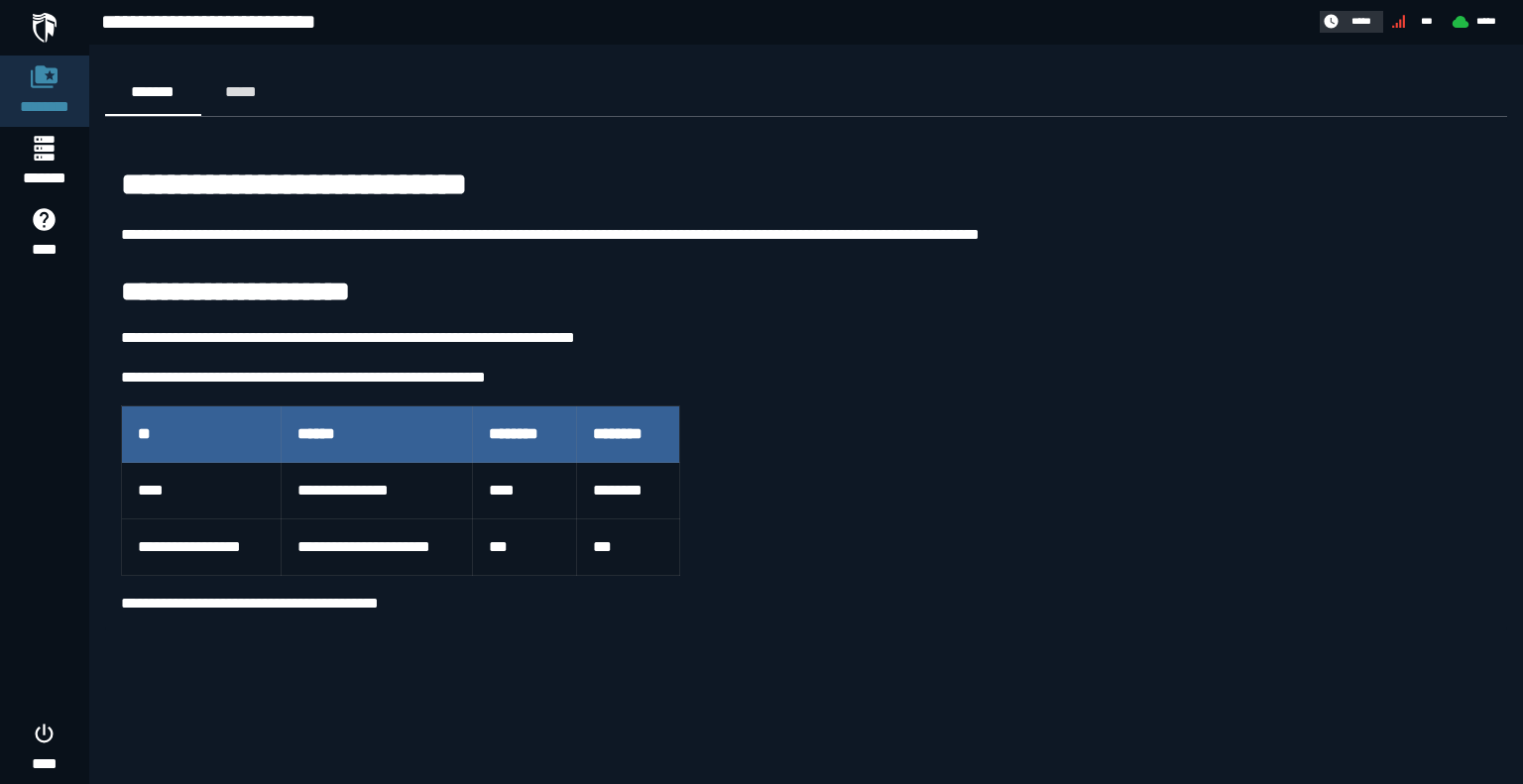 click on "*****" at bounding box center (1360, 21) 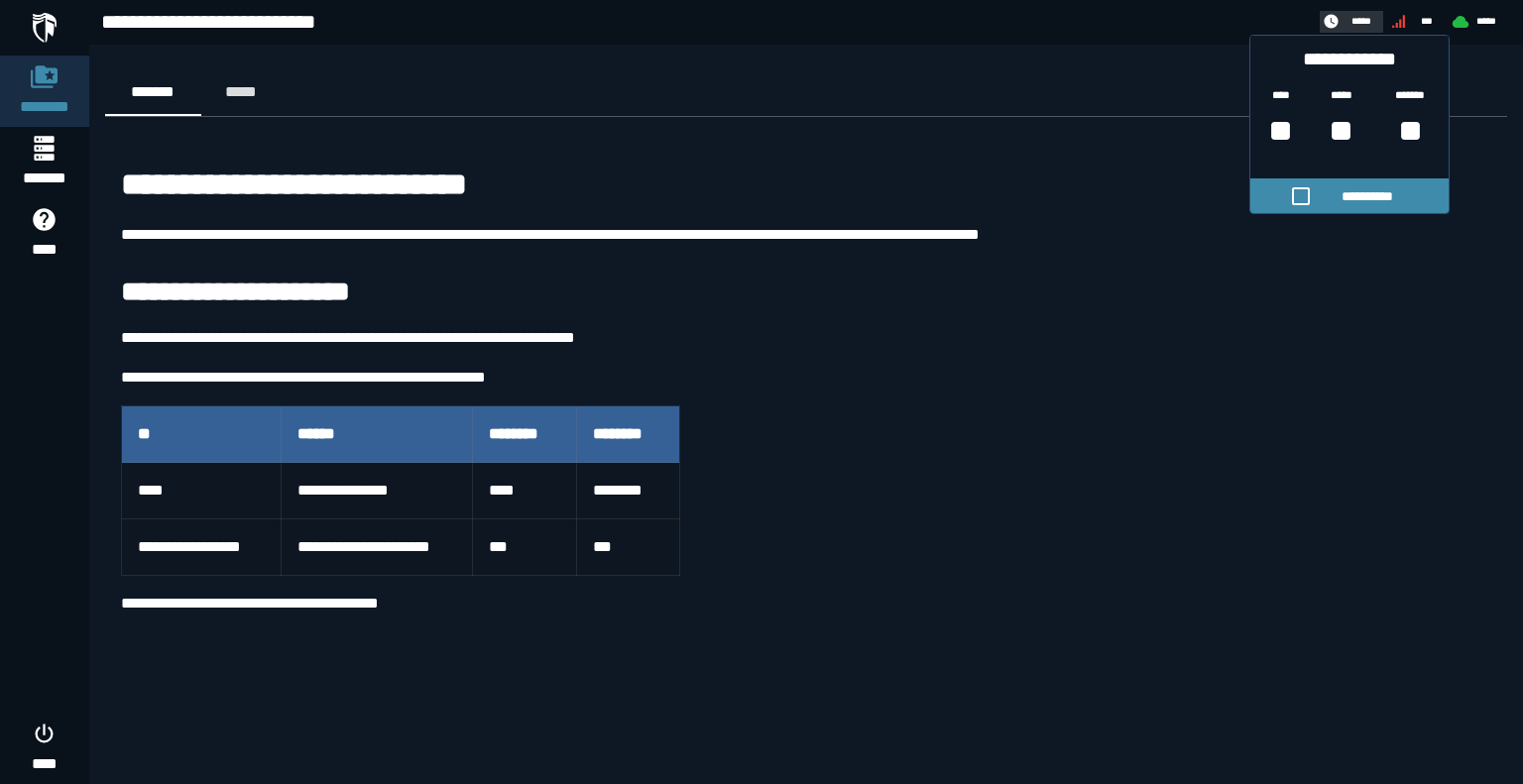 click on "*****" at bounding box center (1360, 21) 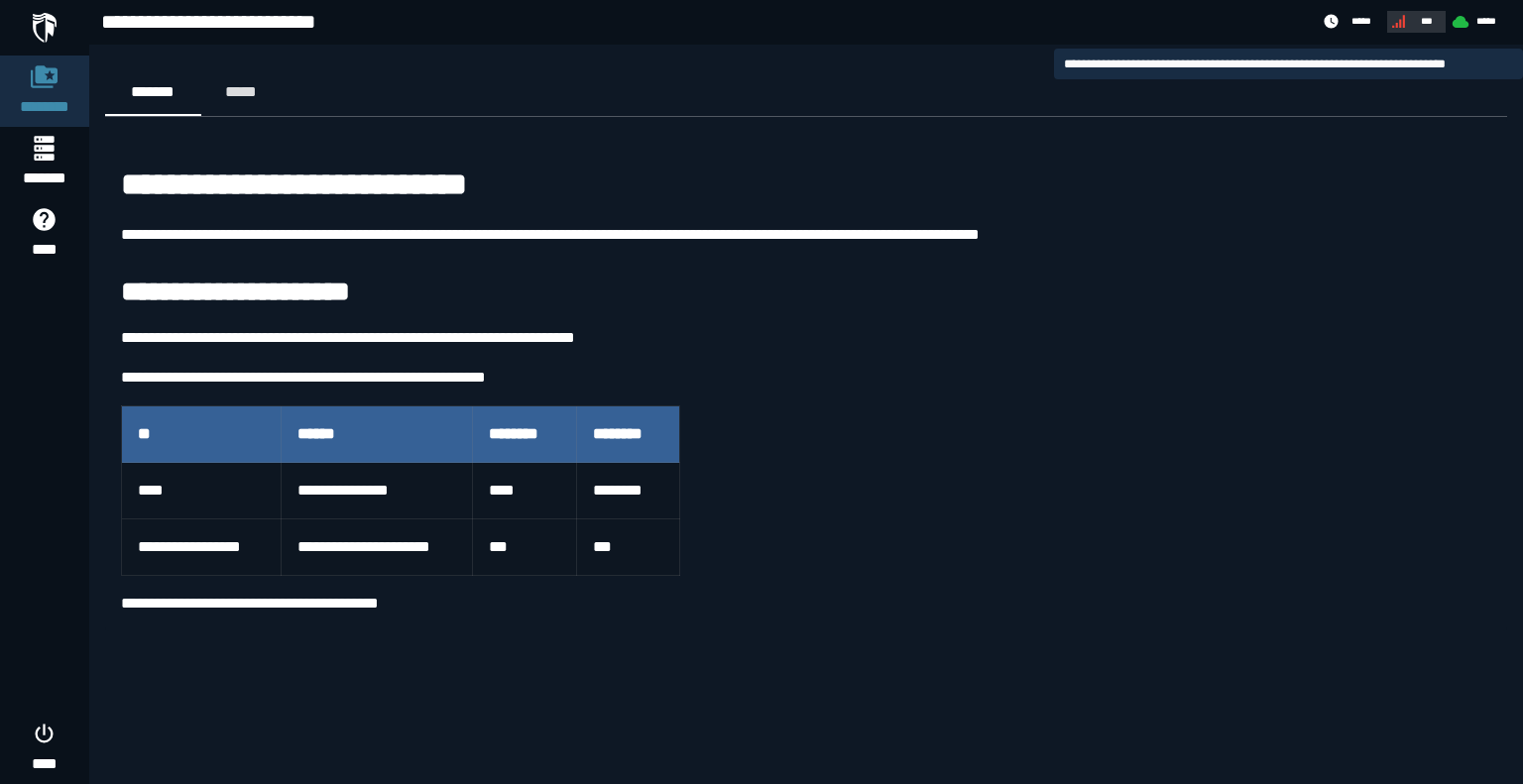 click 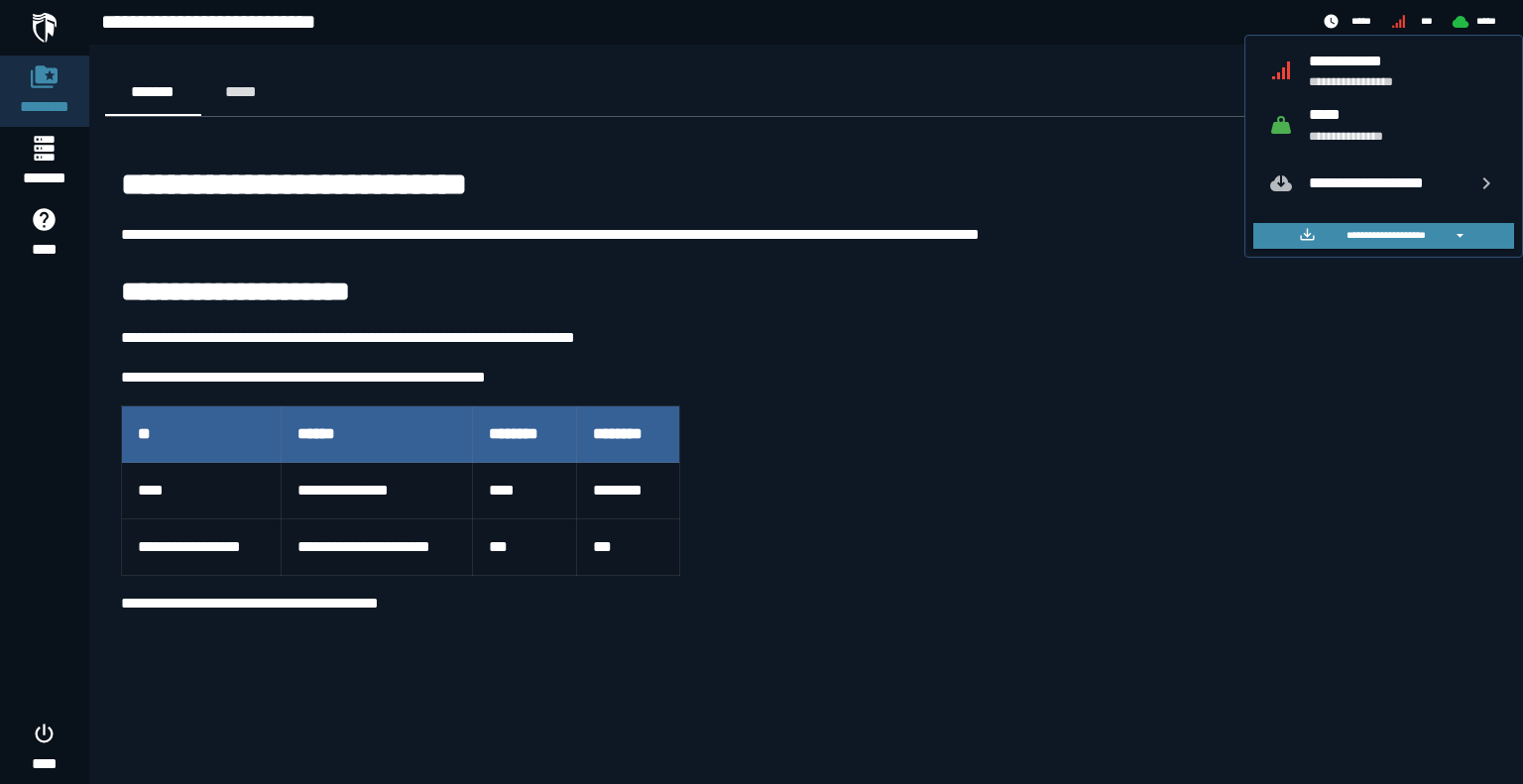 click on "**********" at bounding box center [1403, 136] 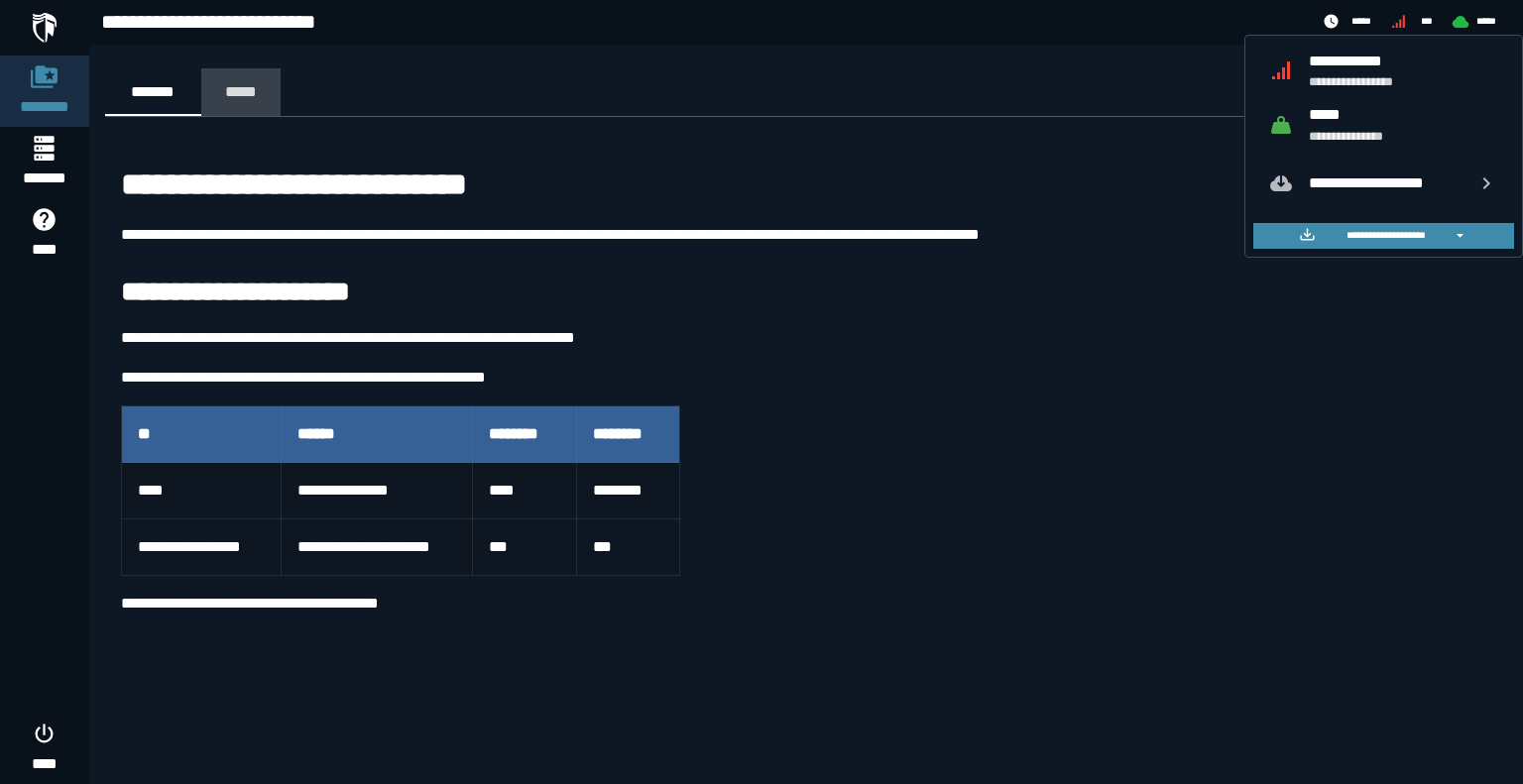 click on "*****" at bounding box center [241, 91] 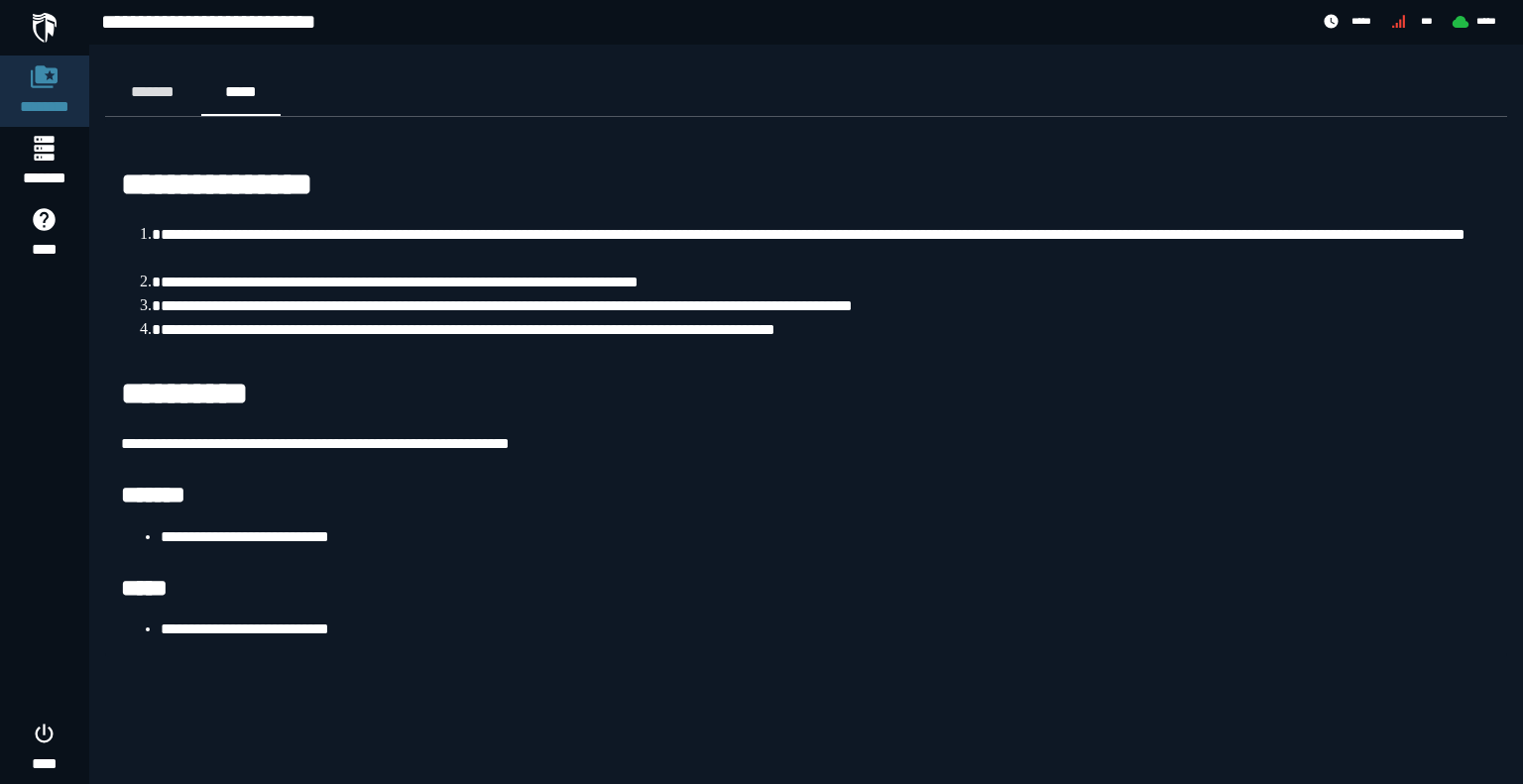 click on "**********" at bounding box center [826, 537] 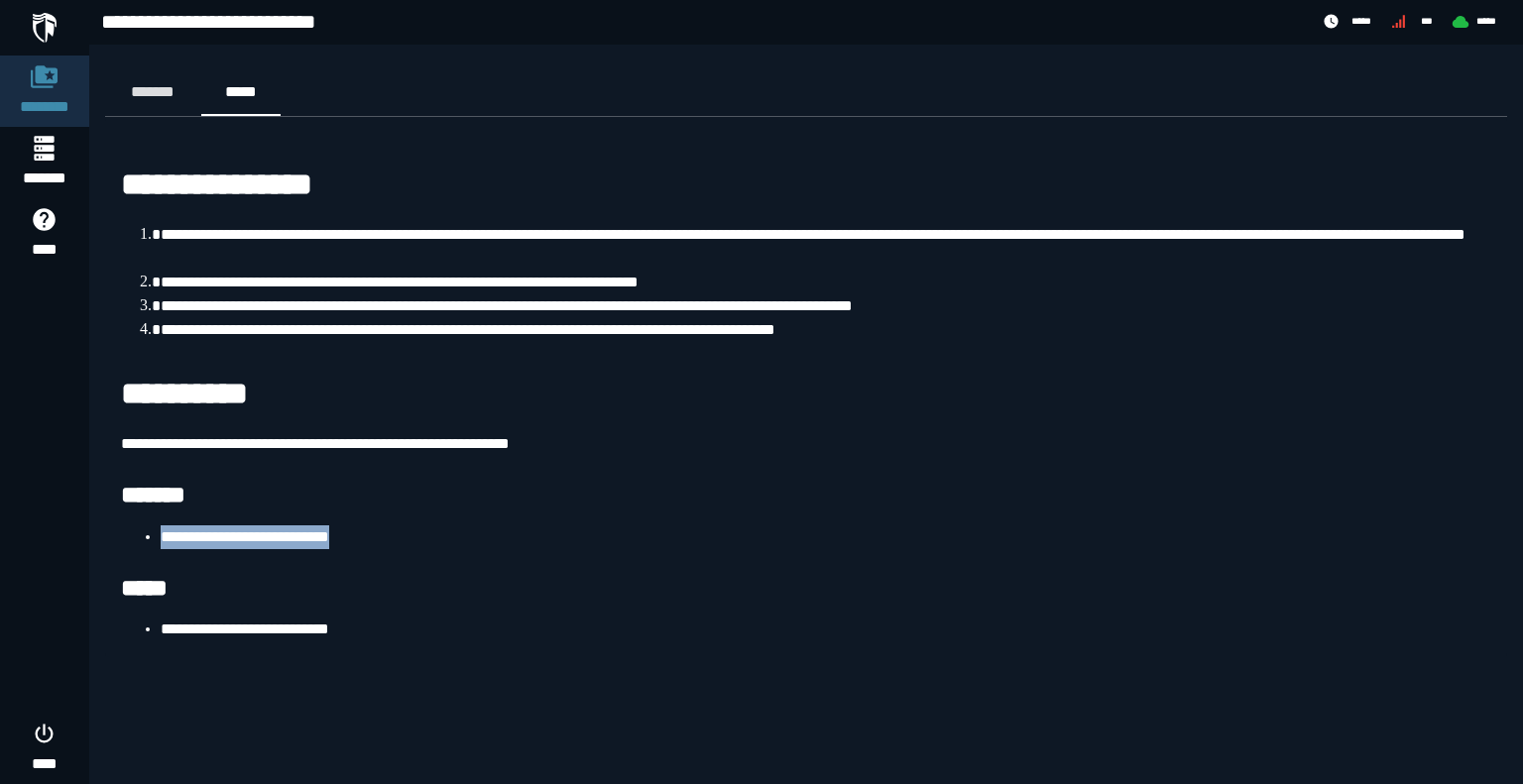 drag, startPoint x: 392, startPoint y: 531, endPoint x: 136, endPoint y: 538, distance: 256.09569 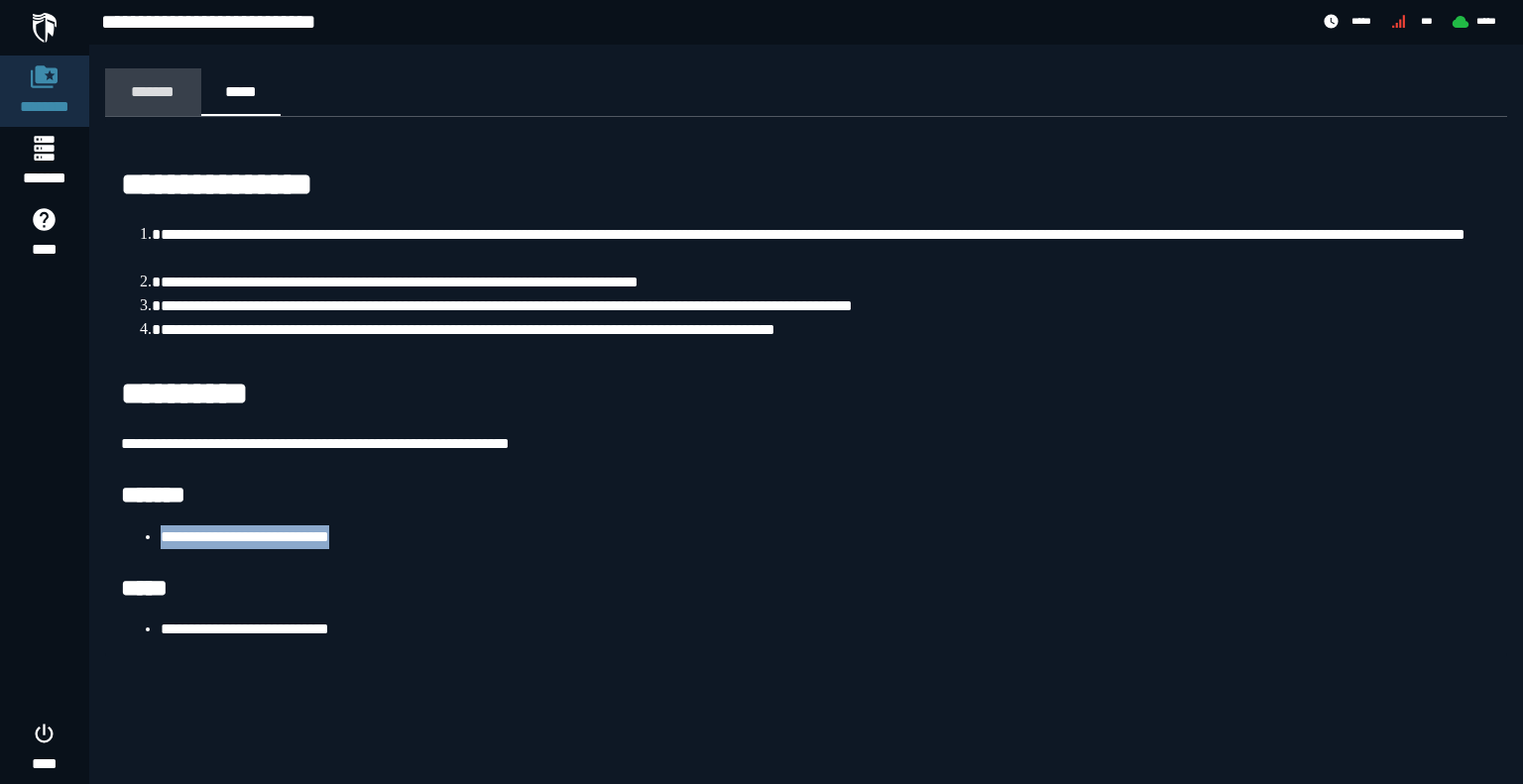 click on "*******" at bounding box center (153, 91) 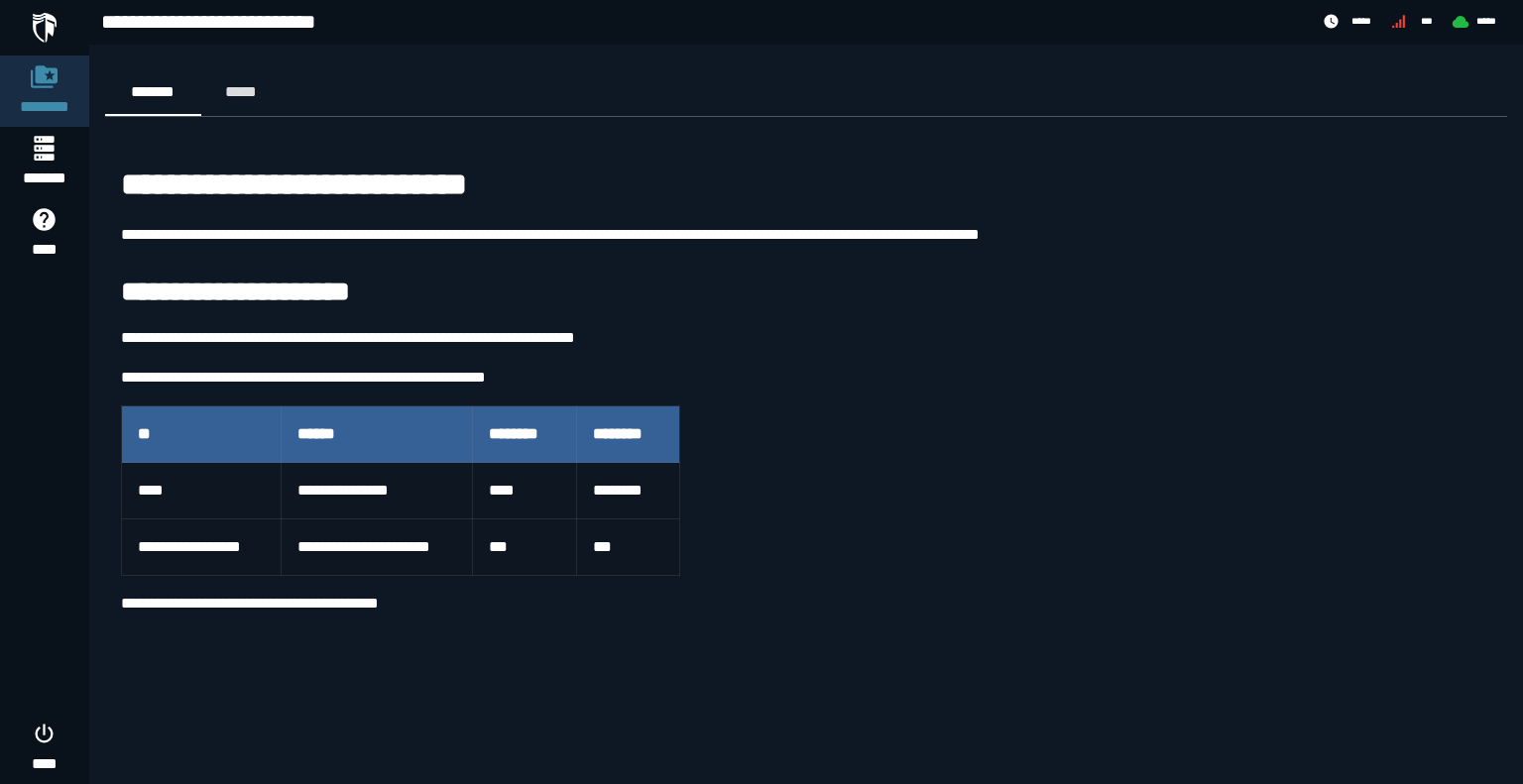 click at bounding box center (45, 28) 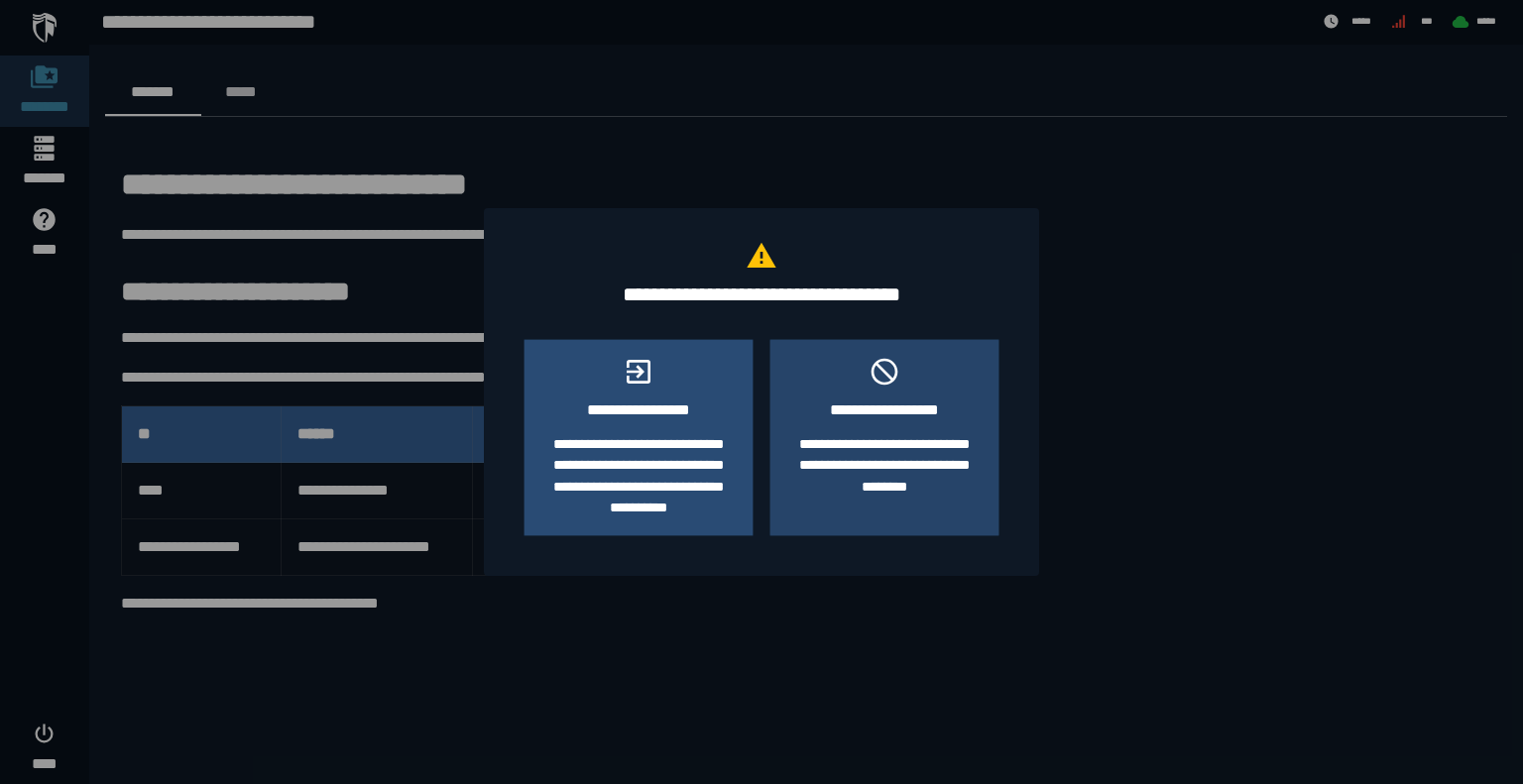 click on "**********" 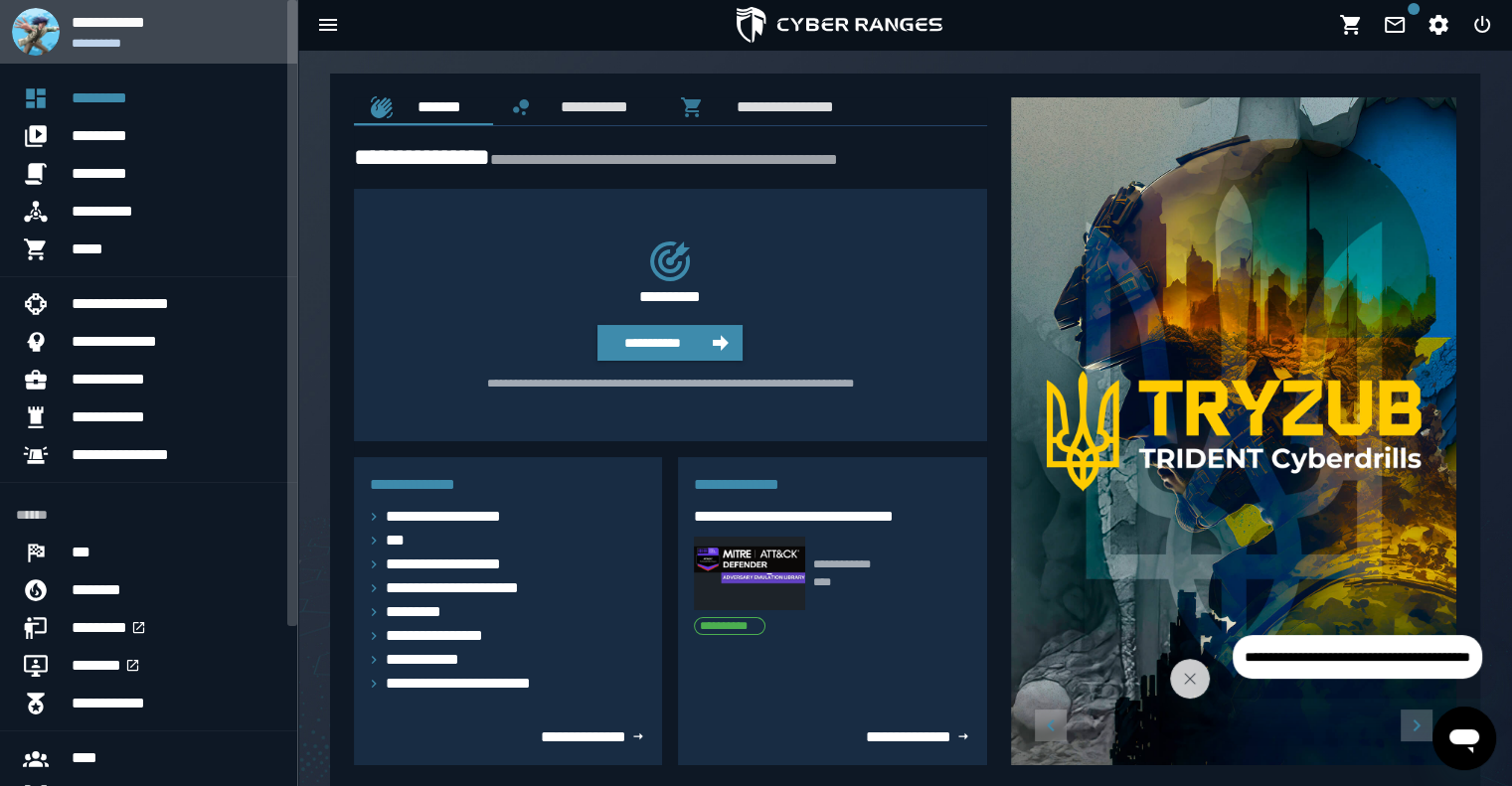 click on "**********" at bounding box center [176, 22] 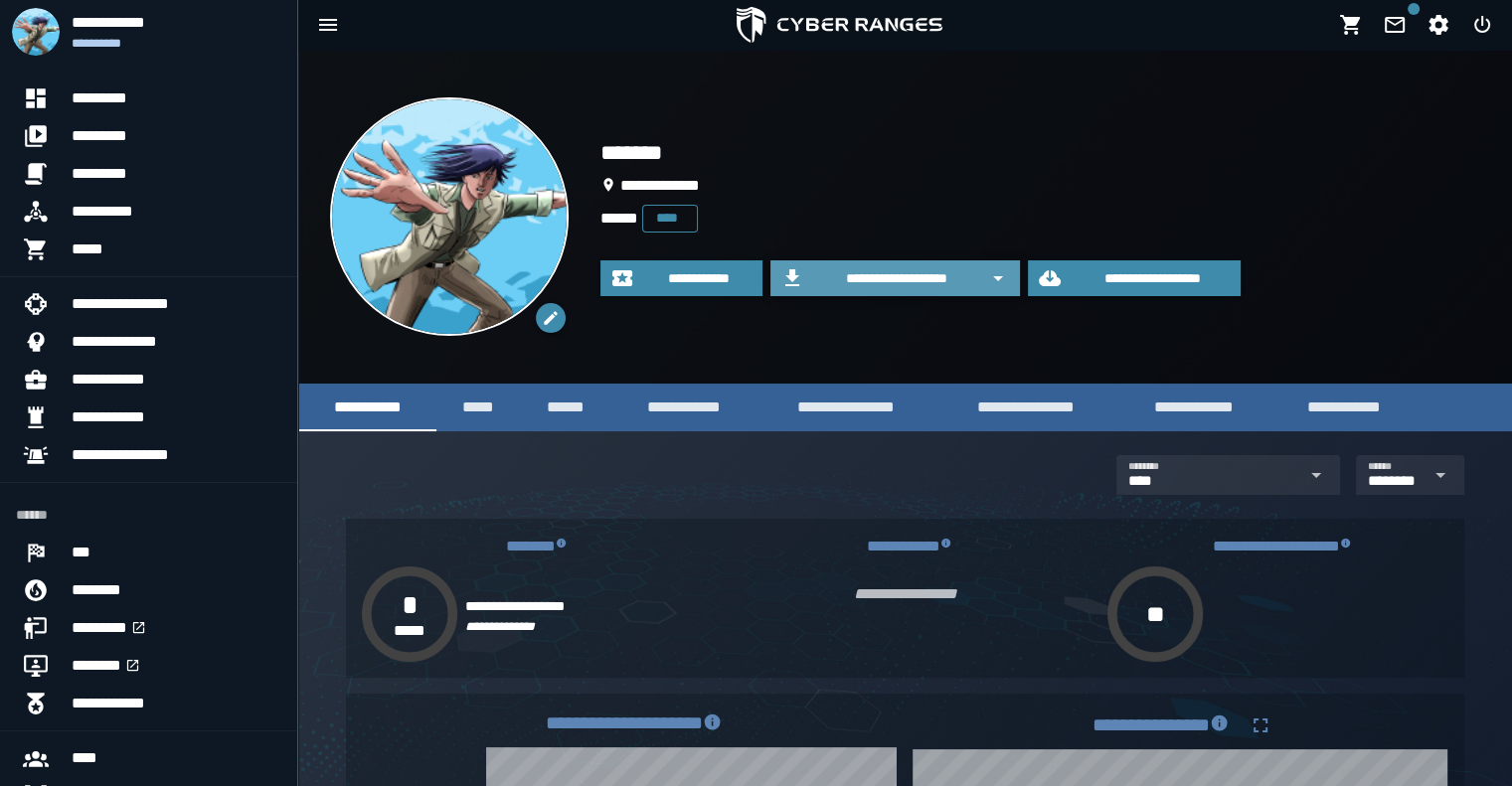 click on "**********" at bounding box center [897, 278] 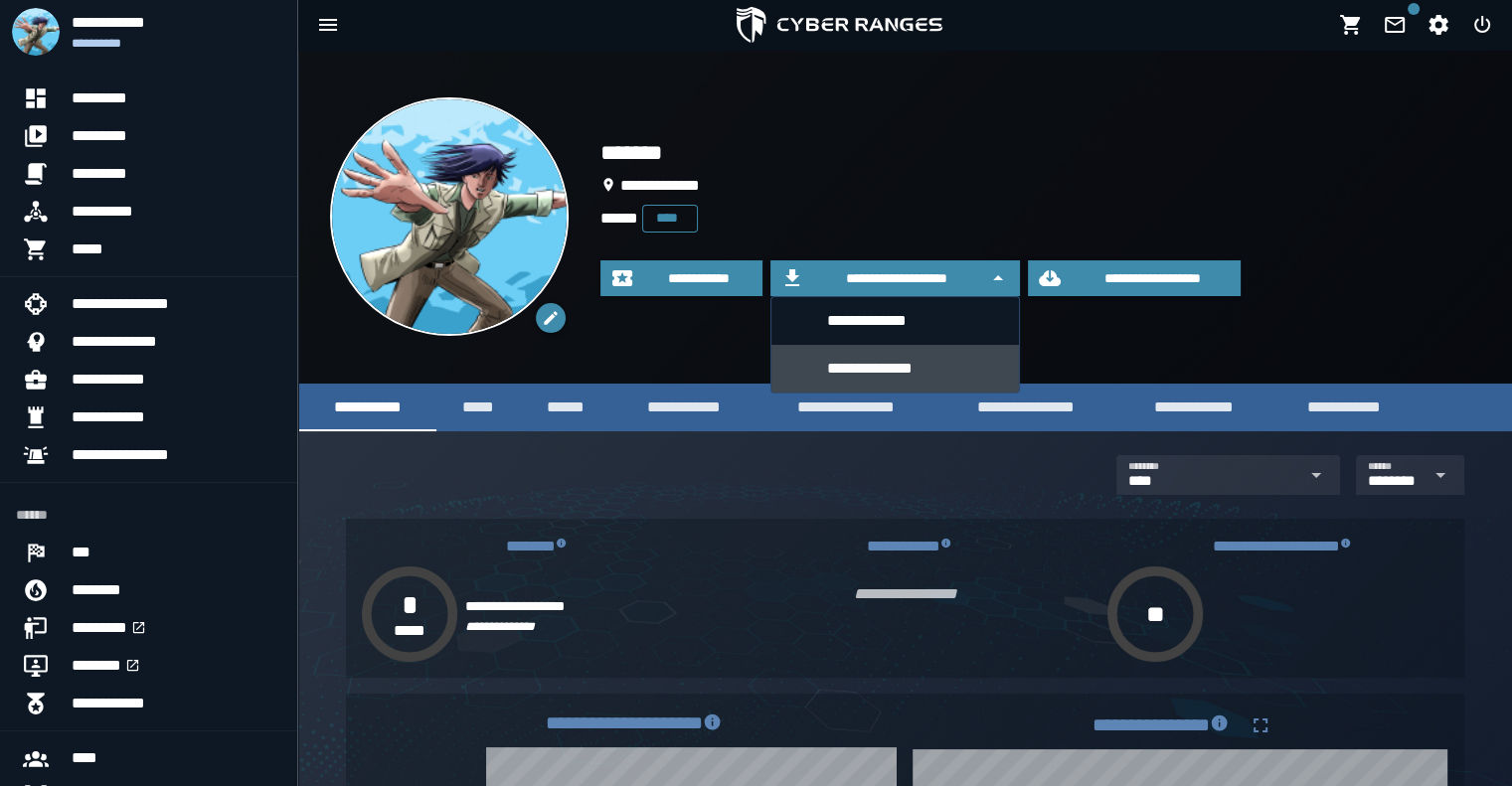 click on "**********" at bounding box center (916, 368) 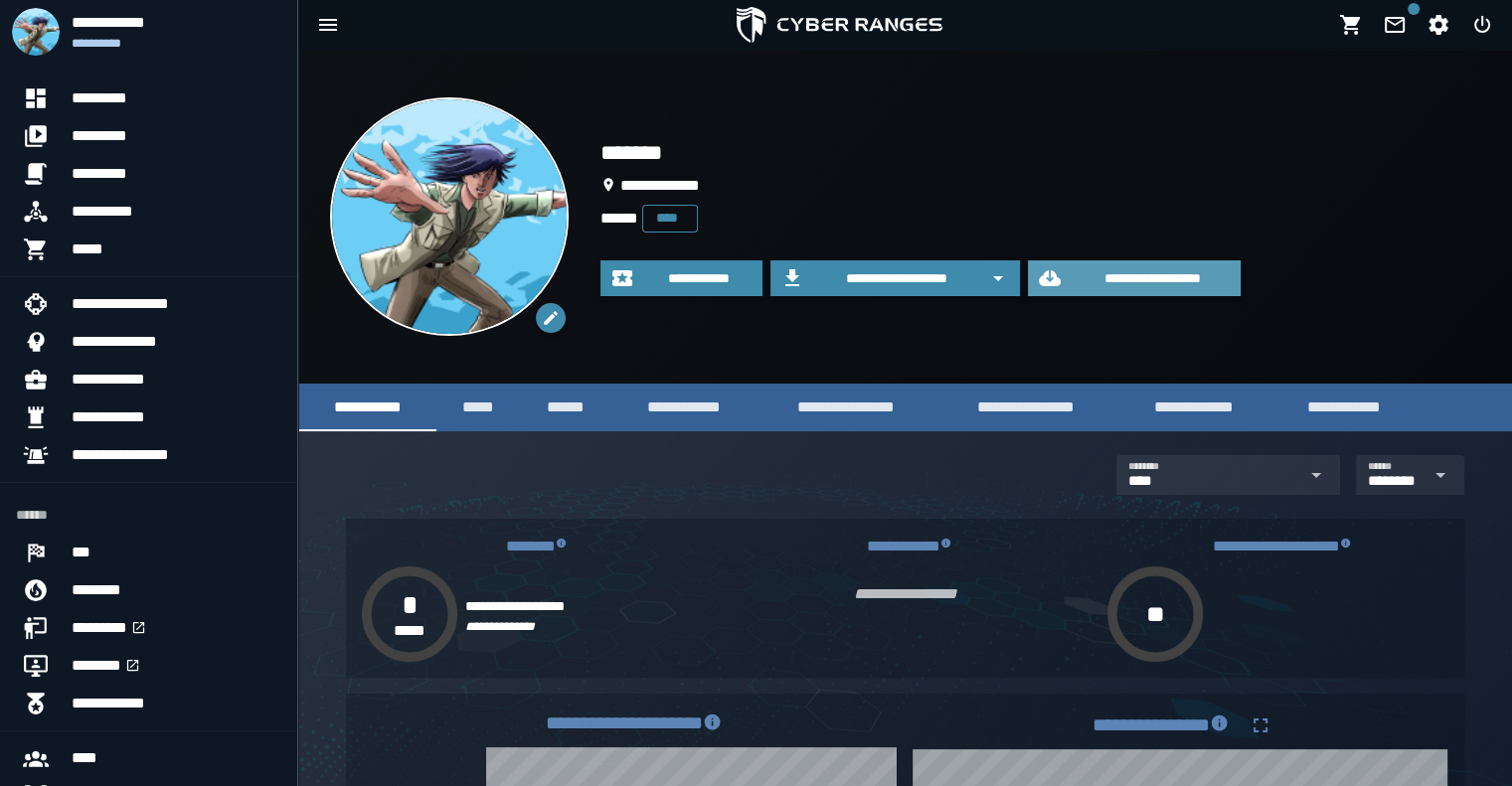 click on "**********" at bounding box center [1152, 278] 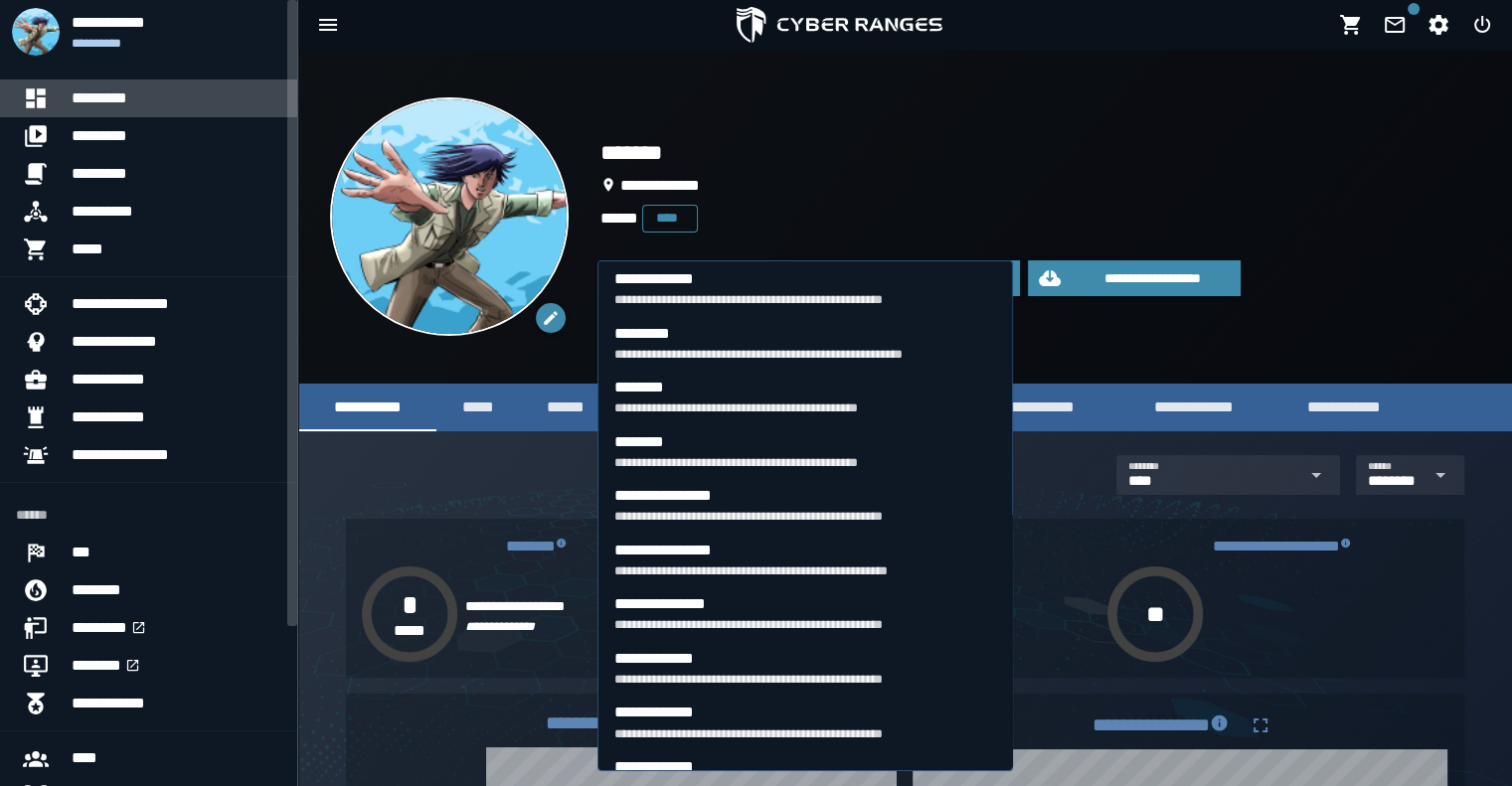 click on "*********" at bounding box center (176, 98) 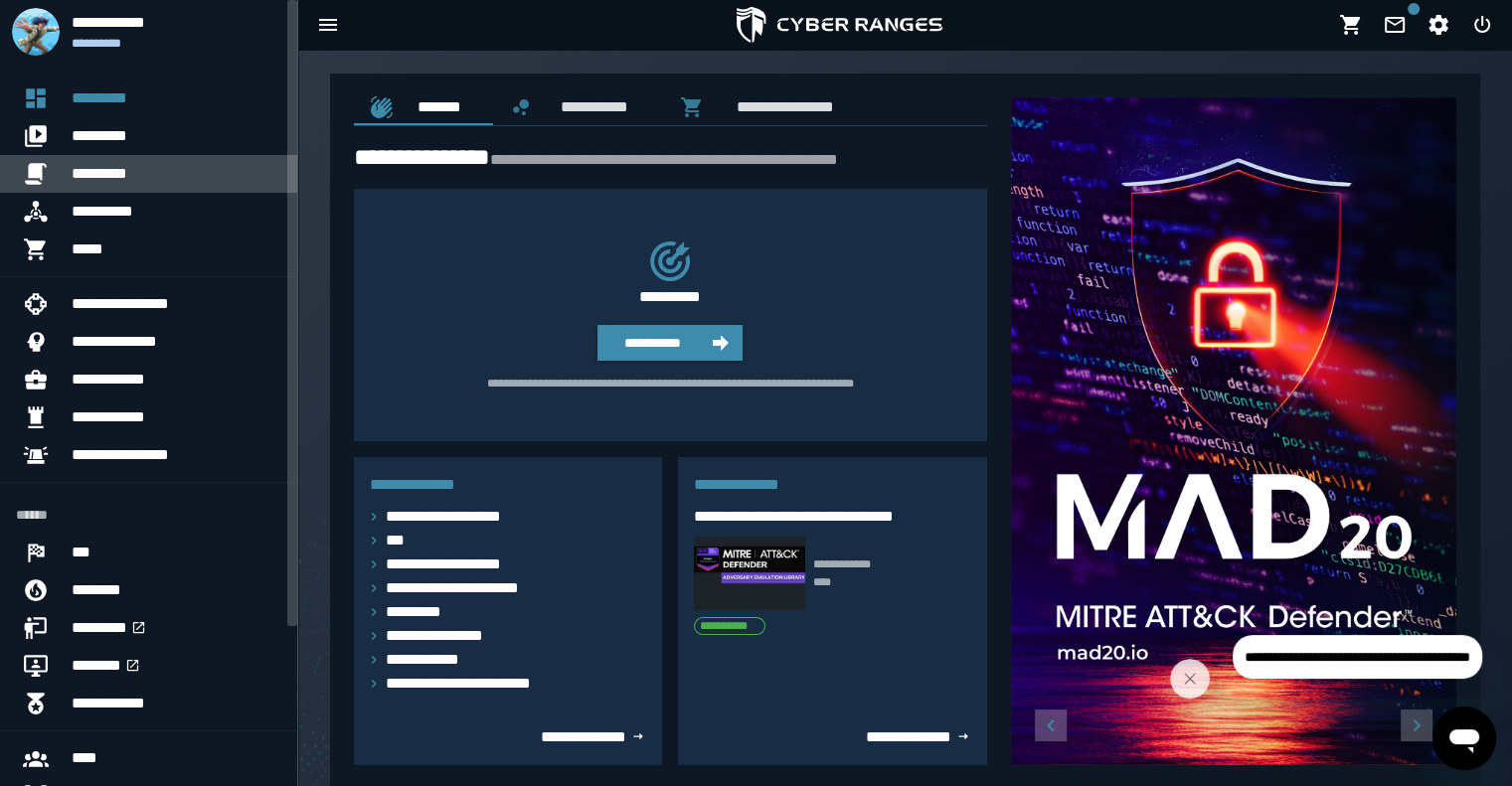 click on "*********" at bounding box center [176, 174] 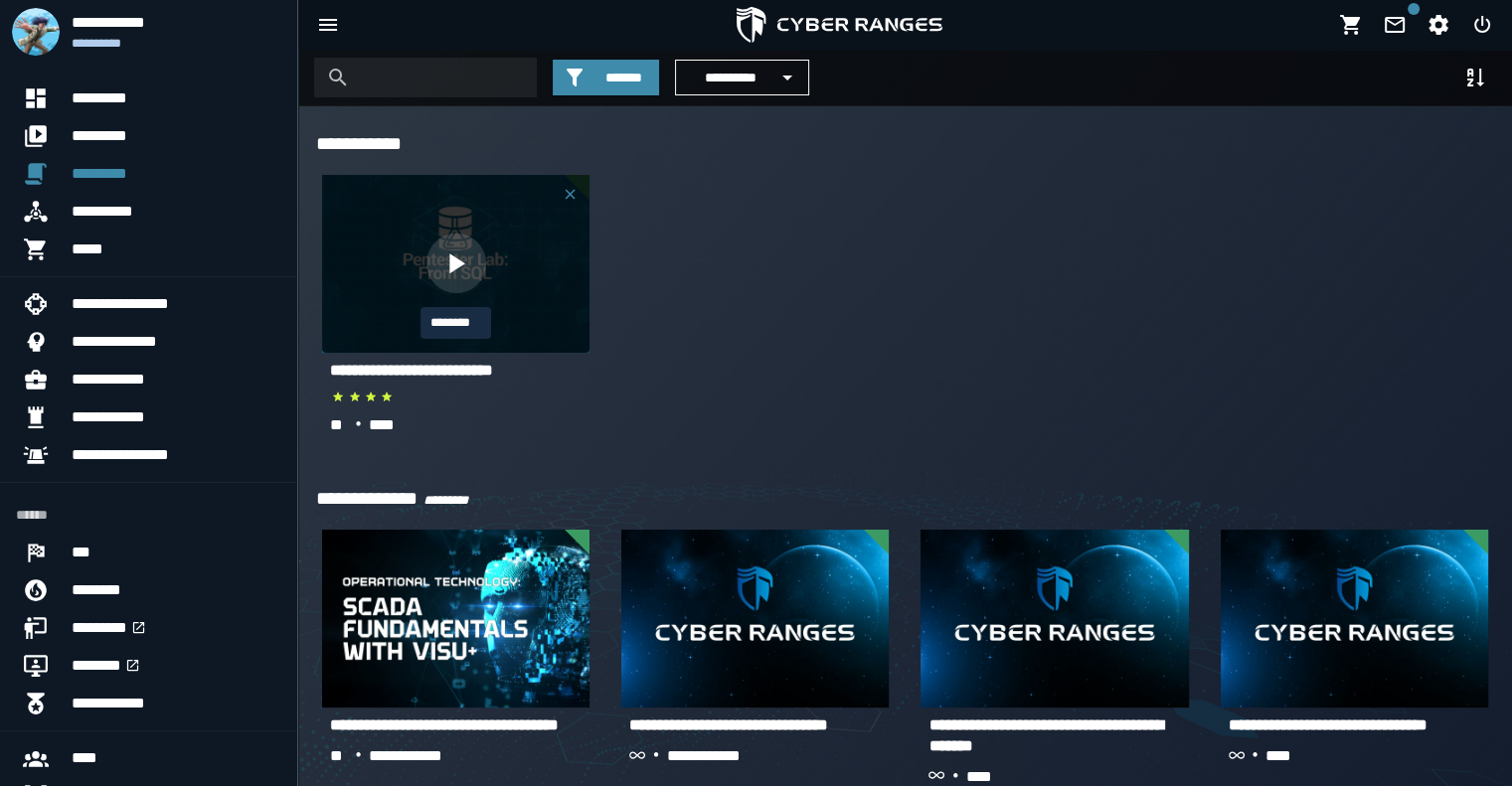 click 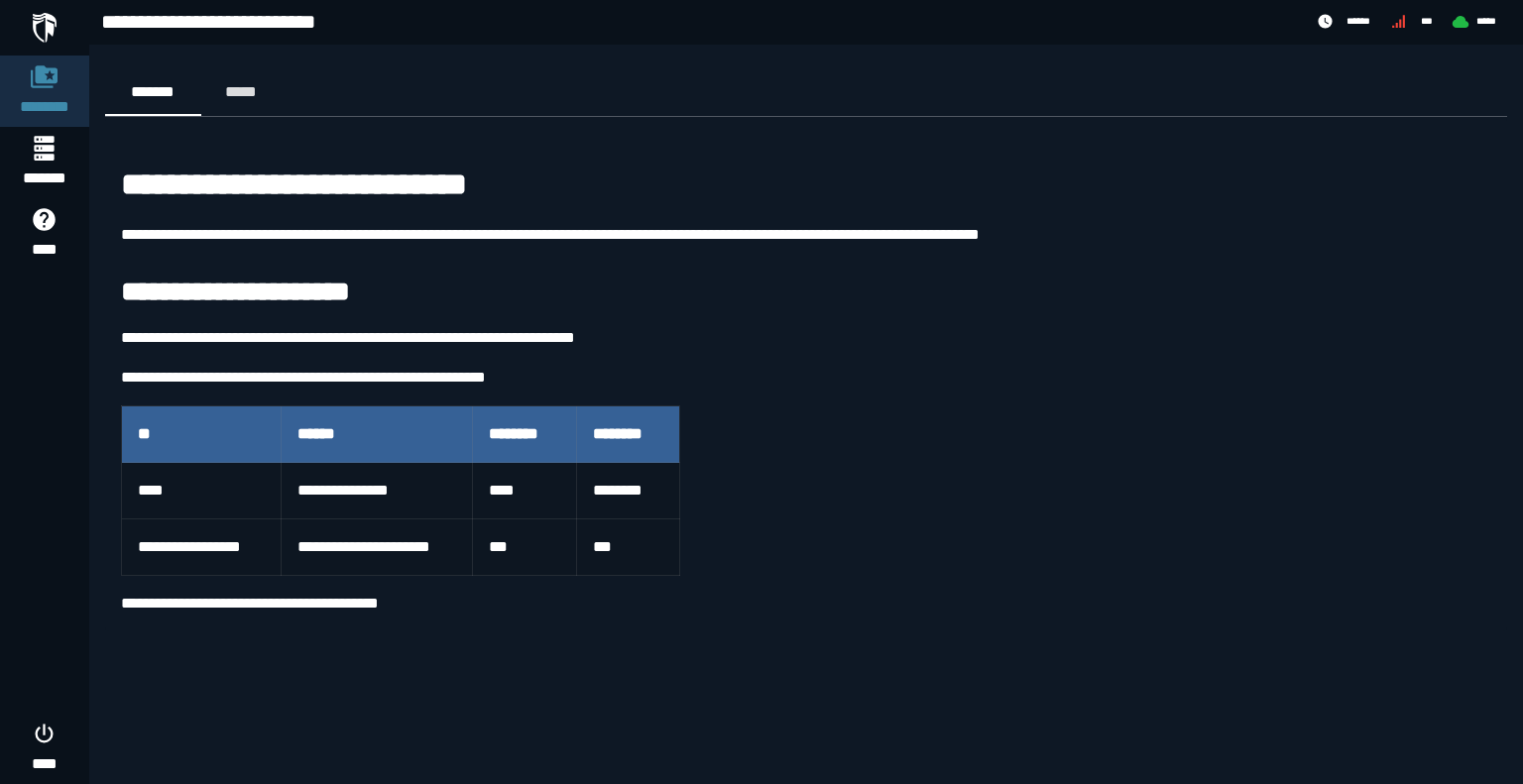 click on "**********" at bounding box center (806, 350) 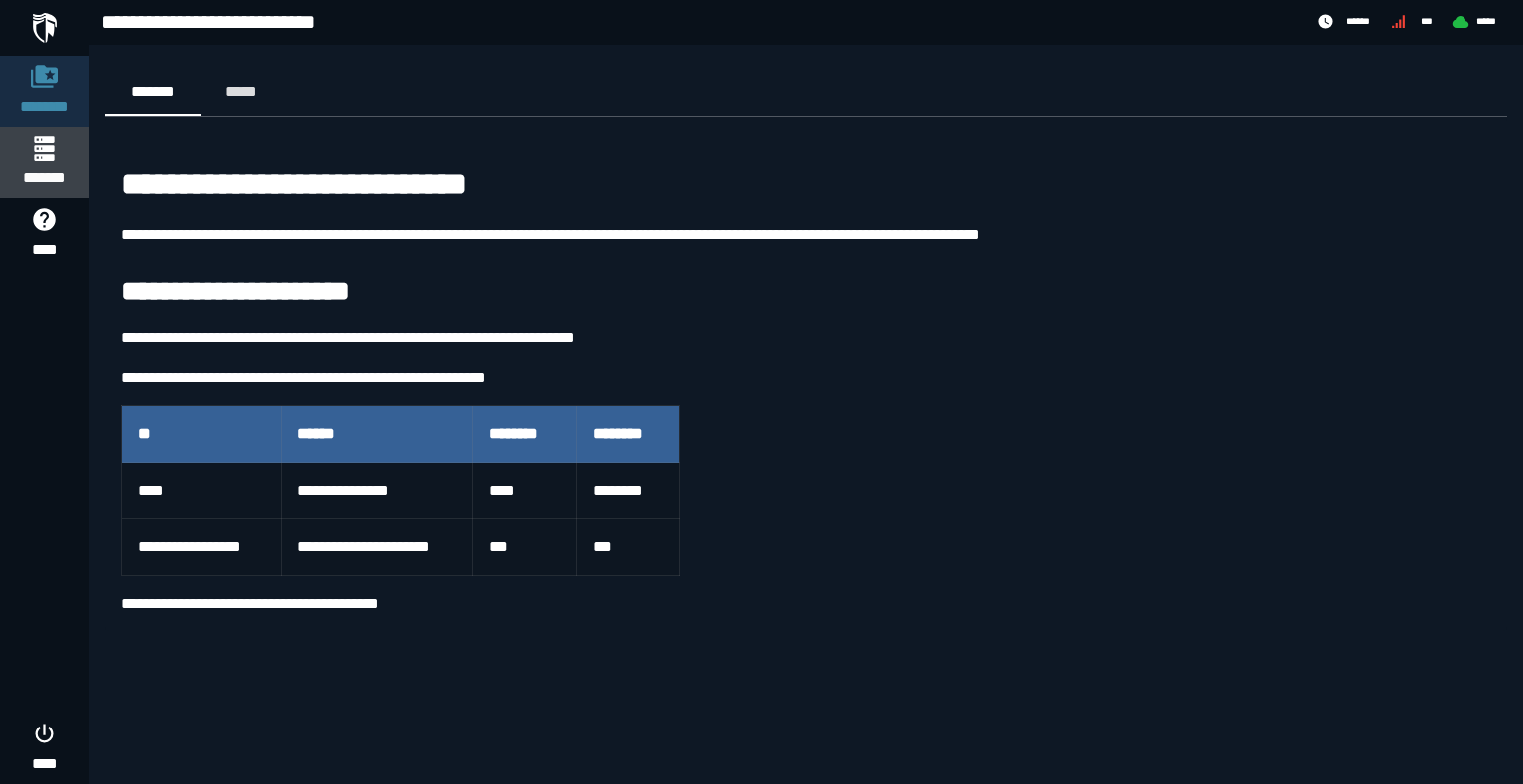 click 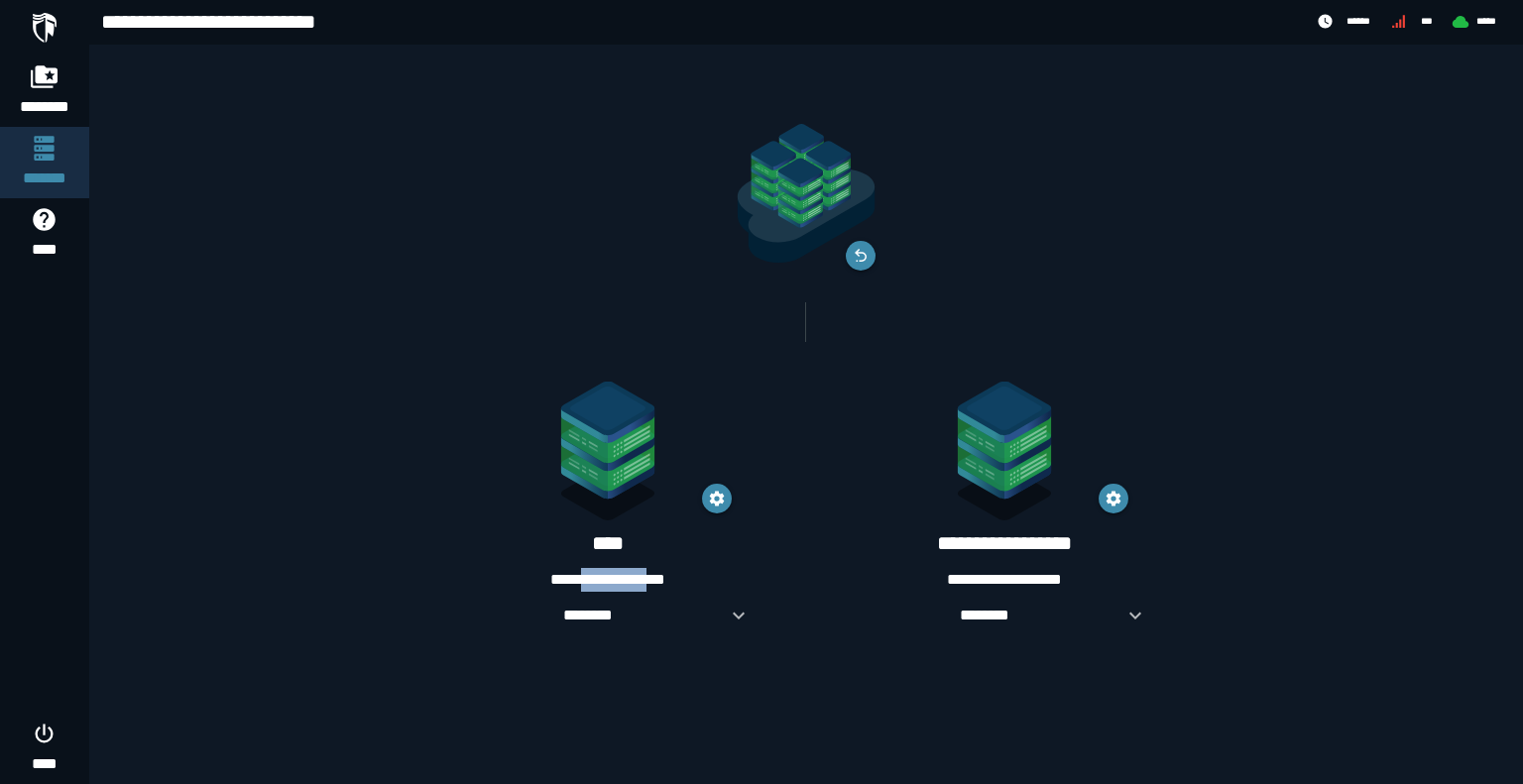 drag, startPoint x: 567, startPoint y: 571, endPoint x: 651, endPoint y: 573, distance: 84.02381 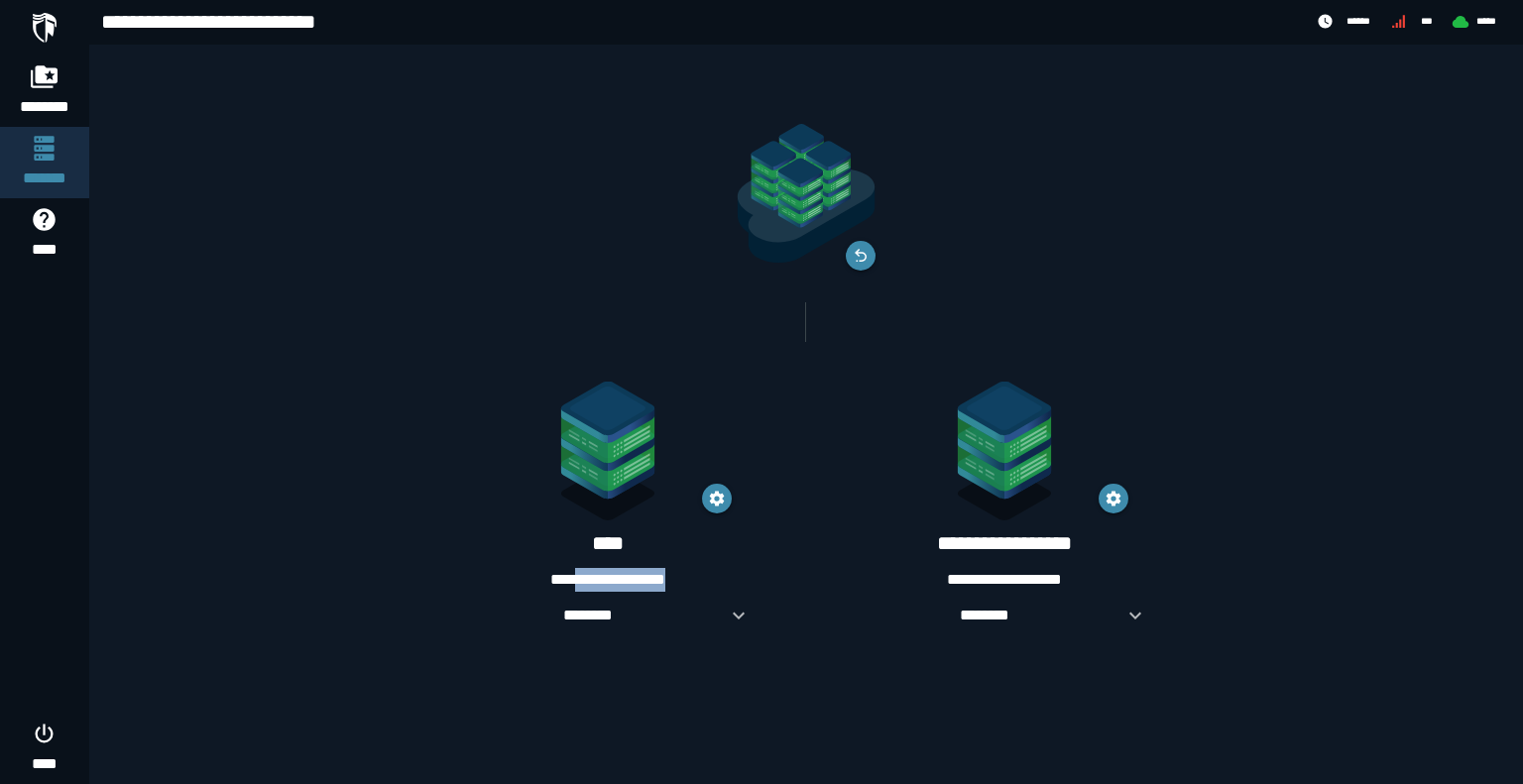 drag, startPoint x: 685, startPoint y: 575, endPoint x: 559, endPoint y: 577, distance: 126.01587 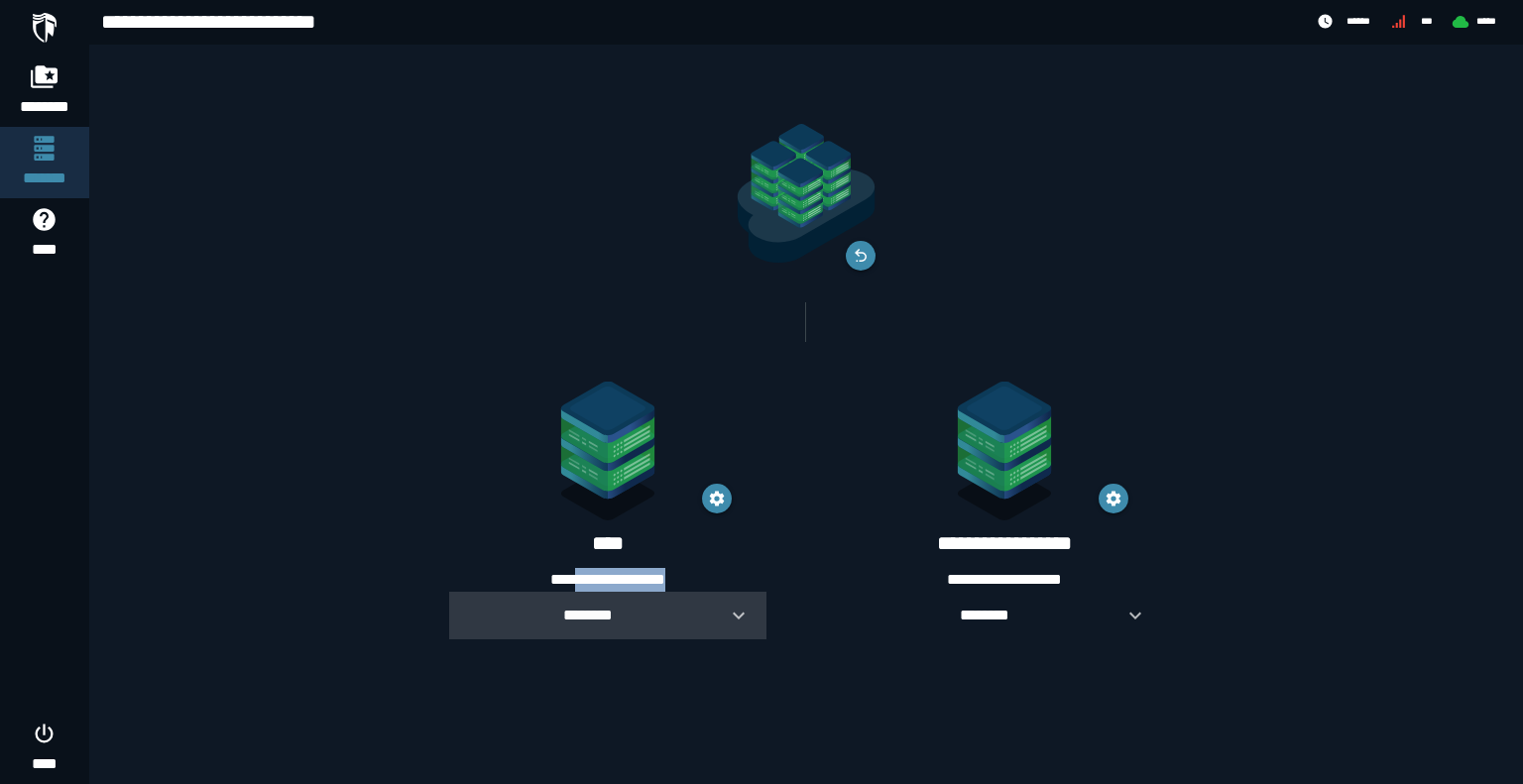 copy on "**********" 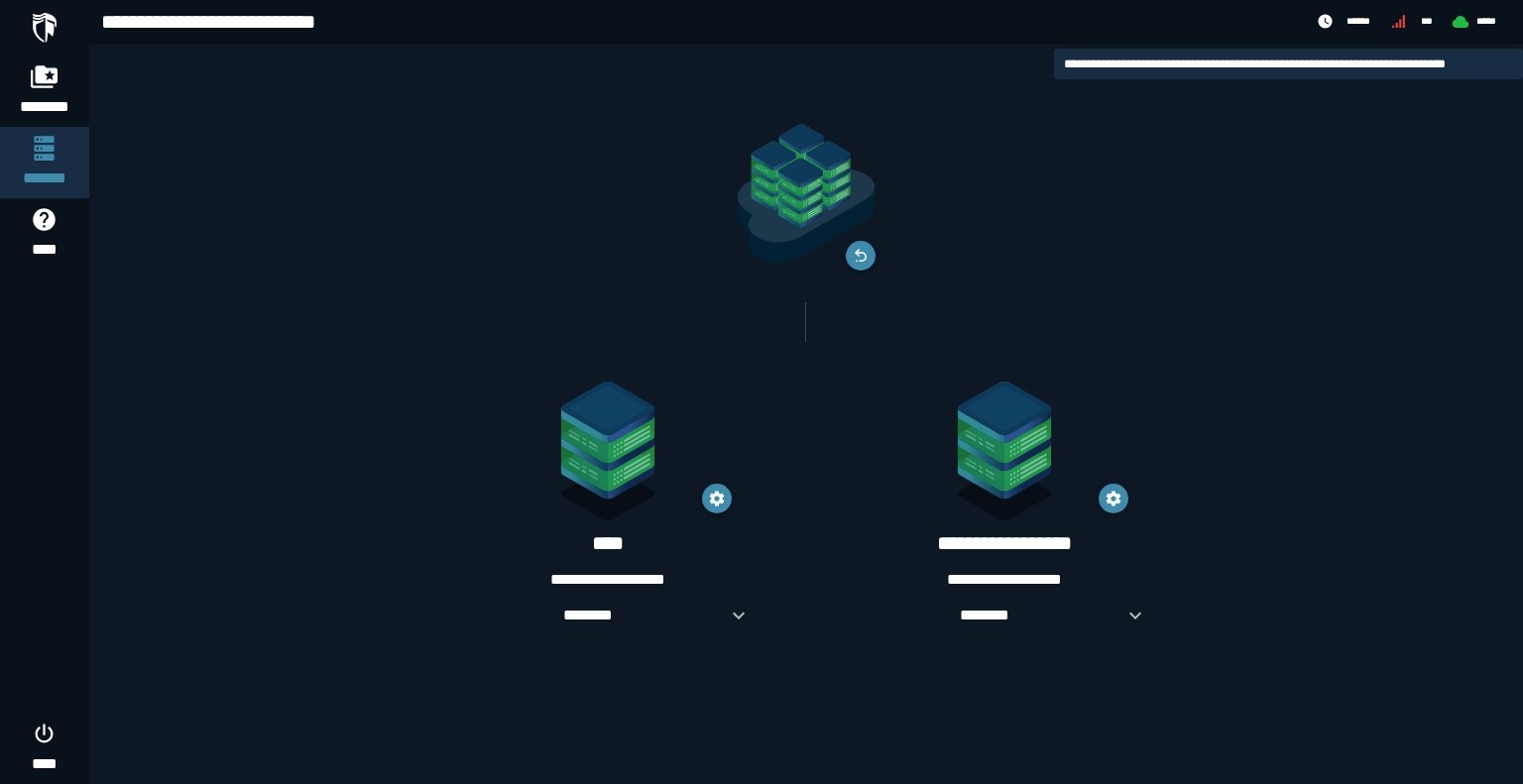 drag, startPoint x: 1423, startPoint y: 28, endPoint x: 1488, endPoint y: 185, distance: 169.924 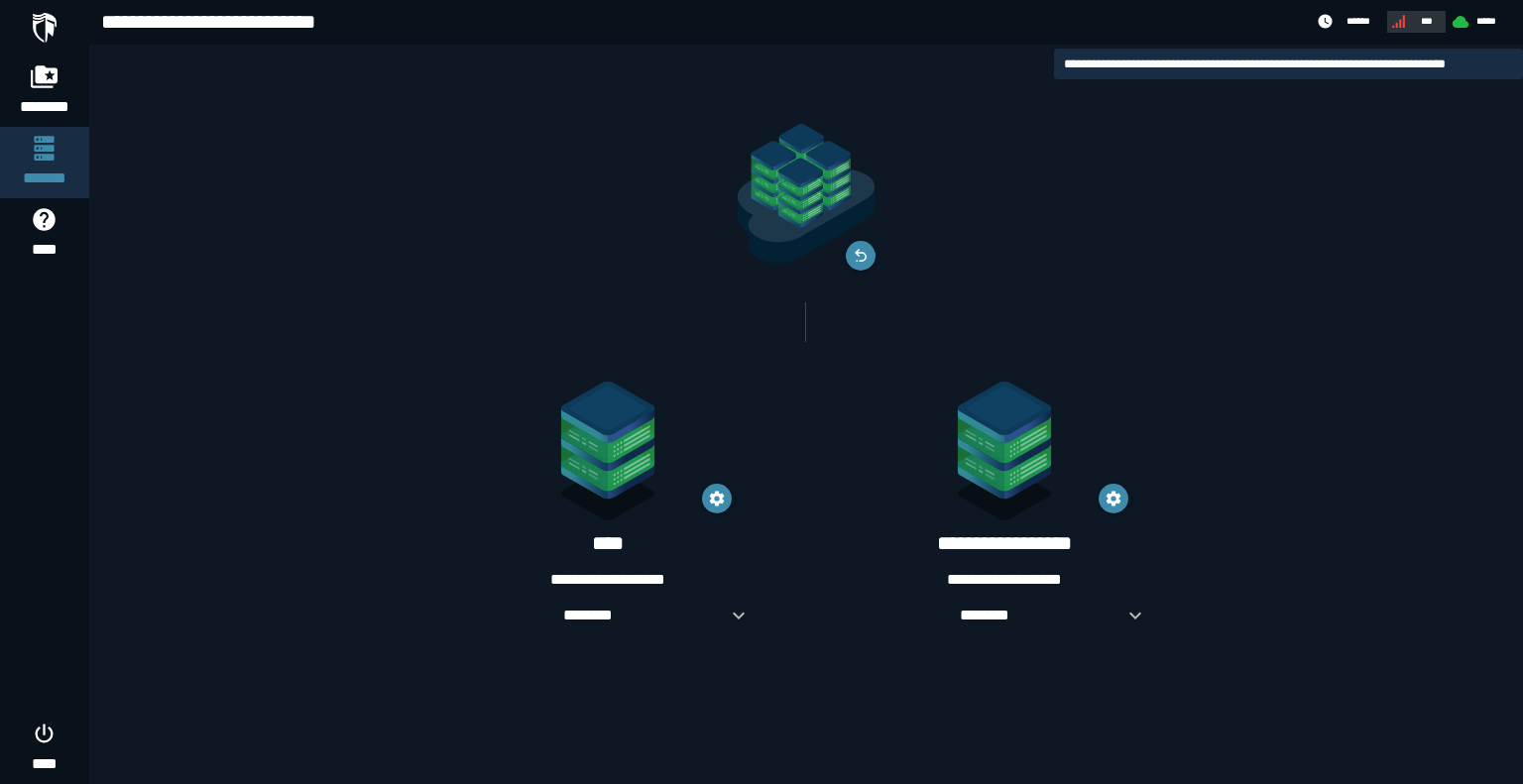 click on "***" at bounding box center (1414, 21) 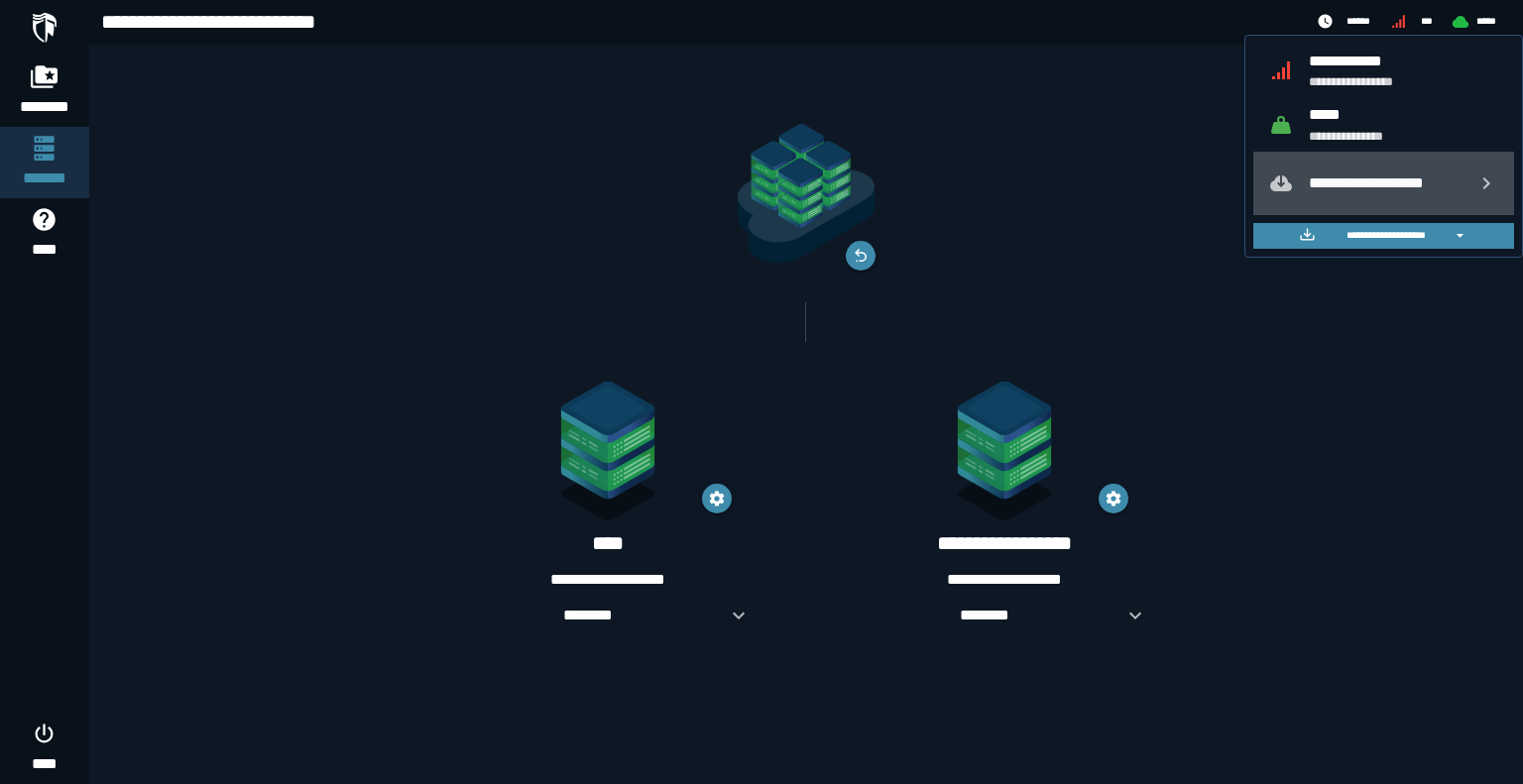 click on "**********" 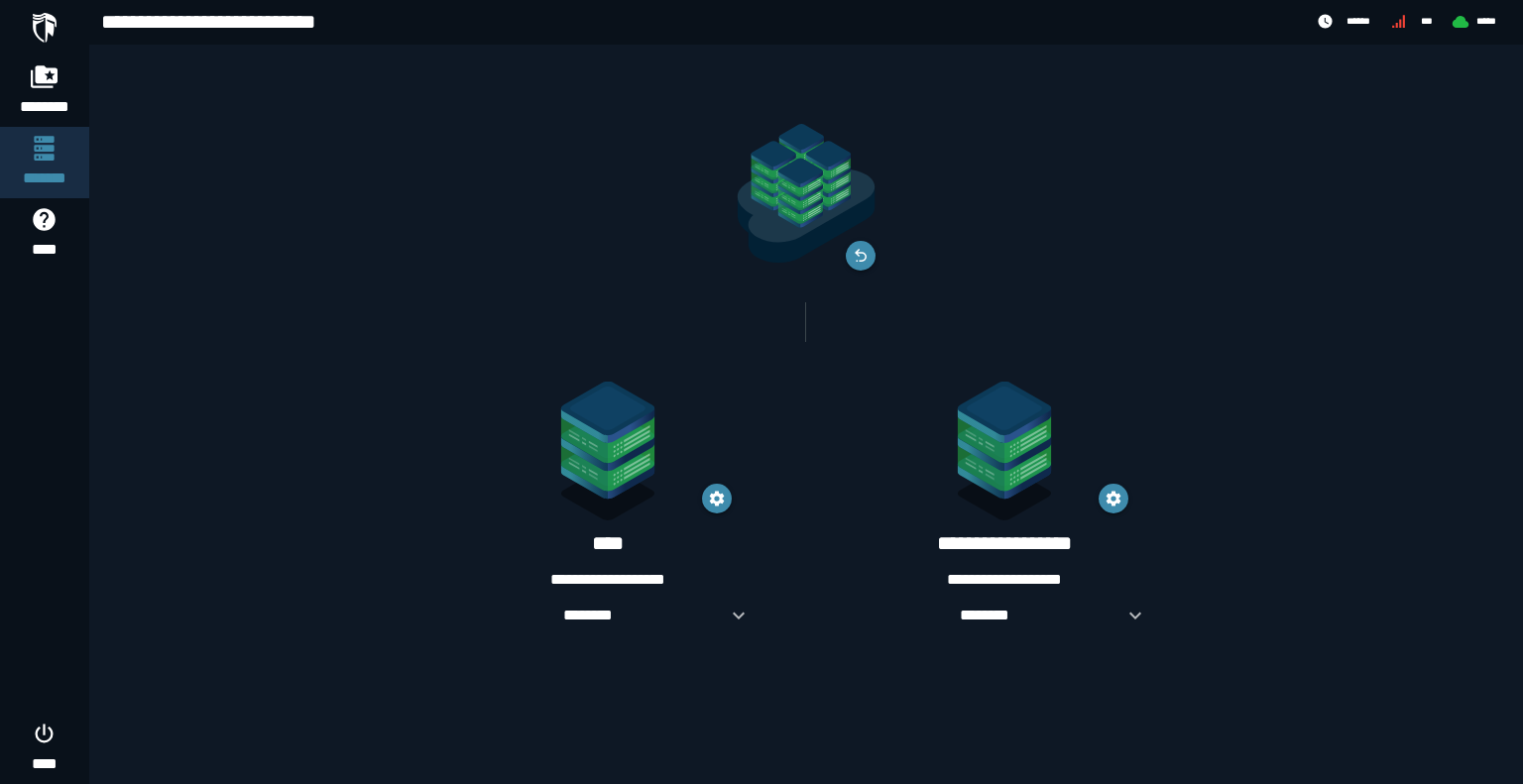 click 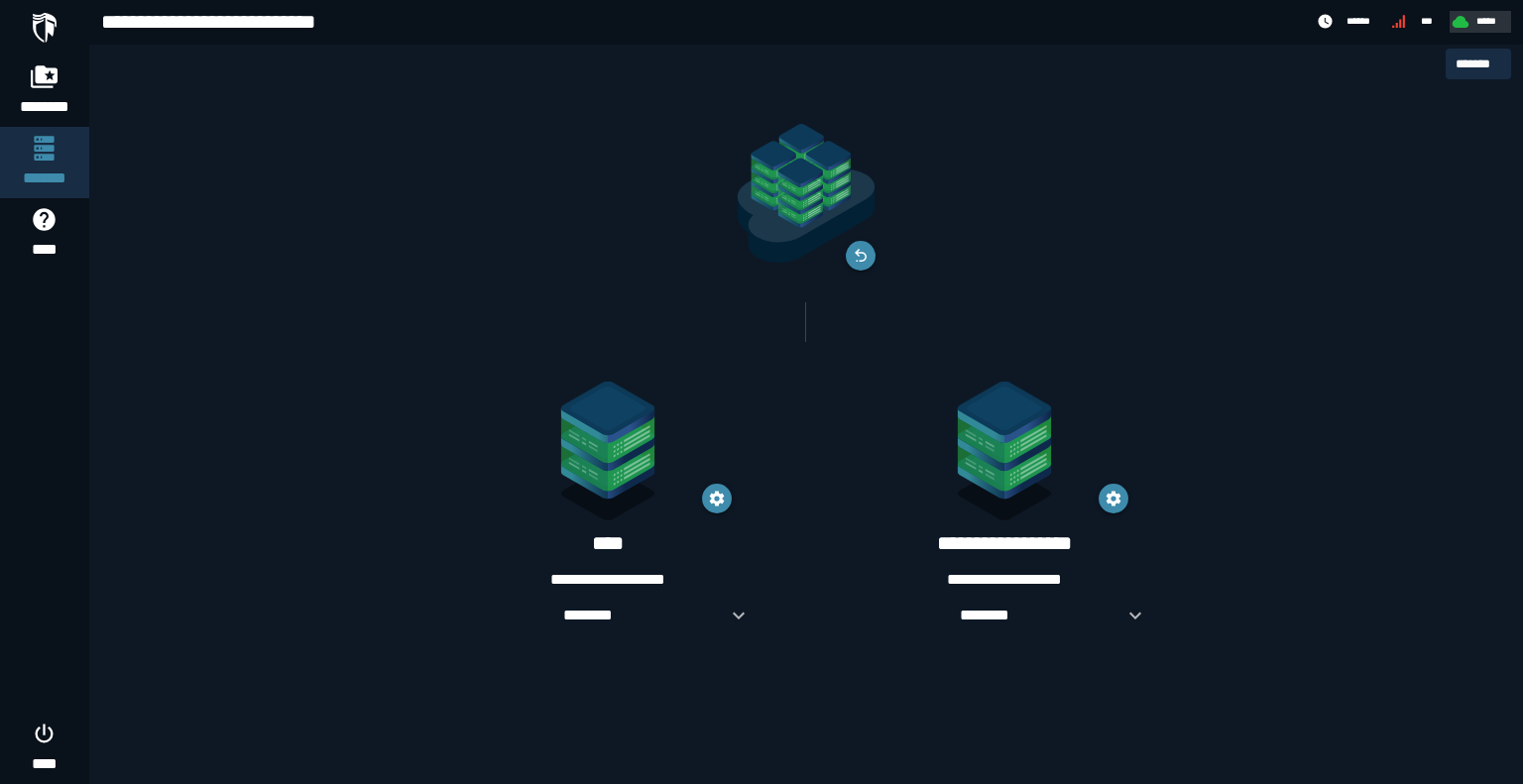 click on "*****" at bounding box center [1477, 21] 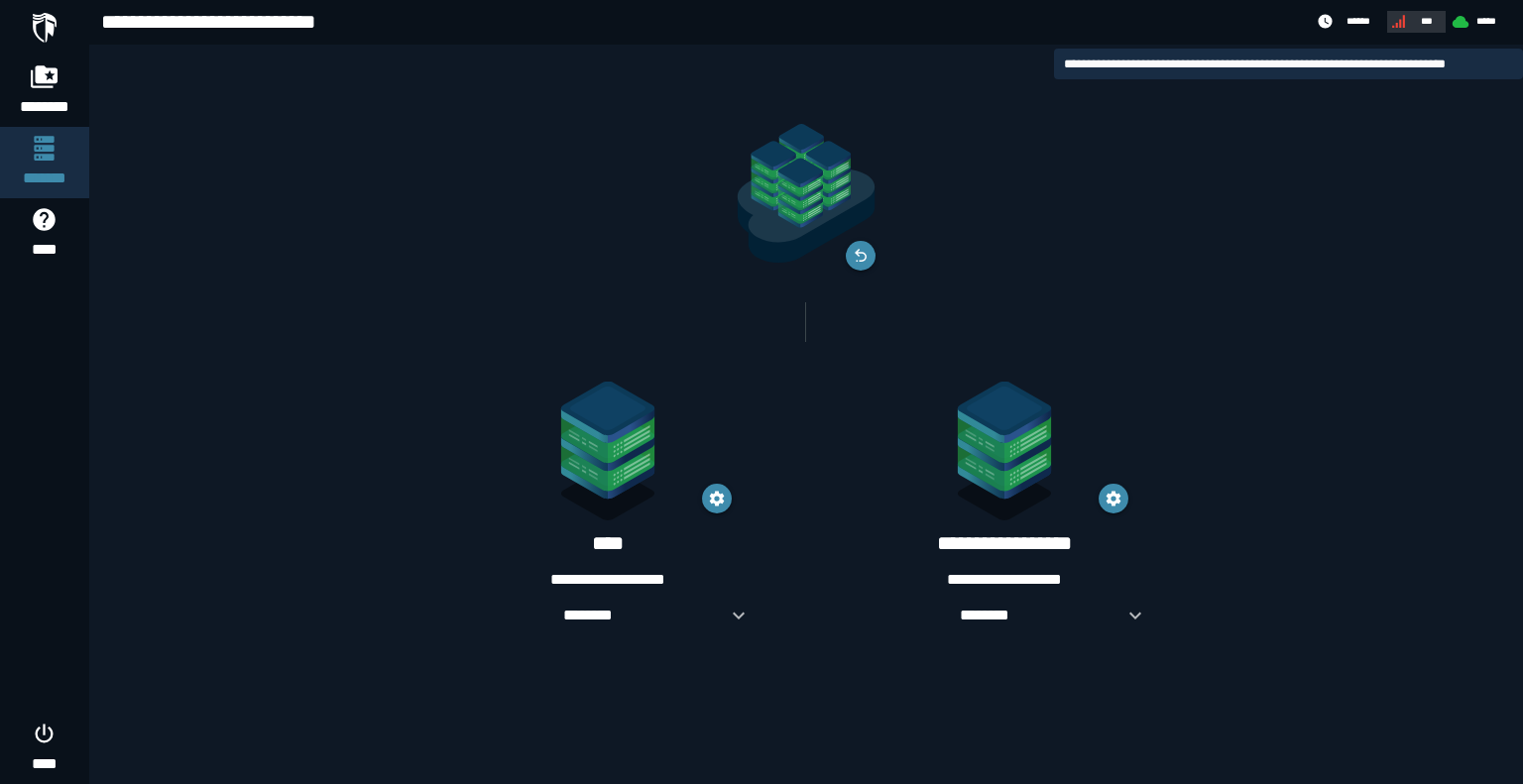 click on "***" at bounding box center (1427, 21) 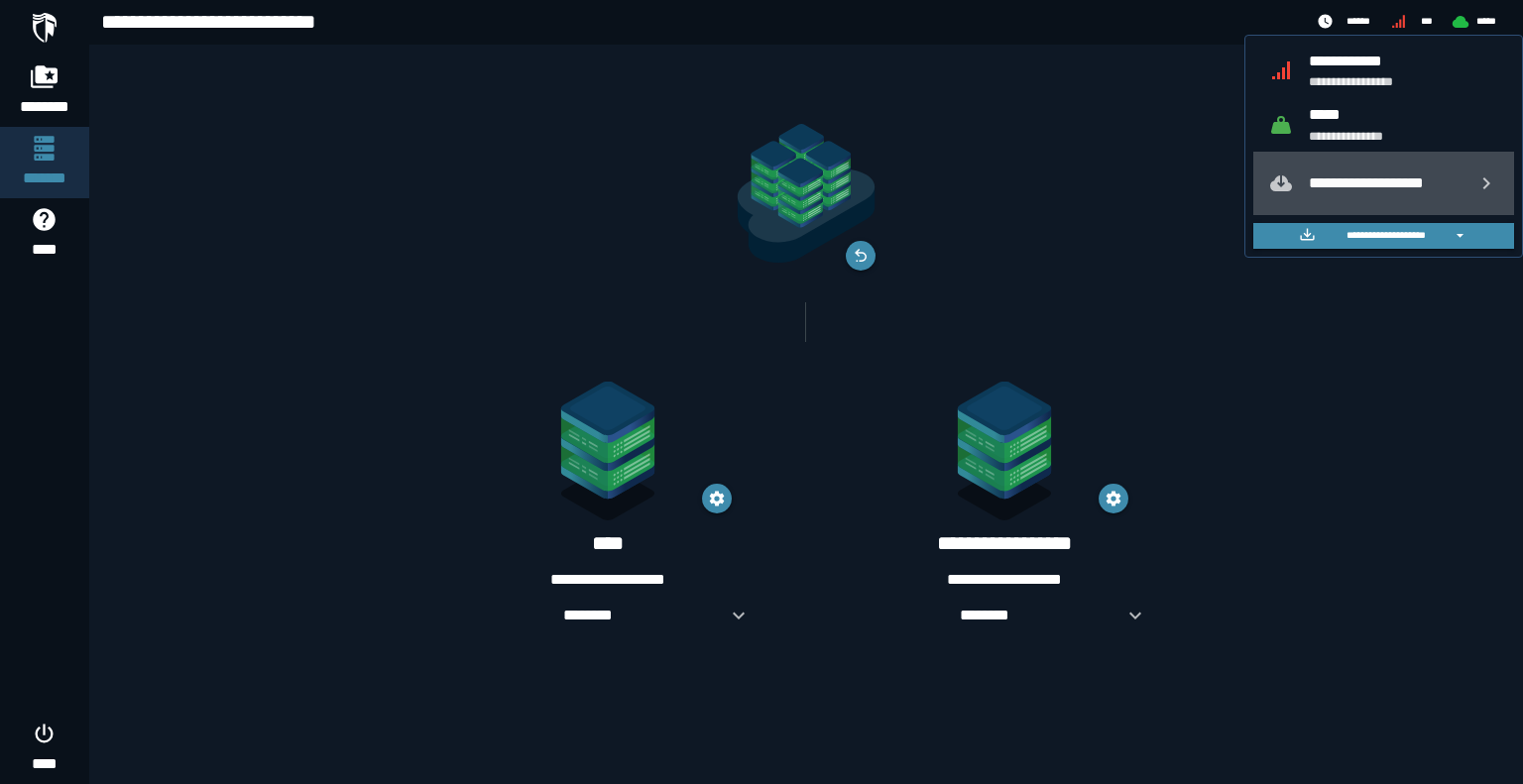 click on "**********" 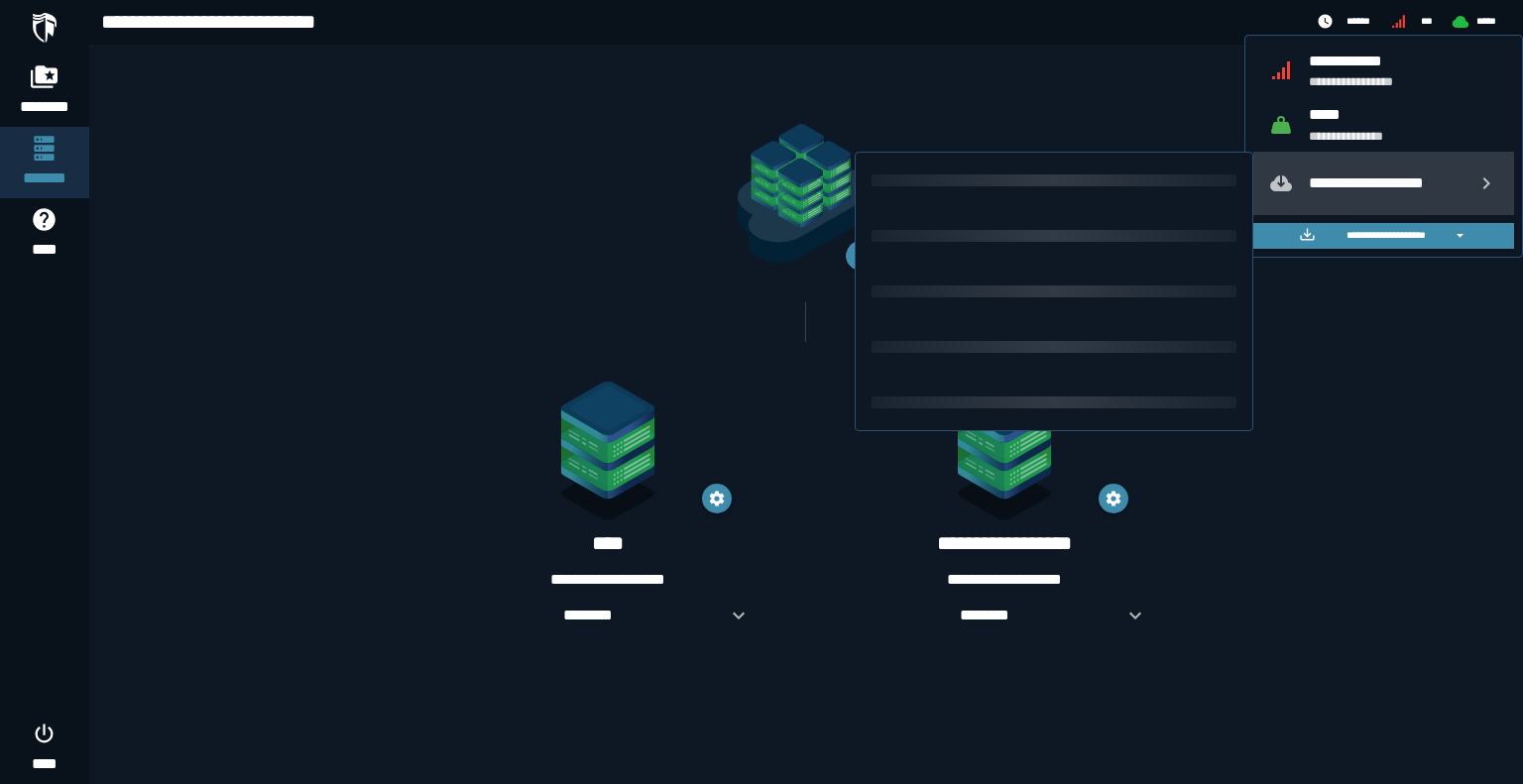 click 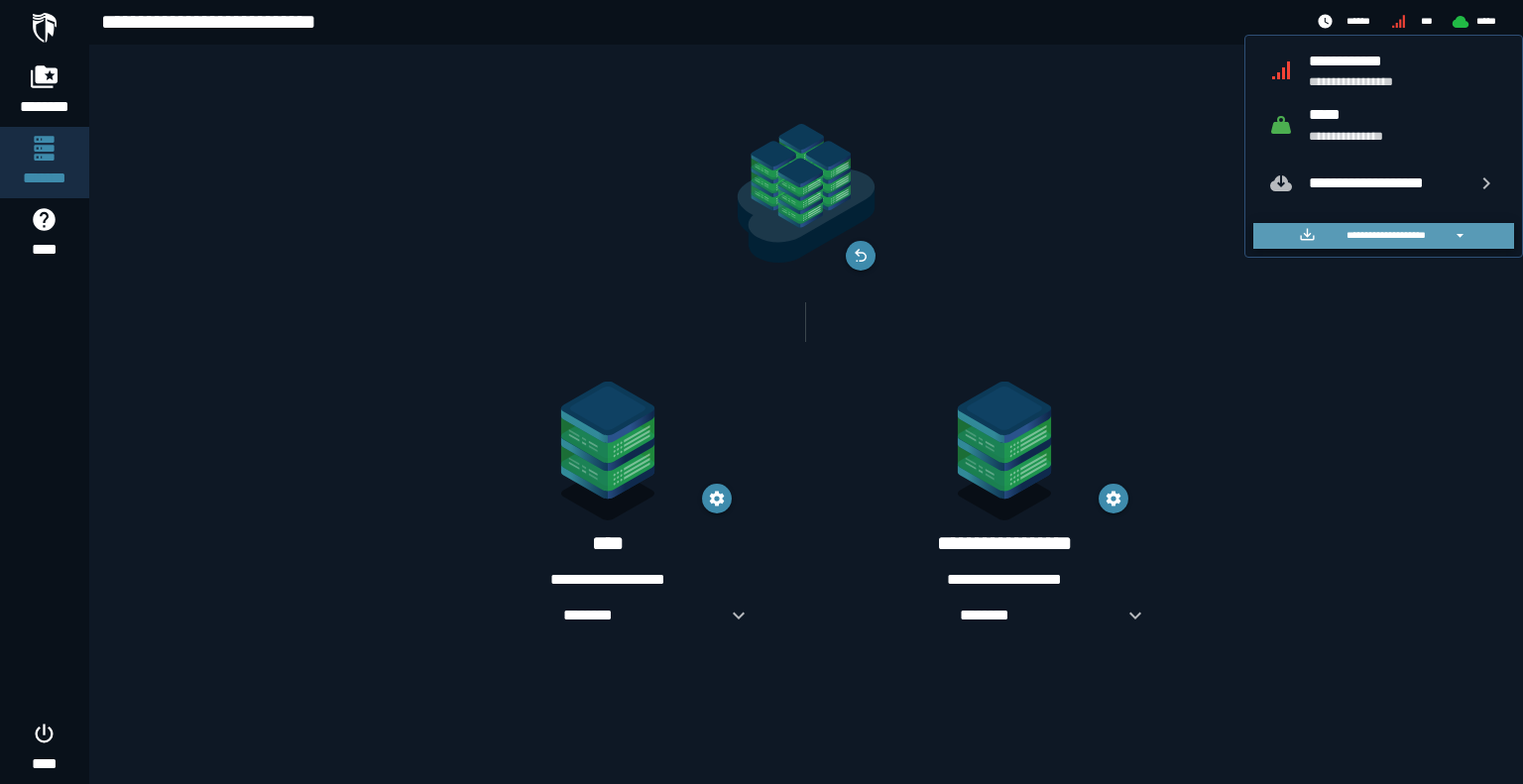 click on "**********" at bounding box center [1385, 235] 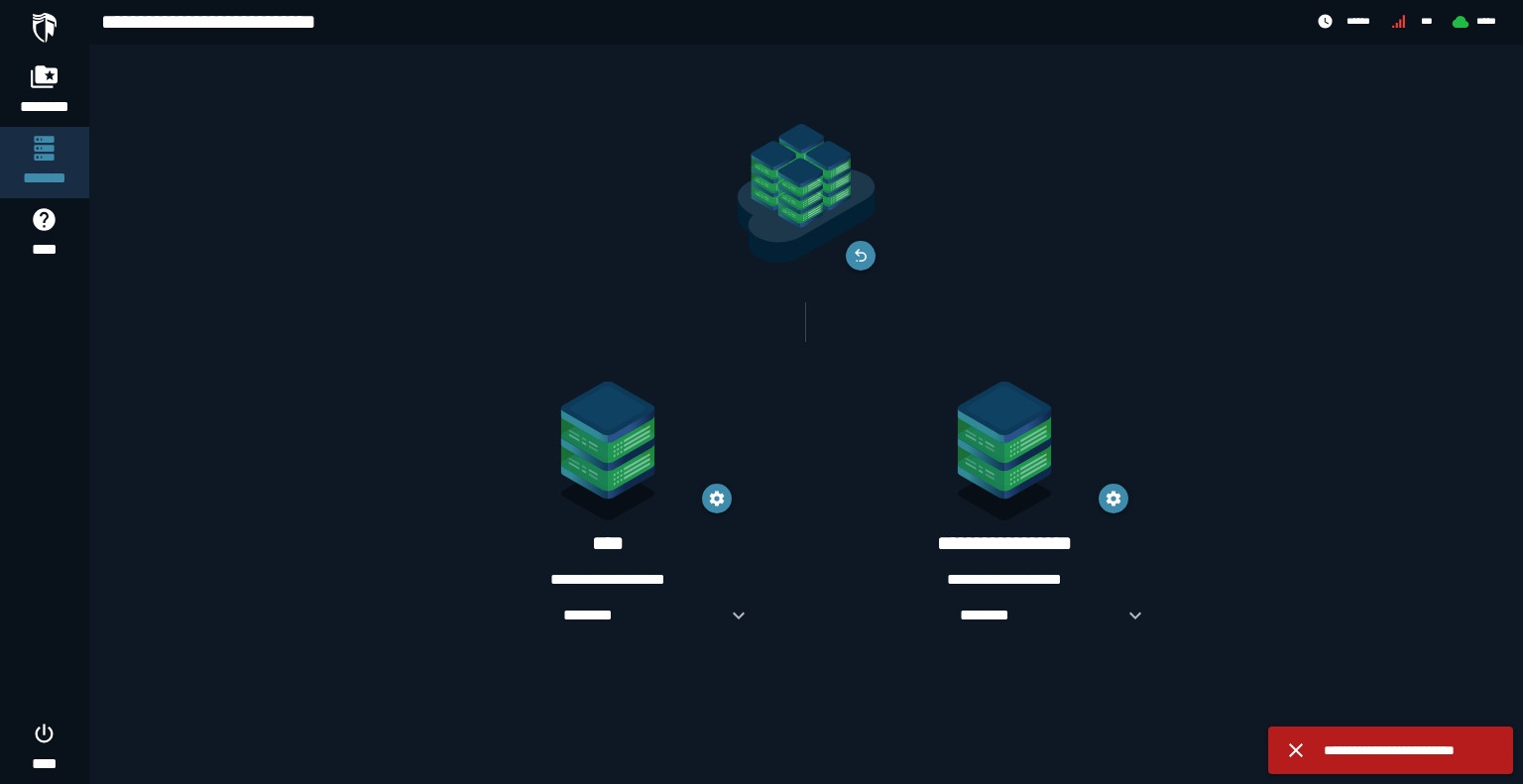 click on "**********" 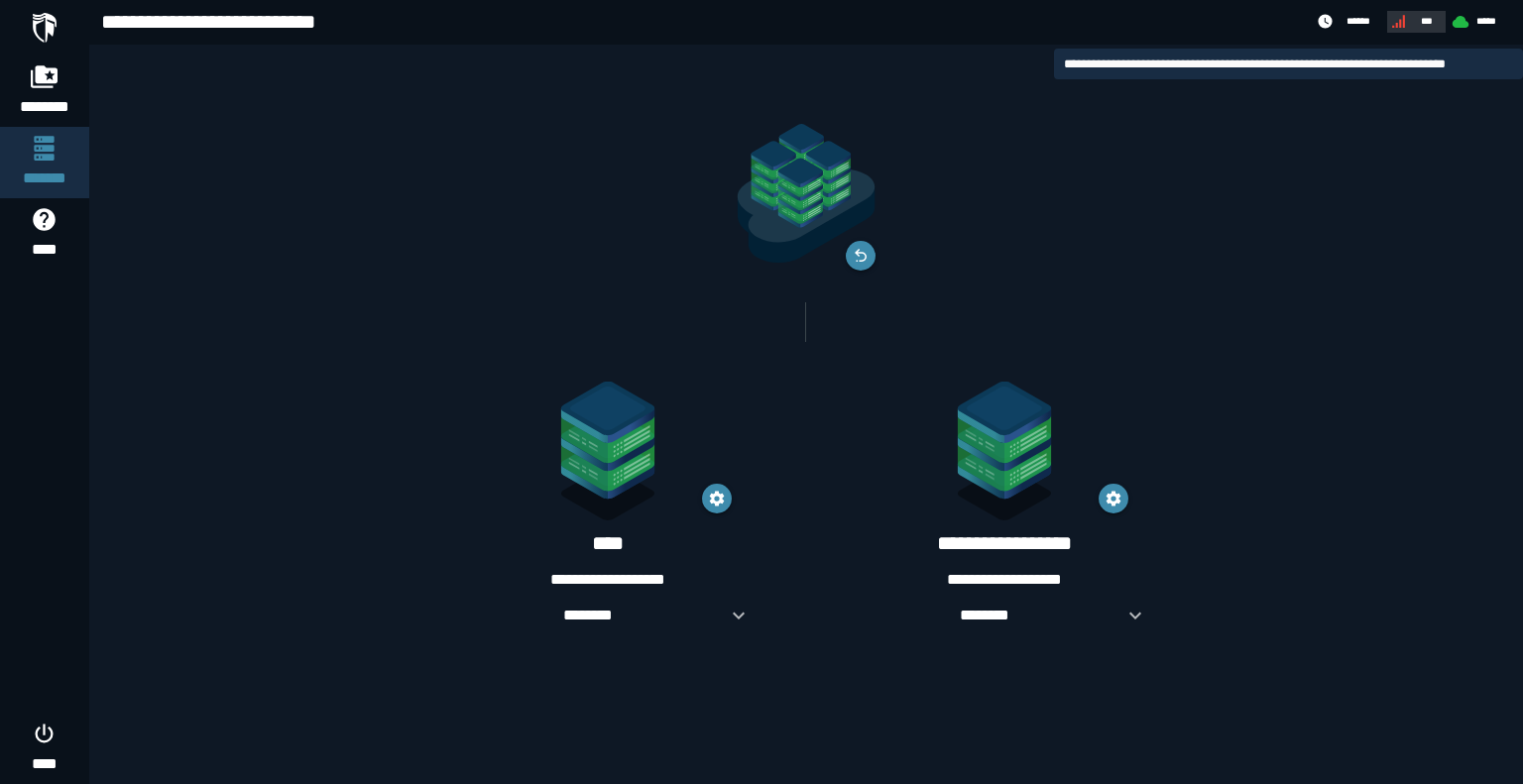 click on "***" at bounding box center [1414, 21] 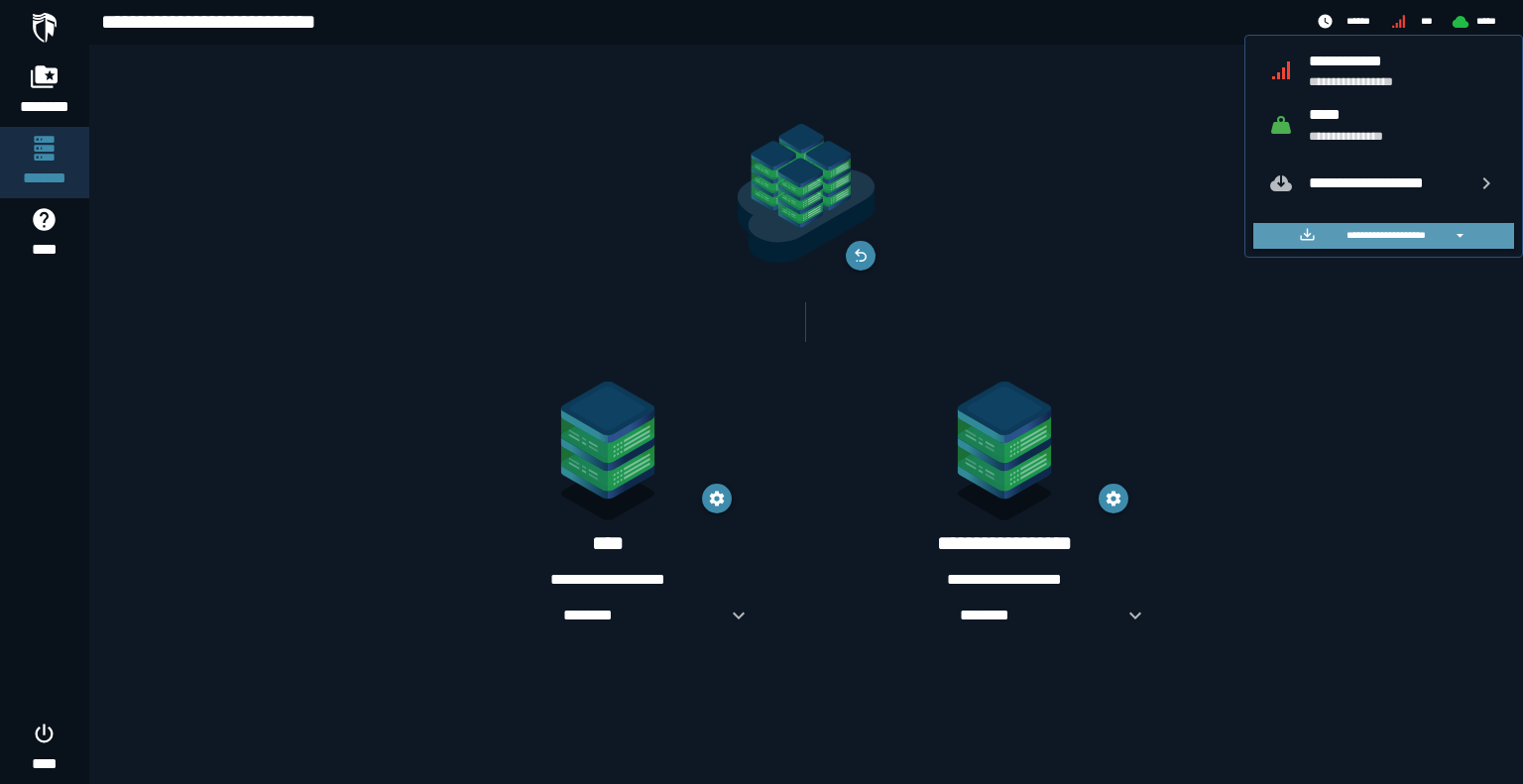 click on "**********" at bounding box center (1385, 235) 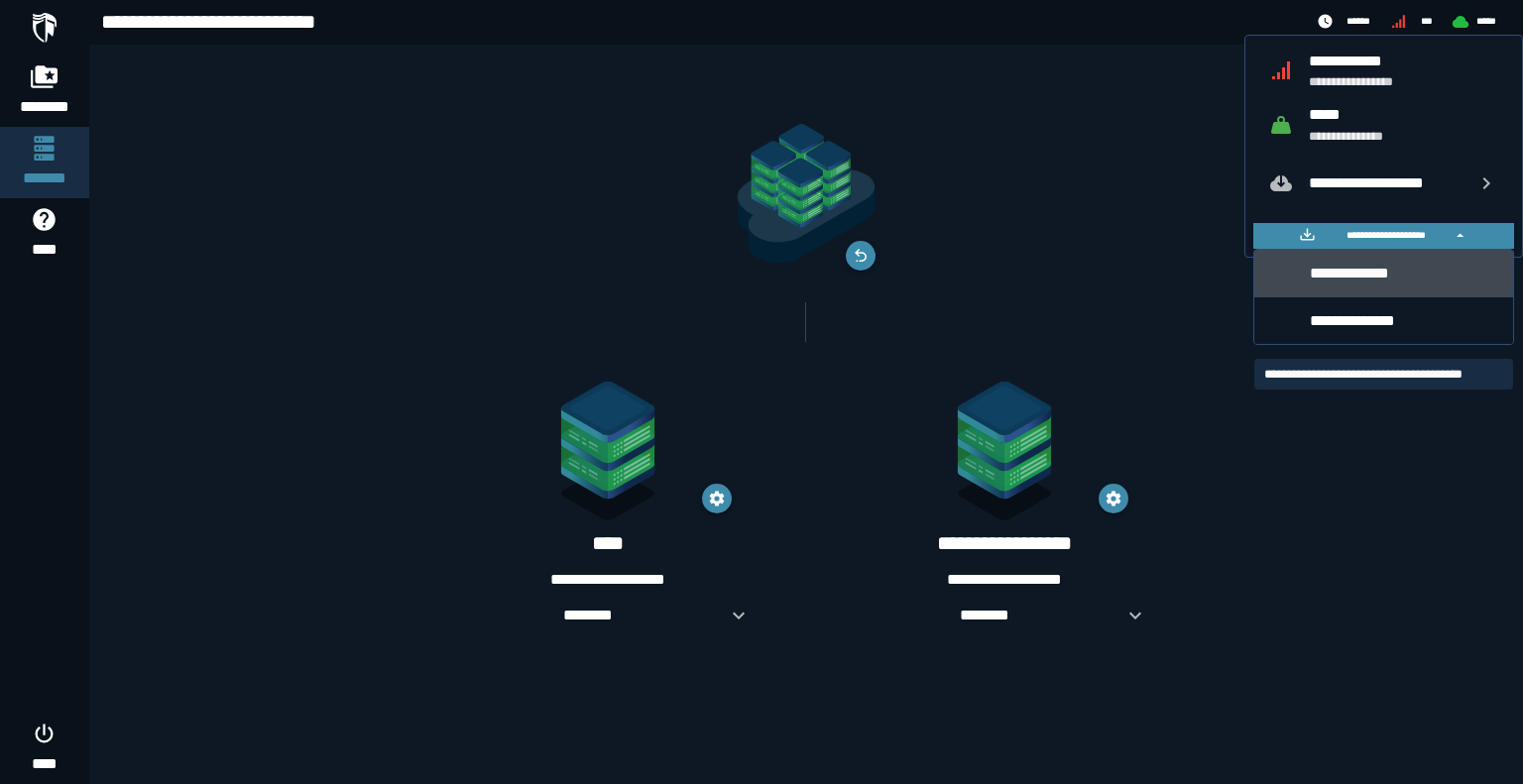 click on "**********" at bounding box center [1404, 273] 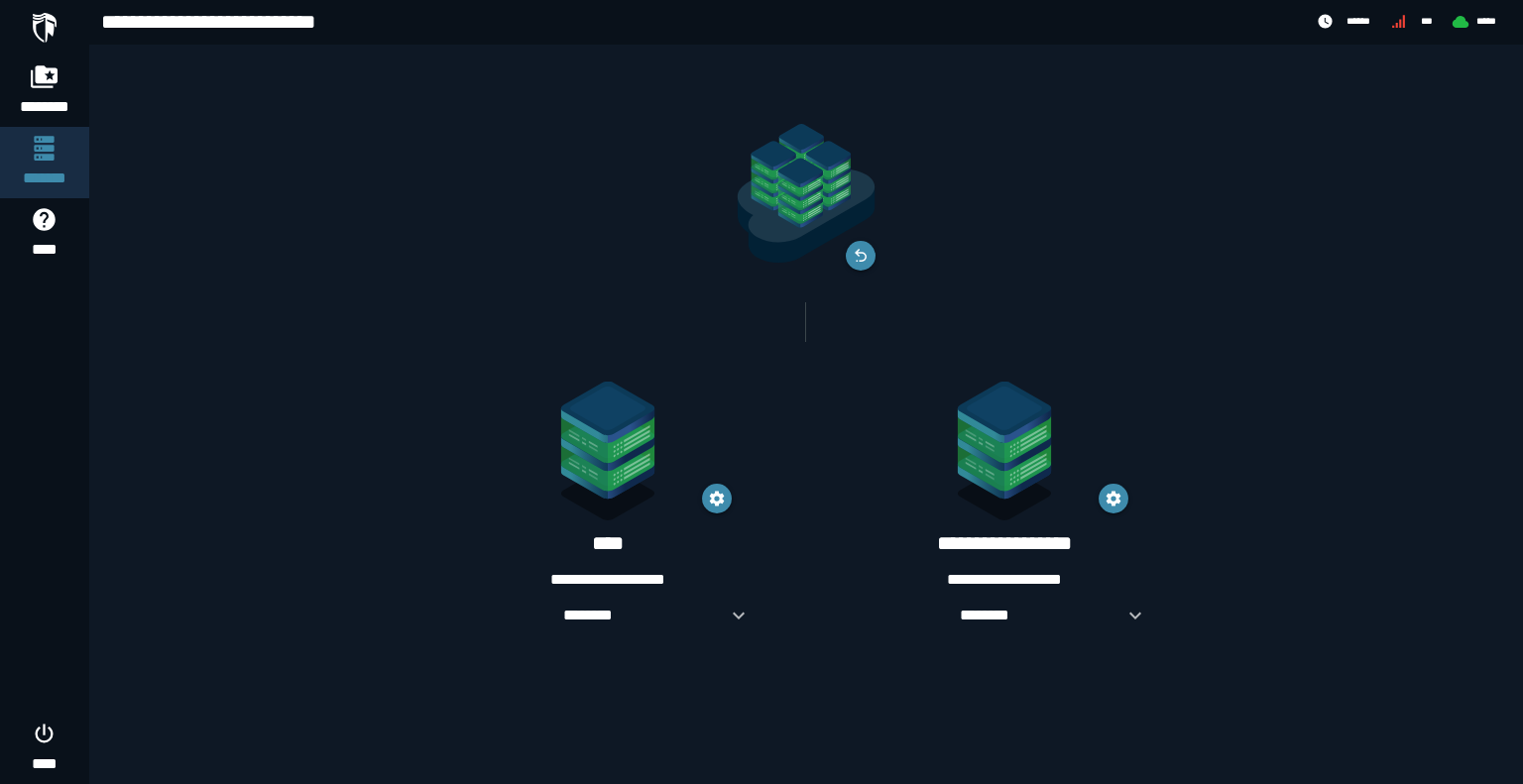 click on "**********" 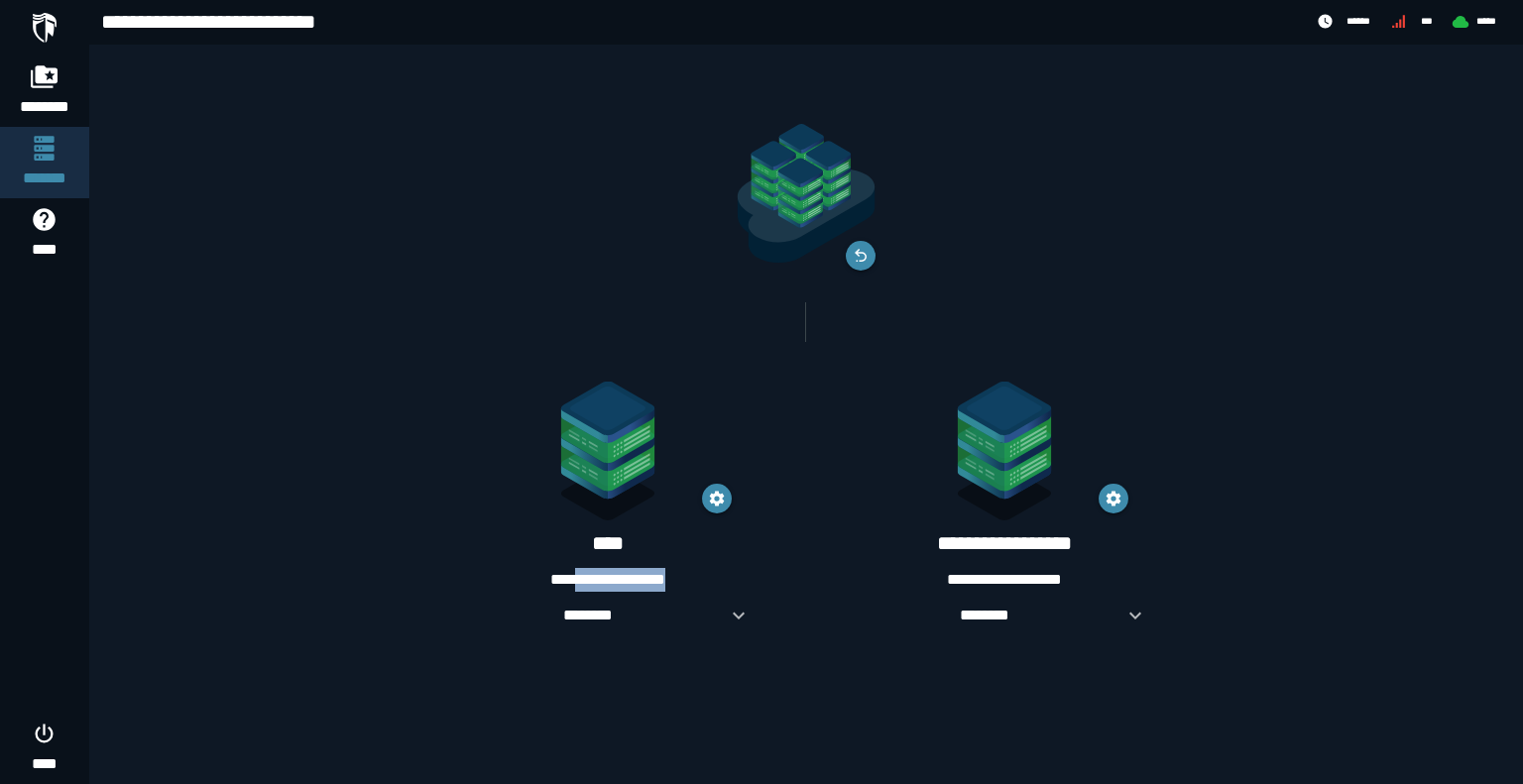 drag, startPoint x: 561, startPoint y: 574, endPoint x: 687, endPoint y: 574, distance: 126 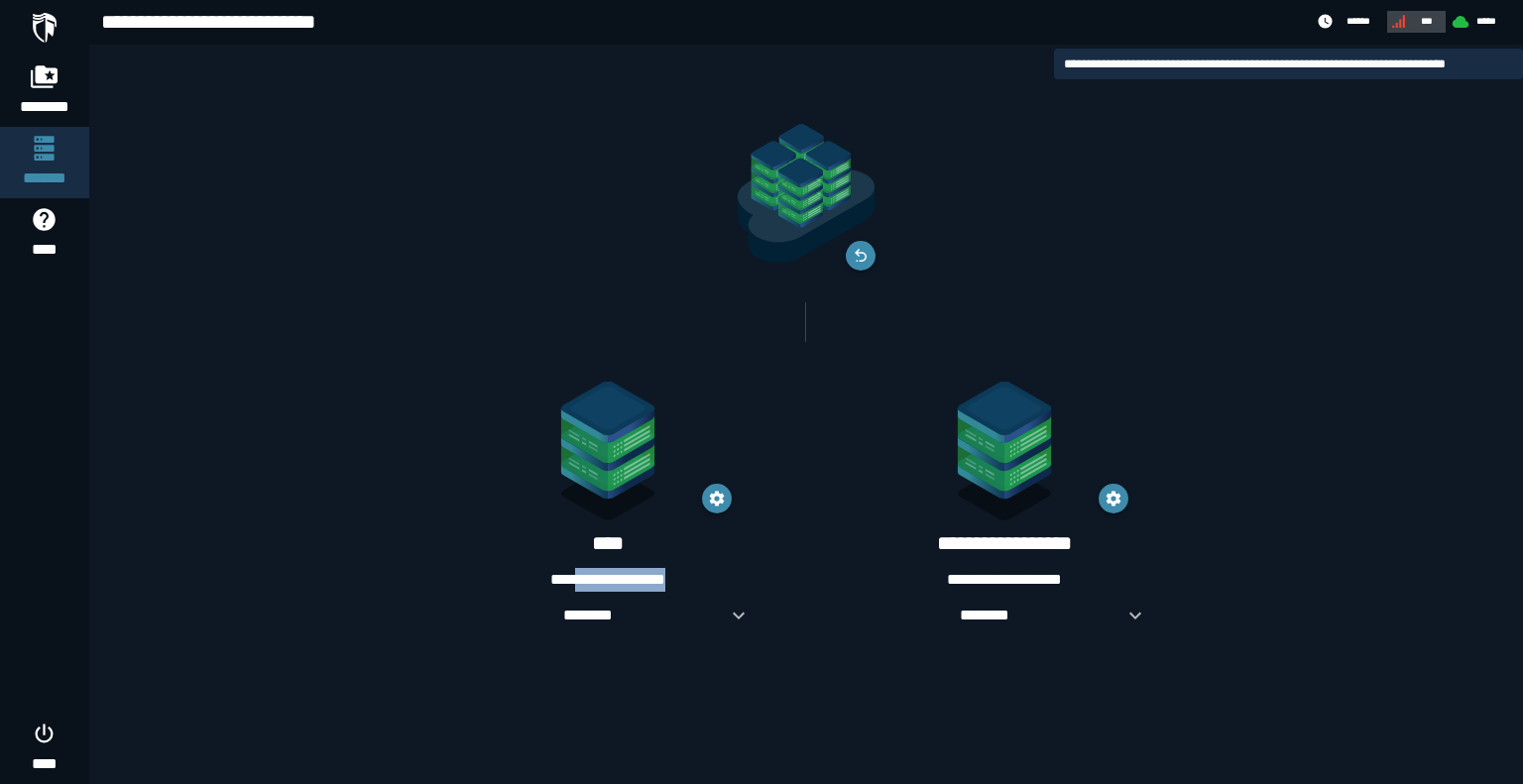 click on "***" at bounding box center (1414, 21) 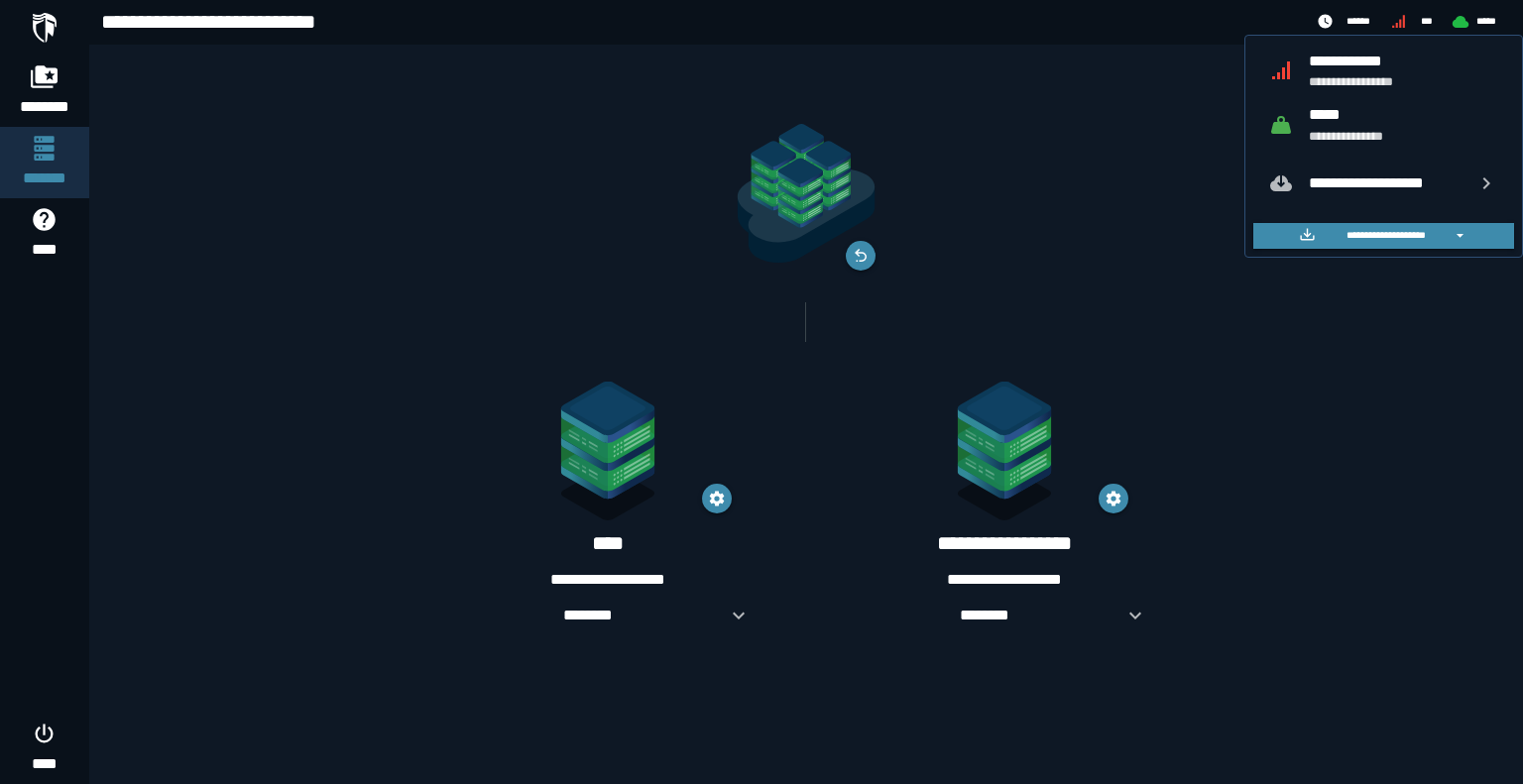 click on "*****" at bounding box center (1403, 114) 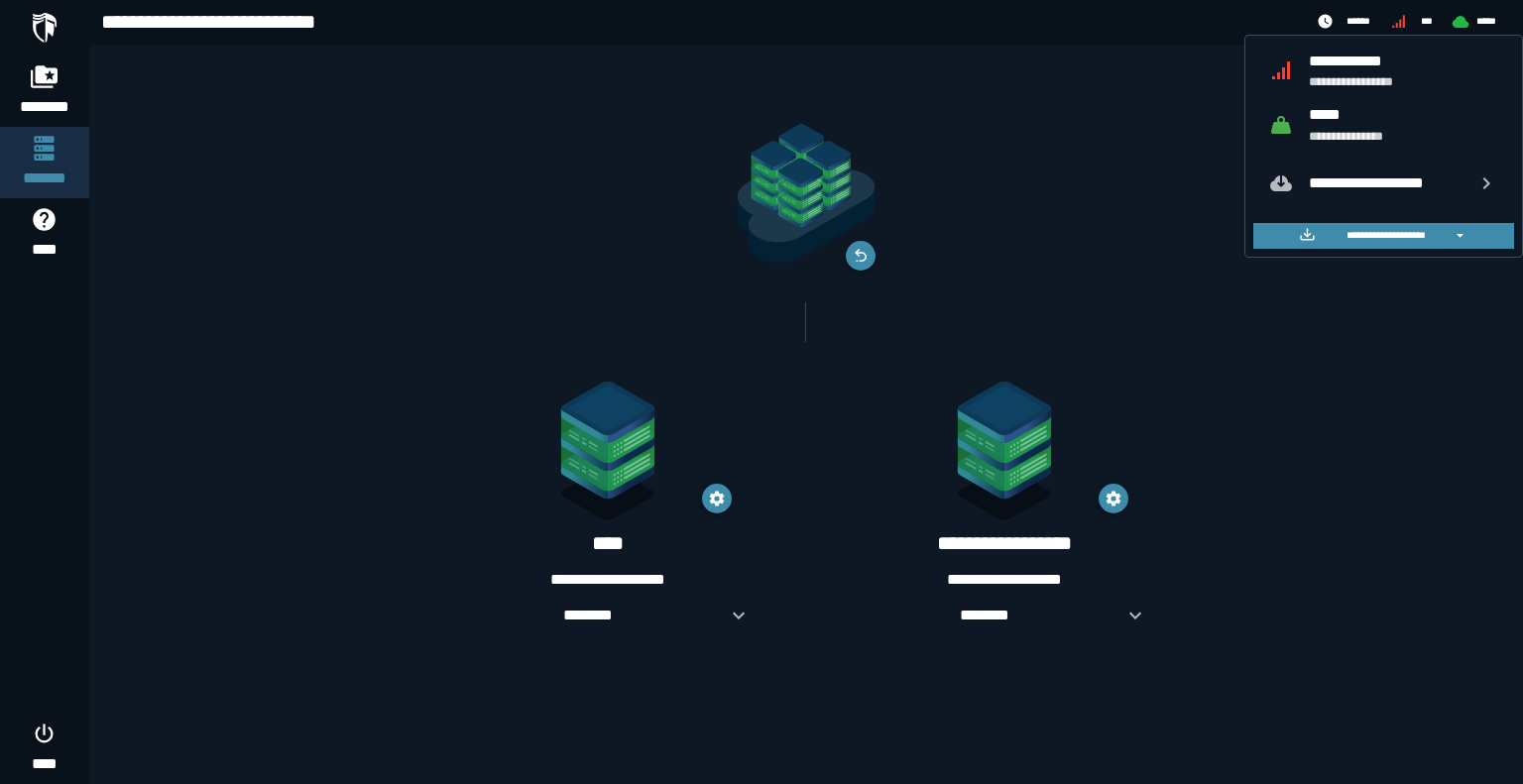 click on "**********" at bounding box center (1403, 60) 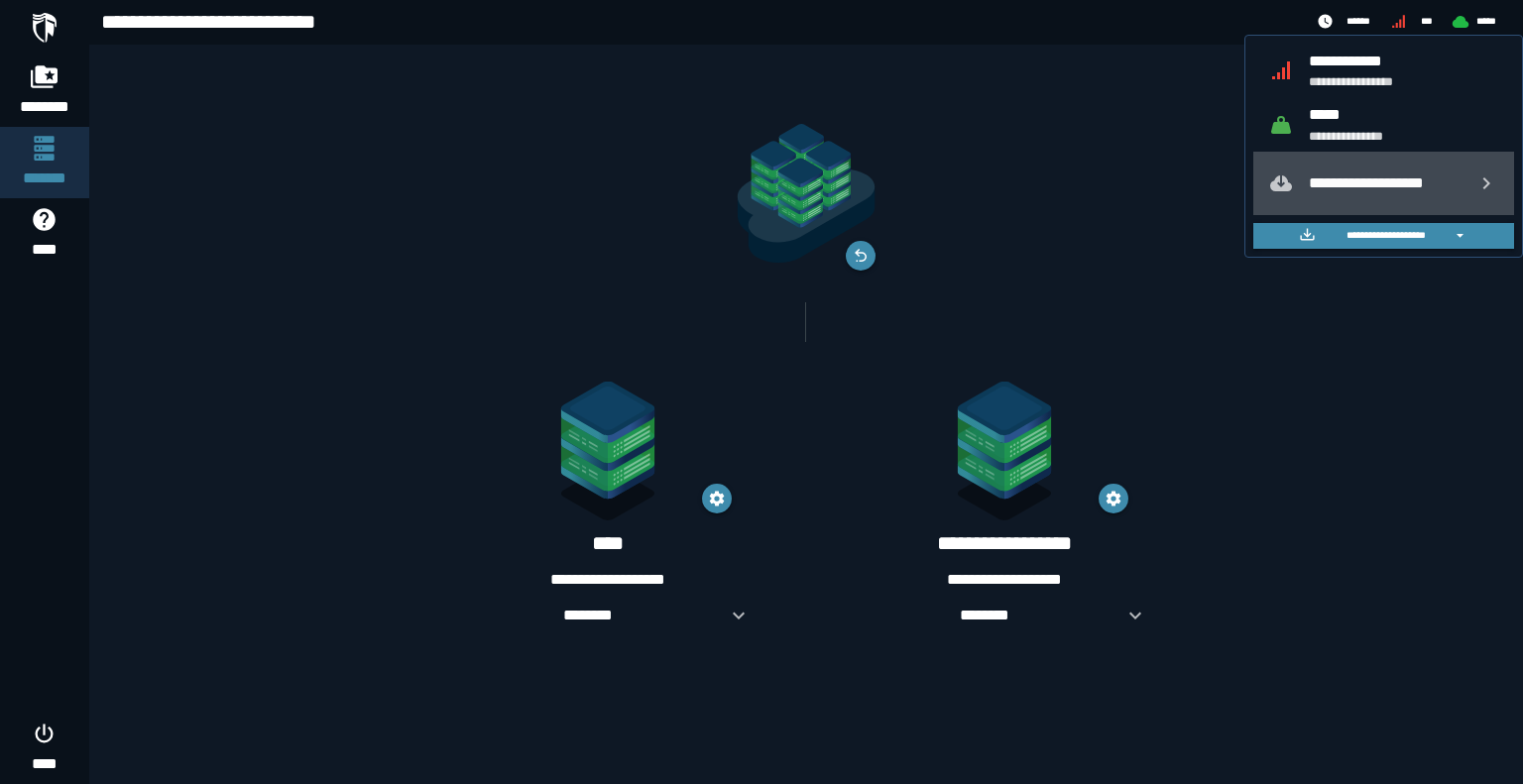 click on "**********" 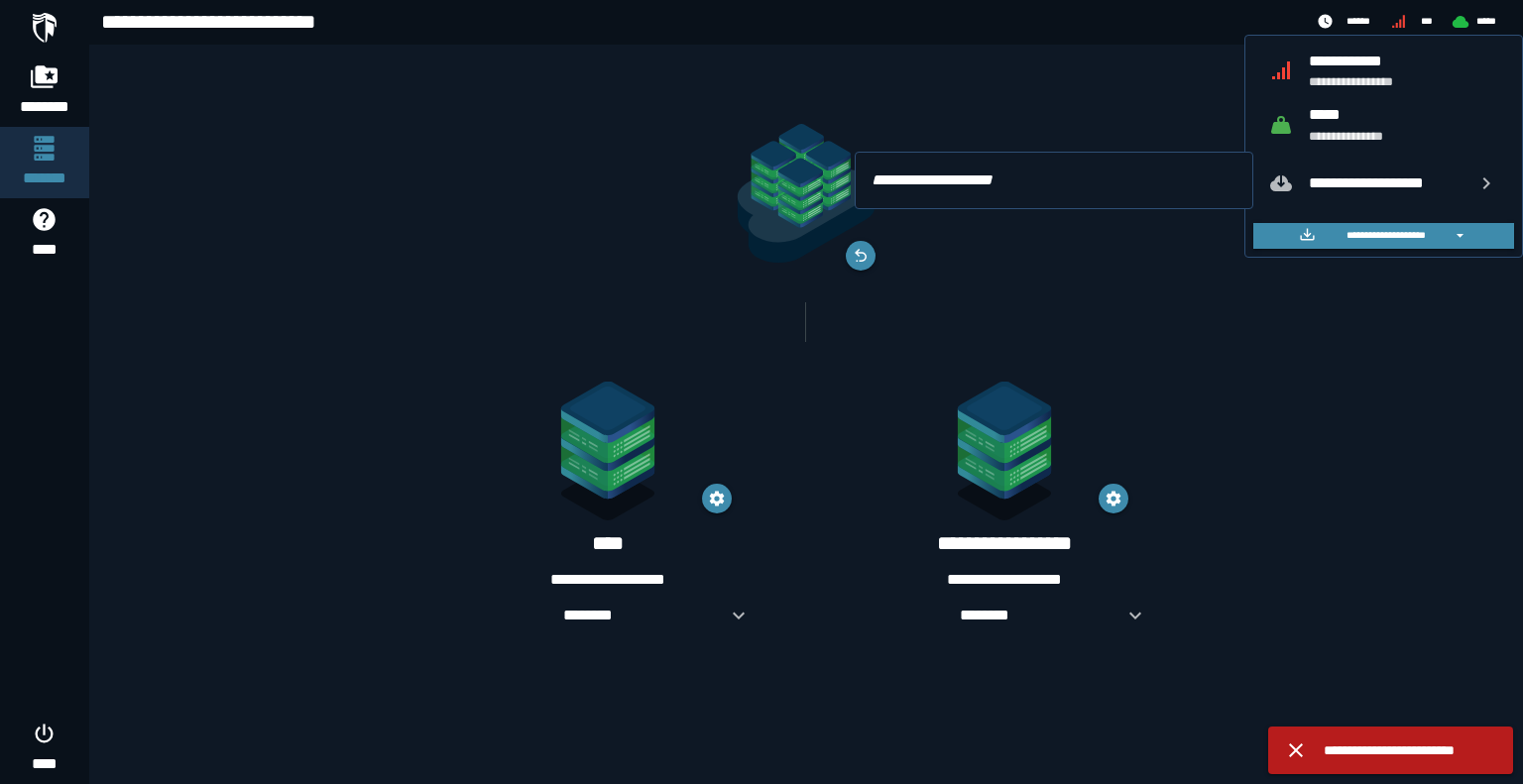 click on "**********" 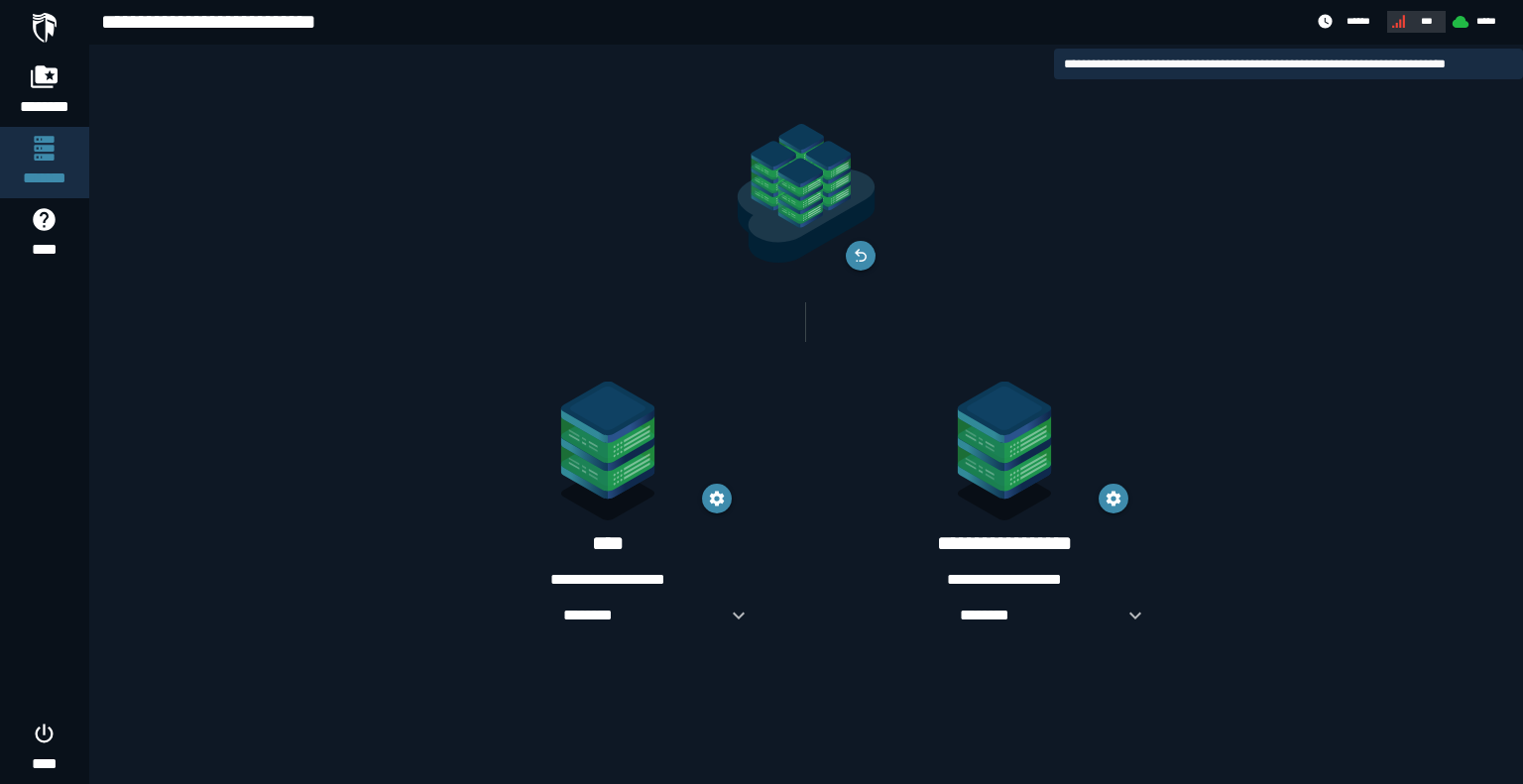 click on "***" at bounding box center [1427, 21] 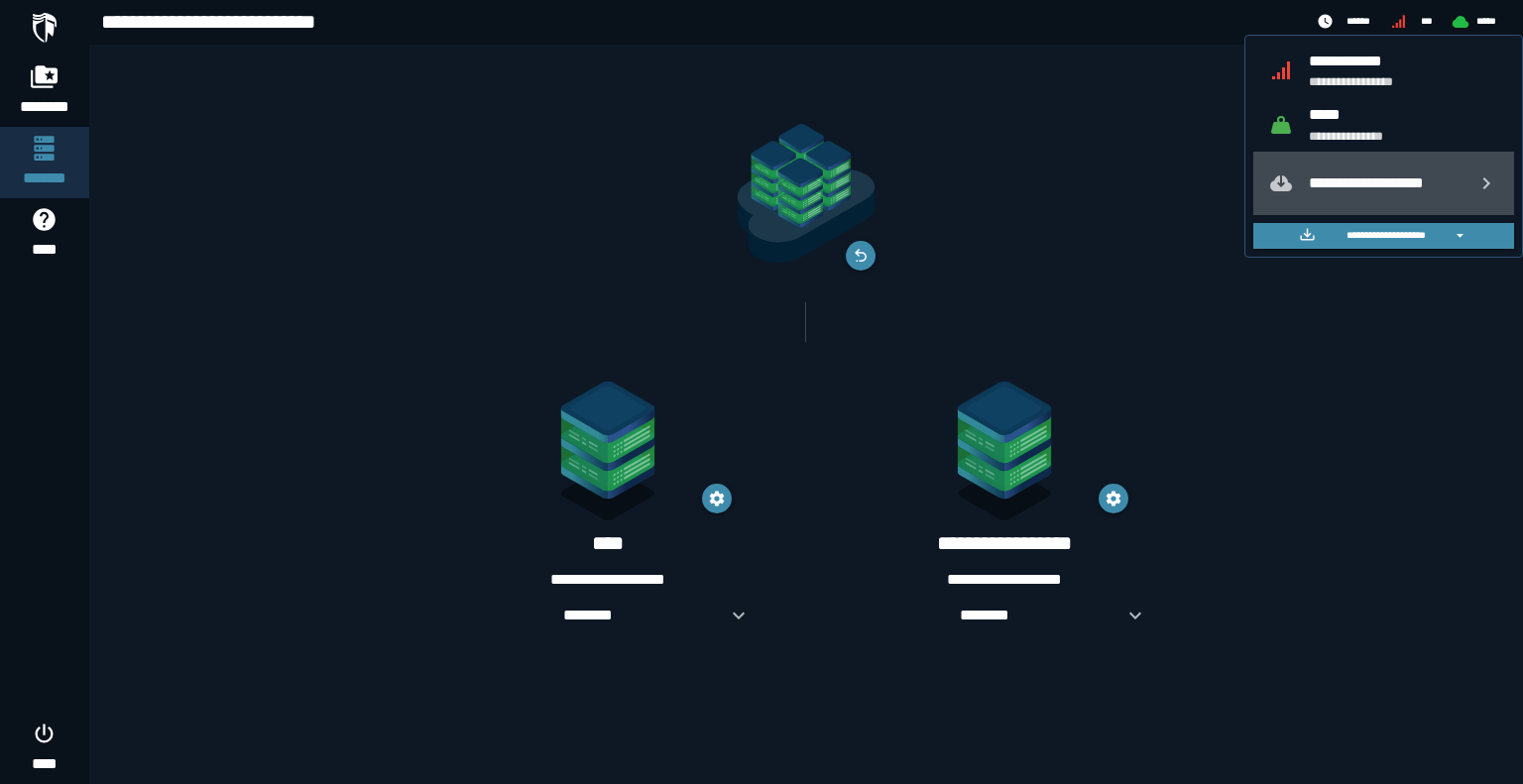 click on "**********" 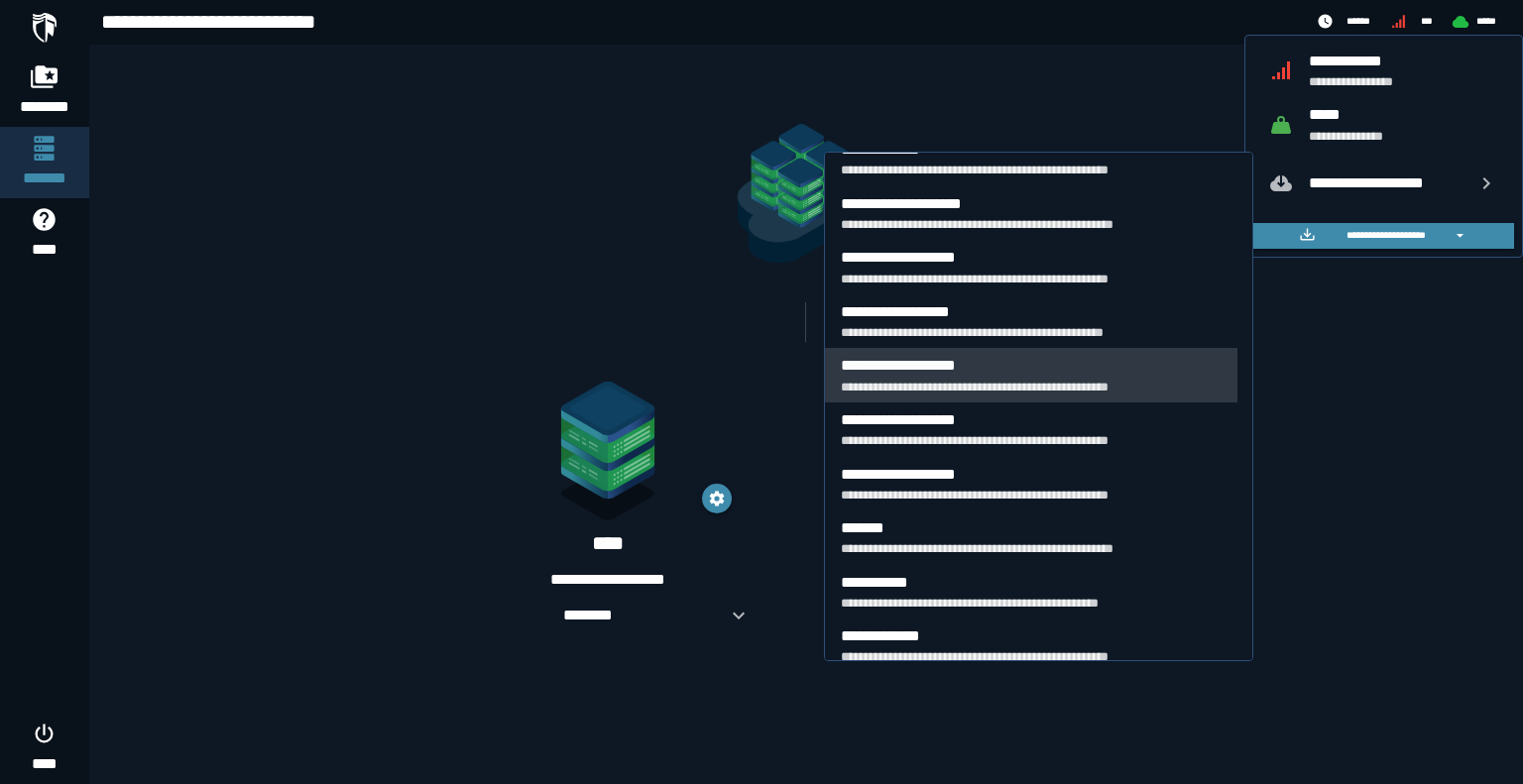 scroll, scrollTop: 573, scrollLeft: 0, axis: vertical 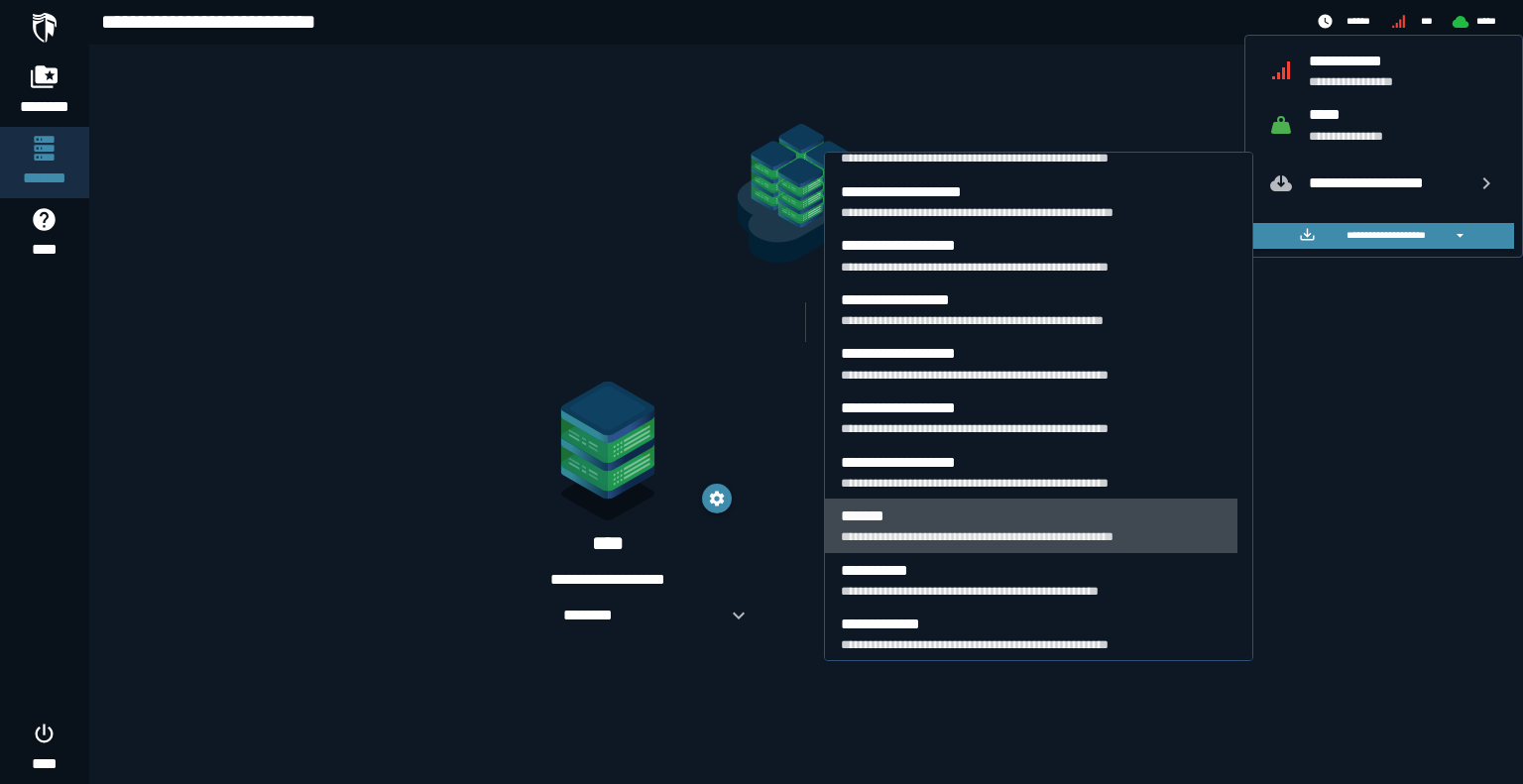 click on "**********" at bounding box center (1031, 536) 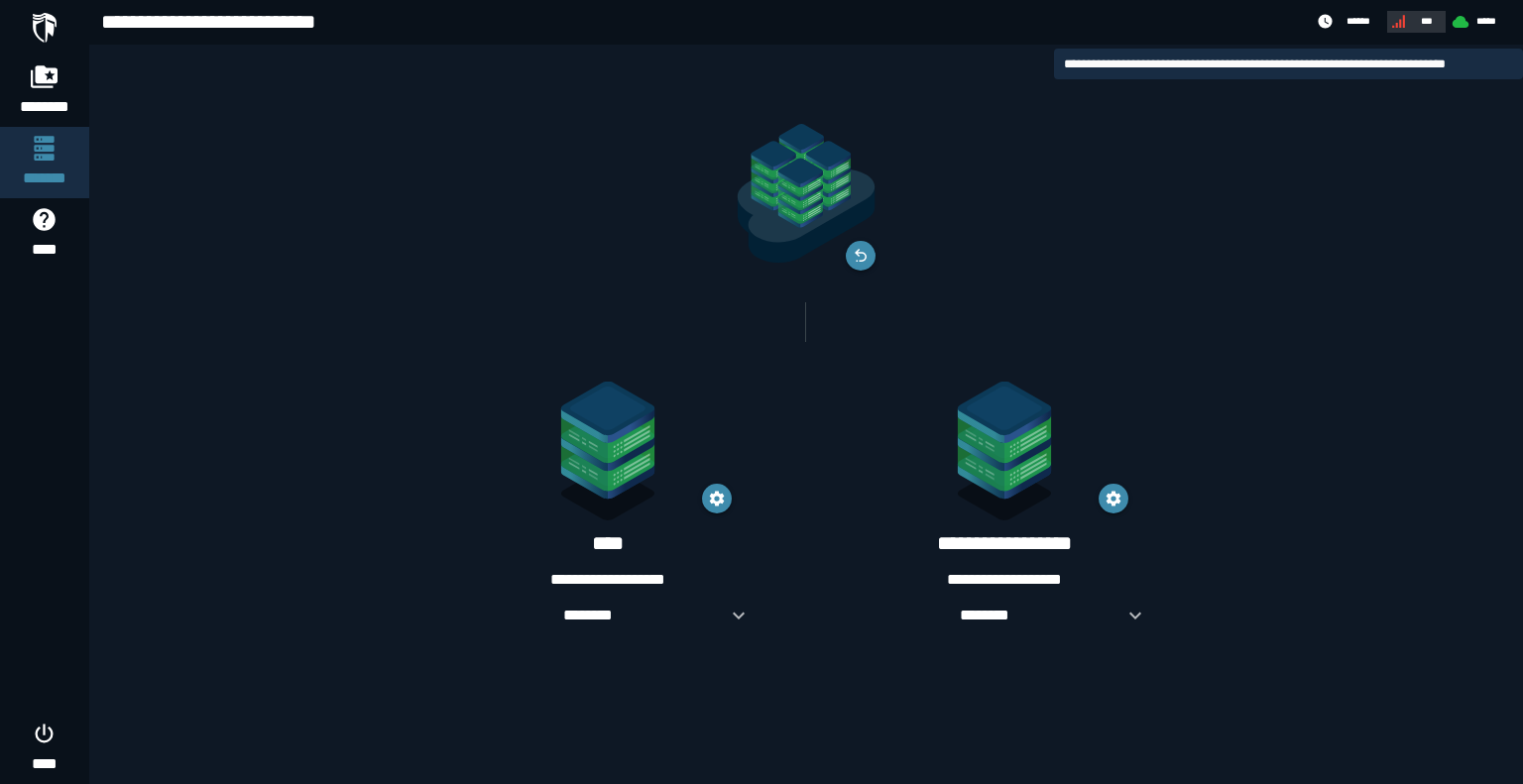 click on "***" at bounding box center (1427, 21) 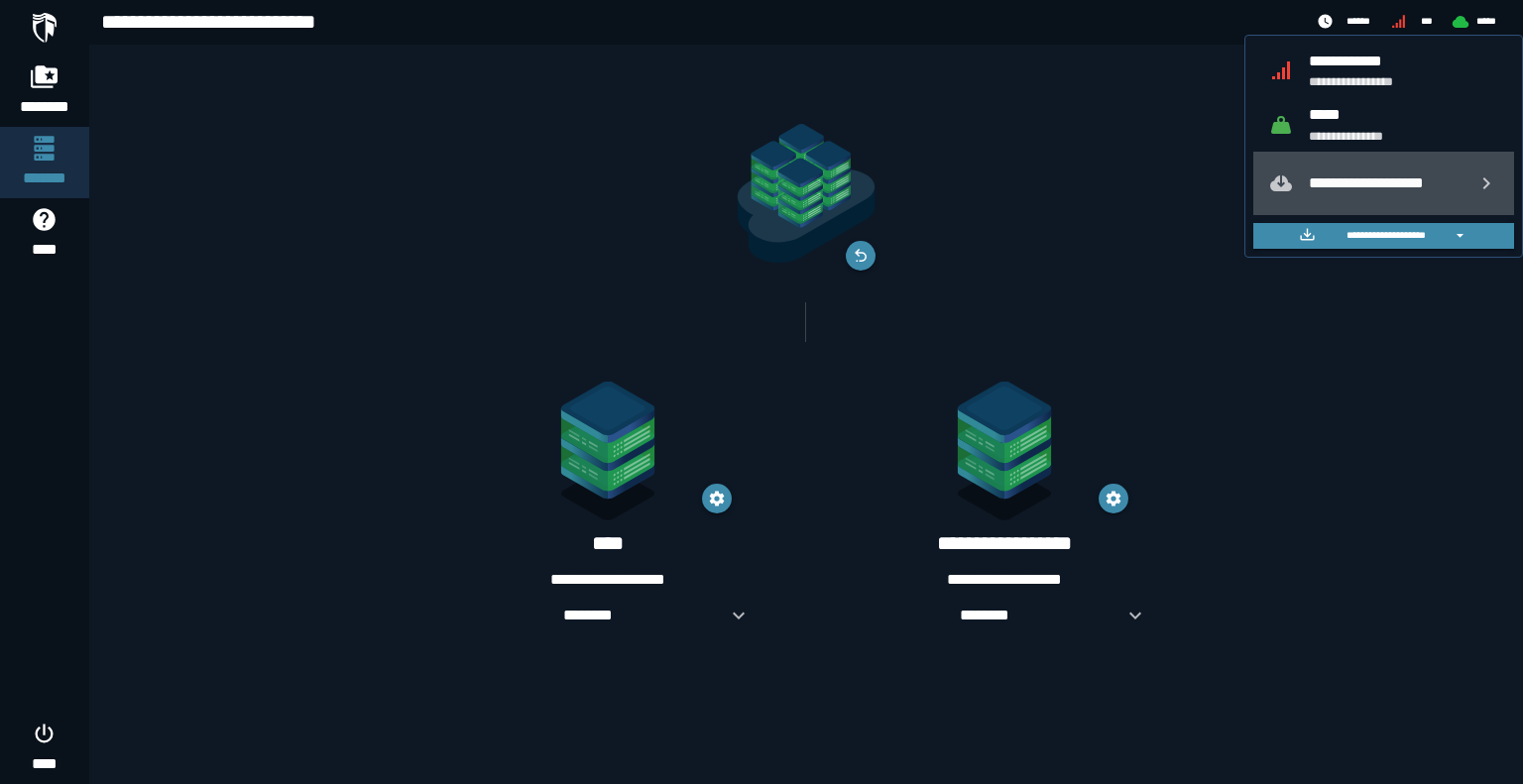 click on "**********" 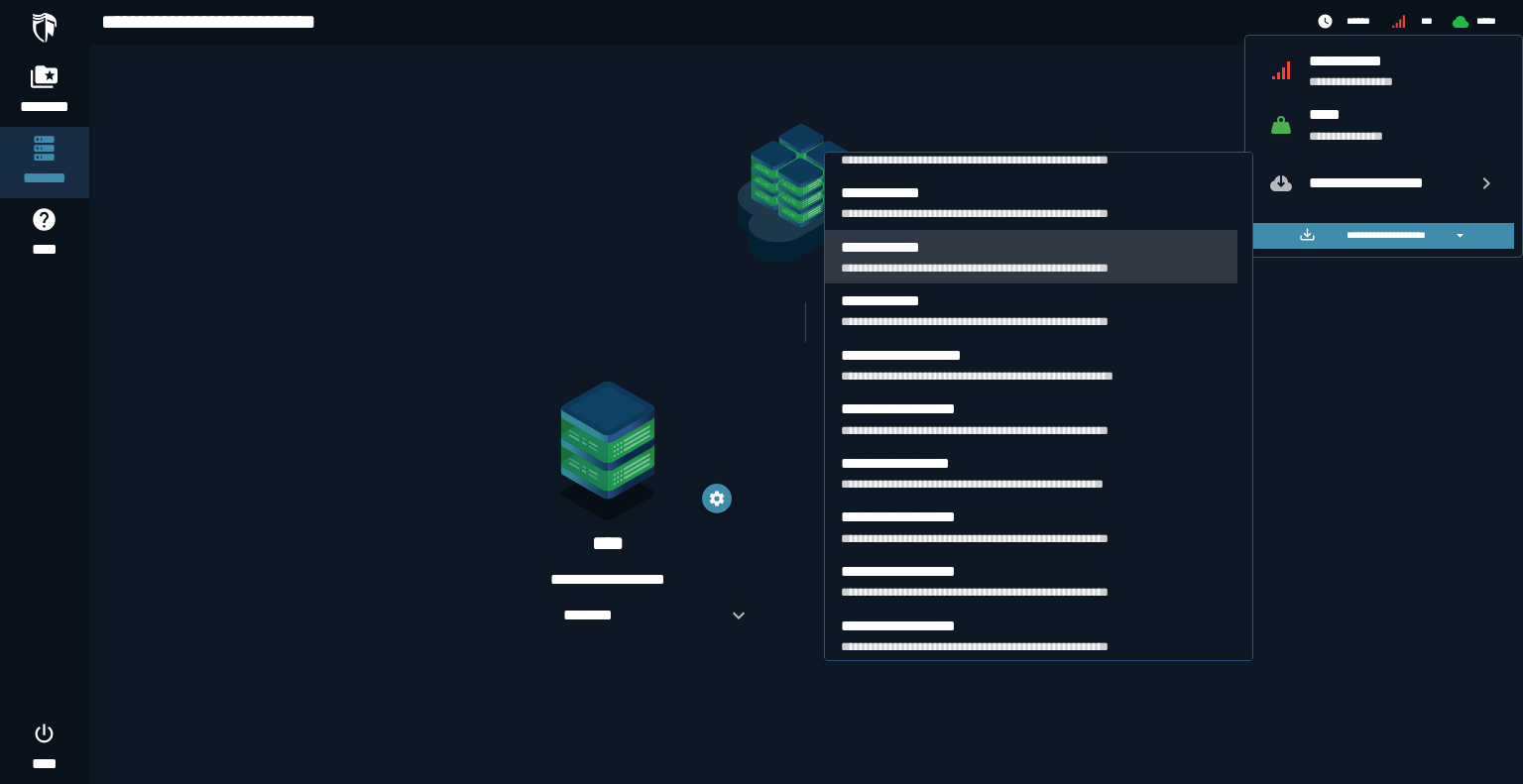 scroll, scrollTop: 375, scrollLeft: 0, axis: vertical 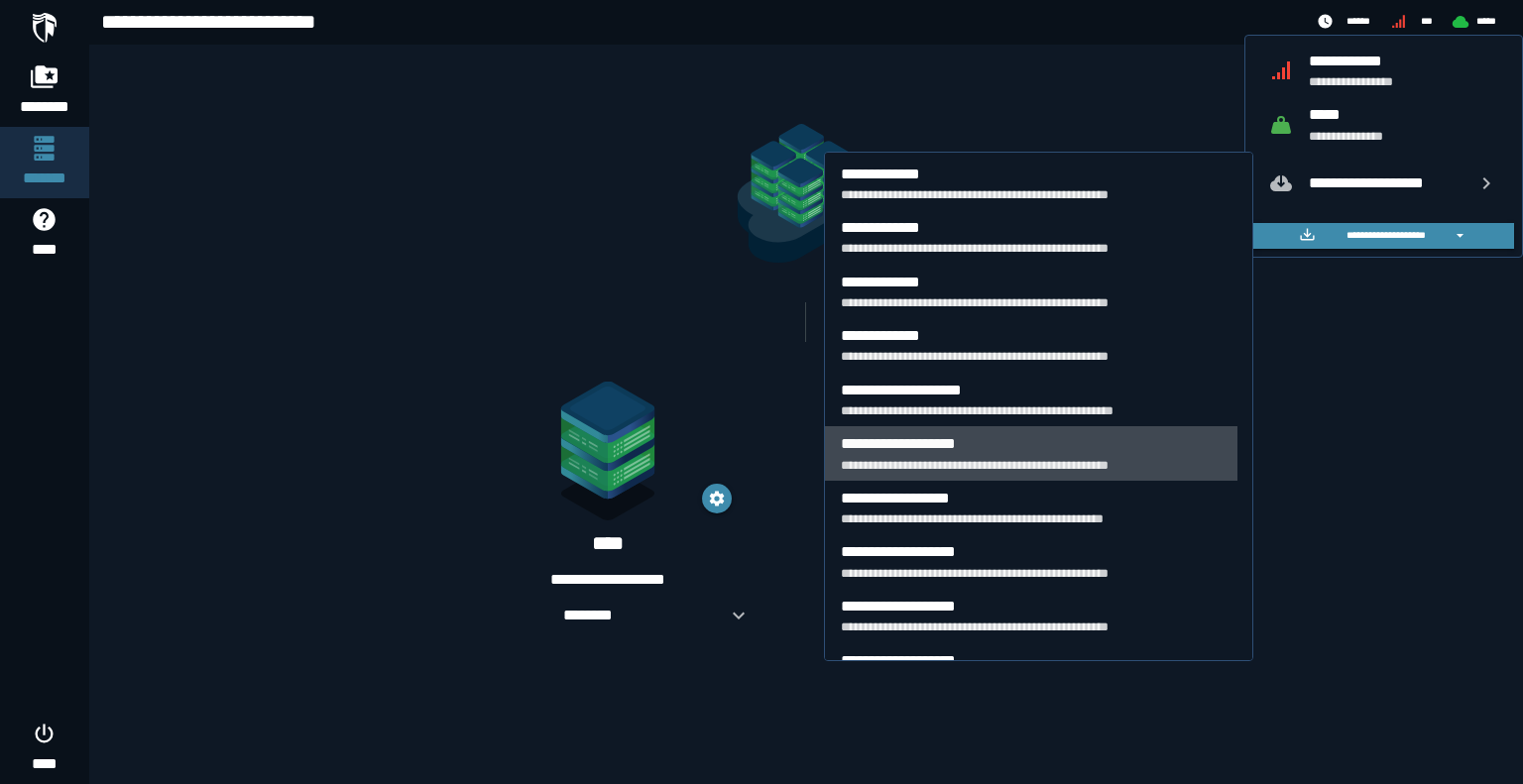 click on "**********" at bounding box center (1031, 443) 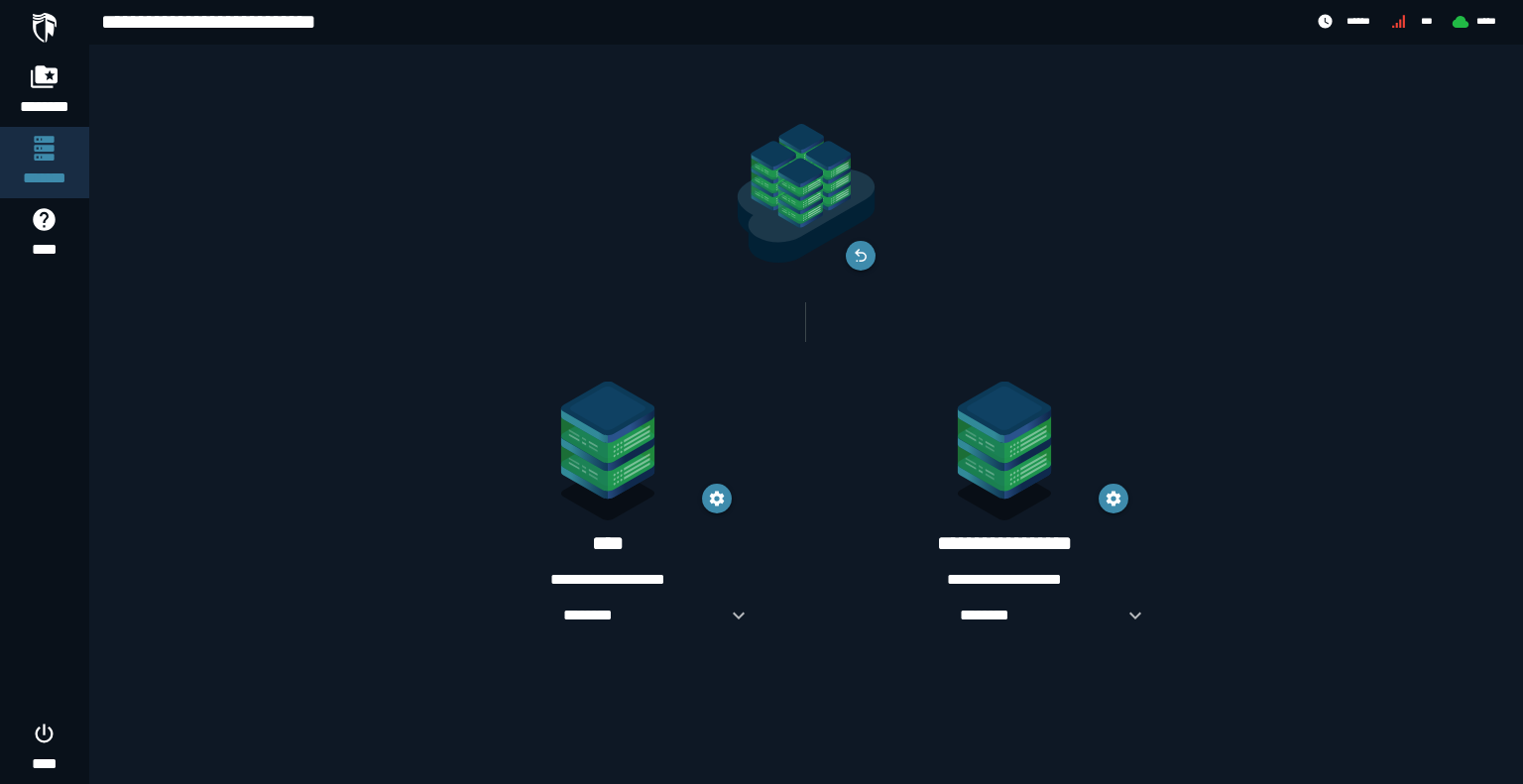 click on "**********" 